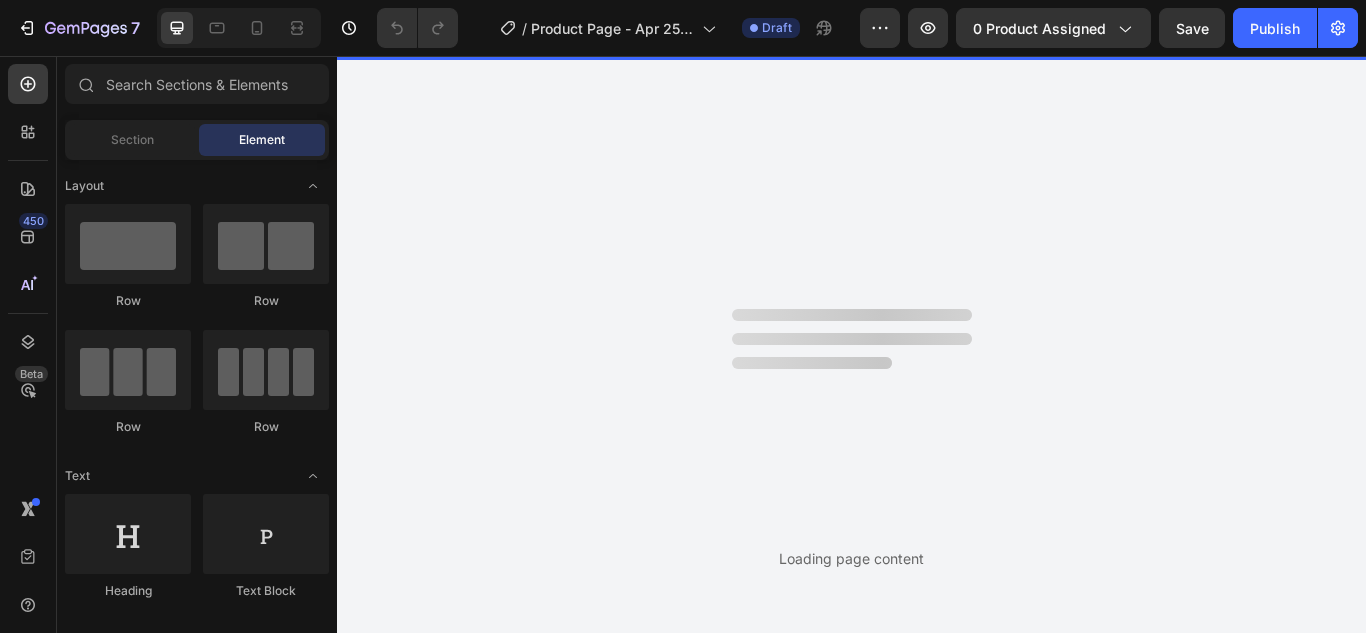 scroll, scrollTop: 0, scrollLeft: 0, axis: both 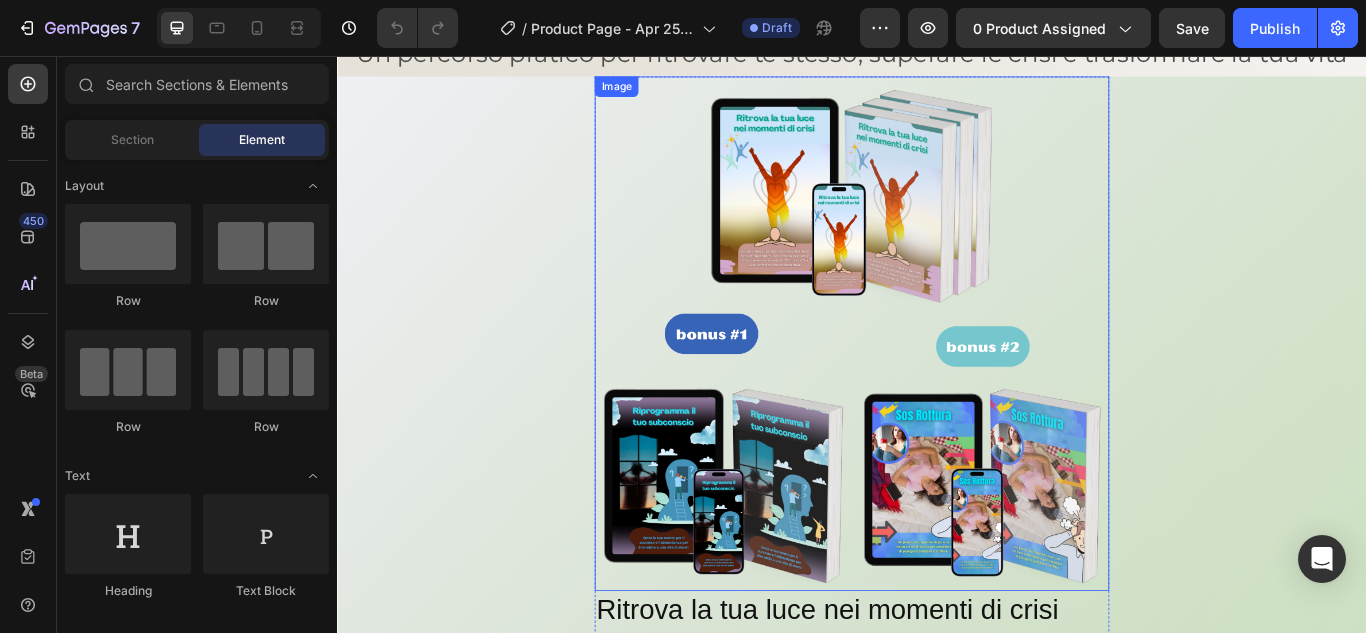 click at bounding box center [937, 380] 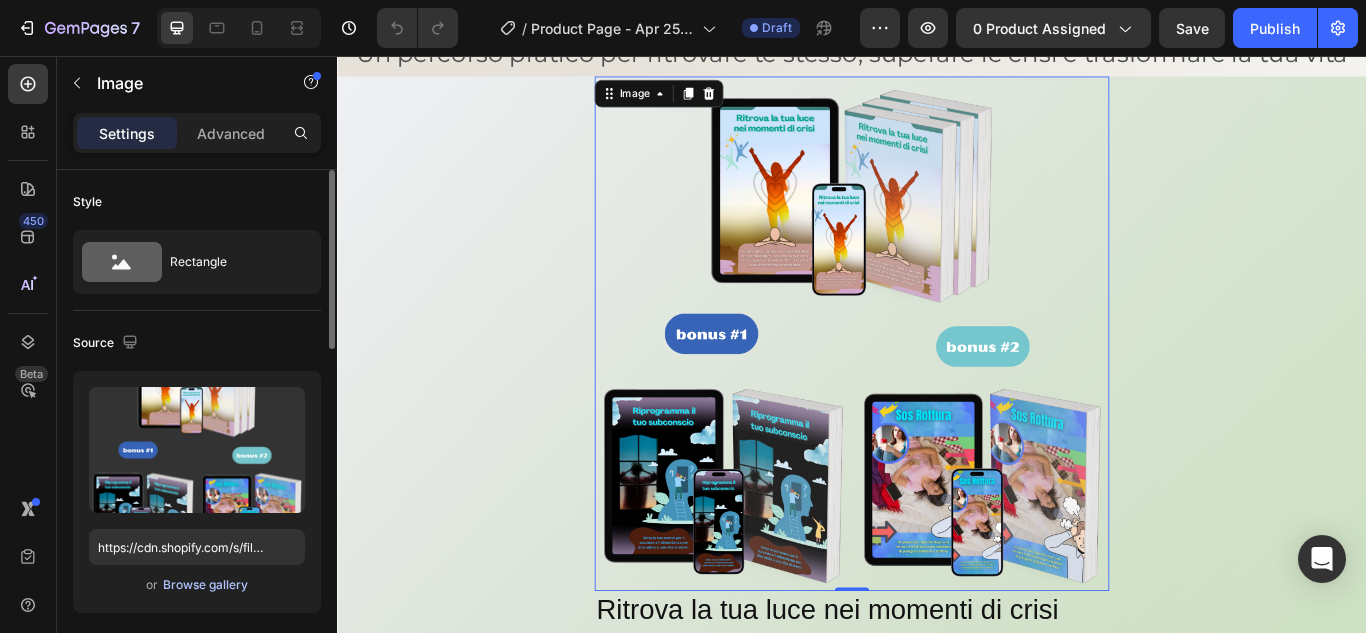 click on "Browse gallery" at bounding box center [205, 585] 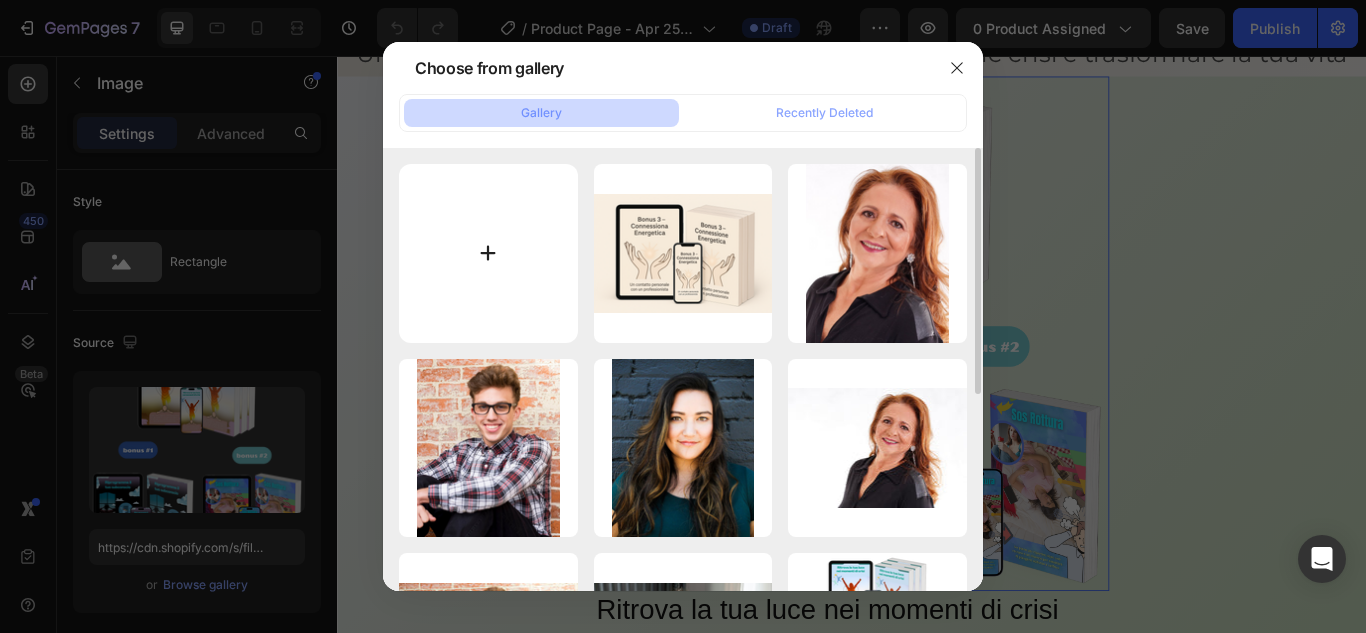click at bounding box center [488, 253] 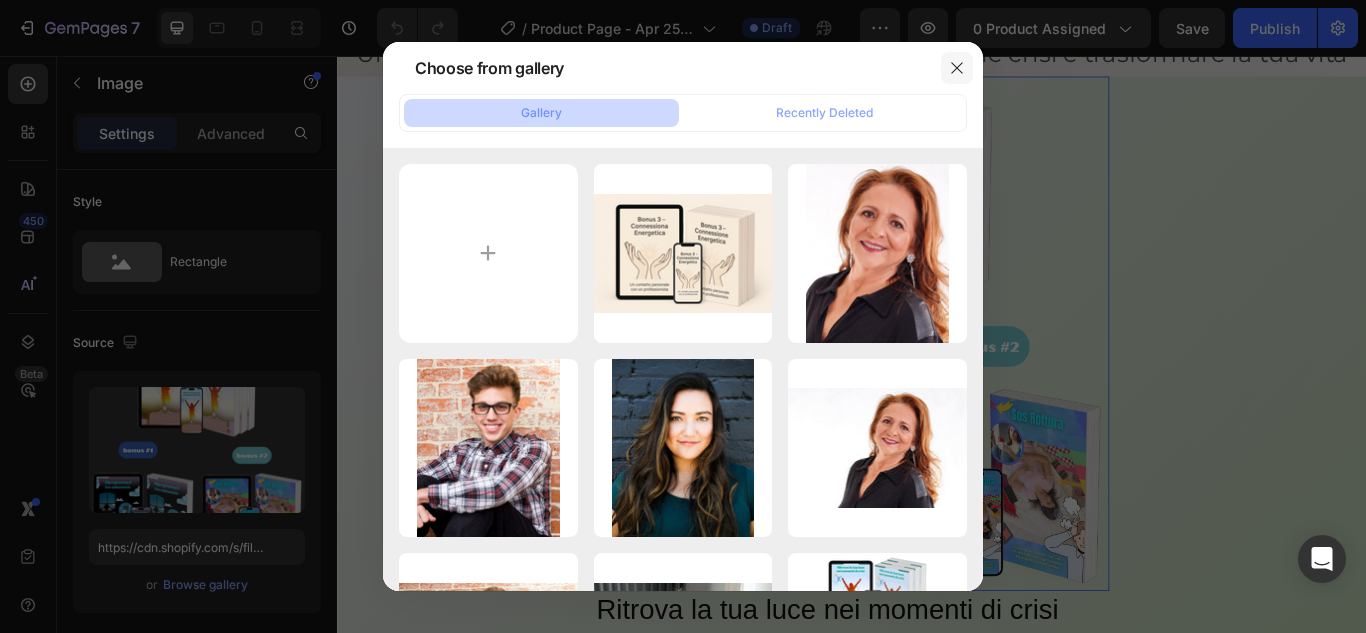 click 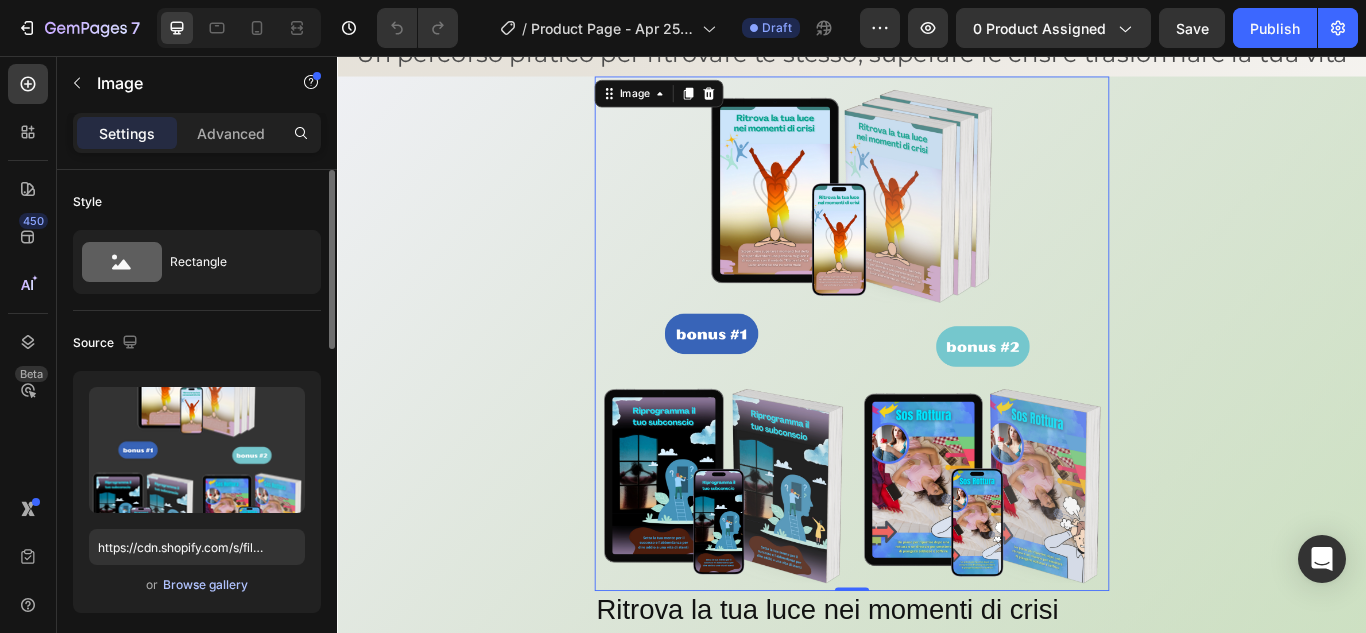 drag, startPoint x: 193, startPoint y: 597, endPoint x: 192, endPoint y: 583, distance: 14.035668 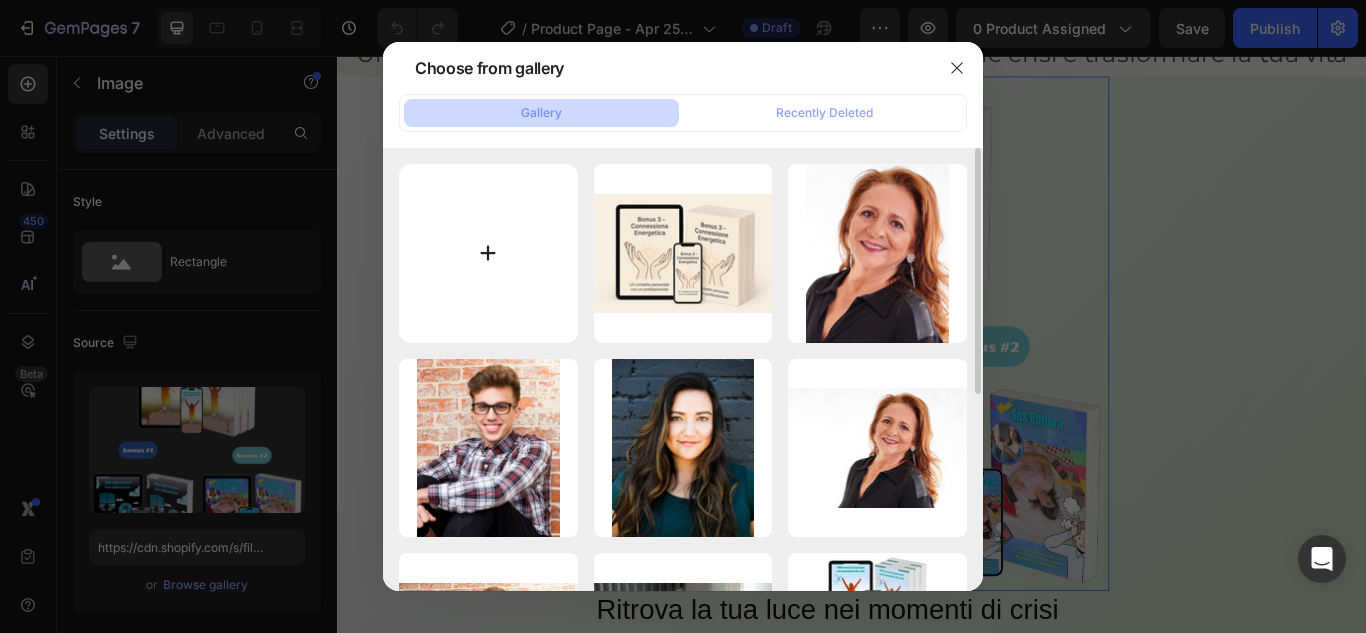click at bounding box center [488, 253] 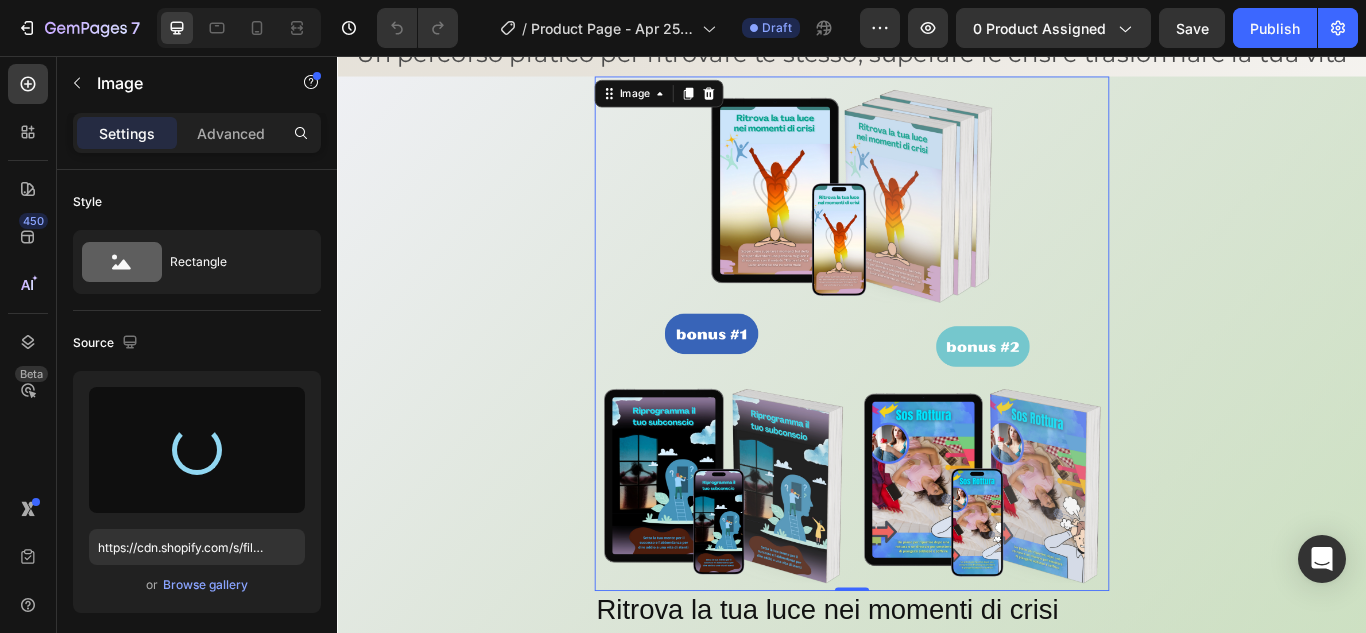 type on "https://cdn.shopify.com/s/files/1/0892/2071/0727/files/gempages_562909183695913746-8902406e-2a47-4054-8759-2f33f9efa874.png" 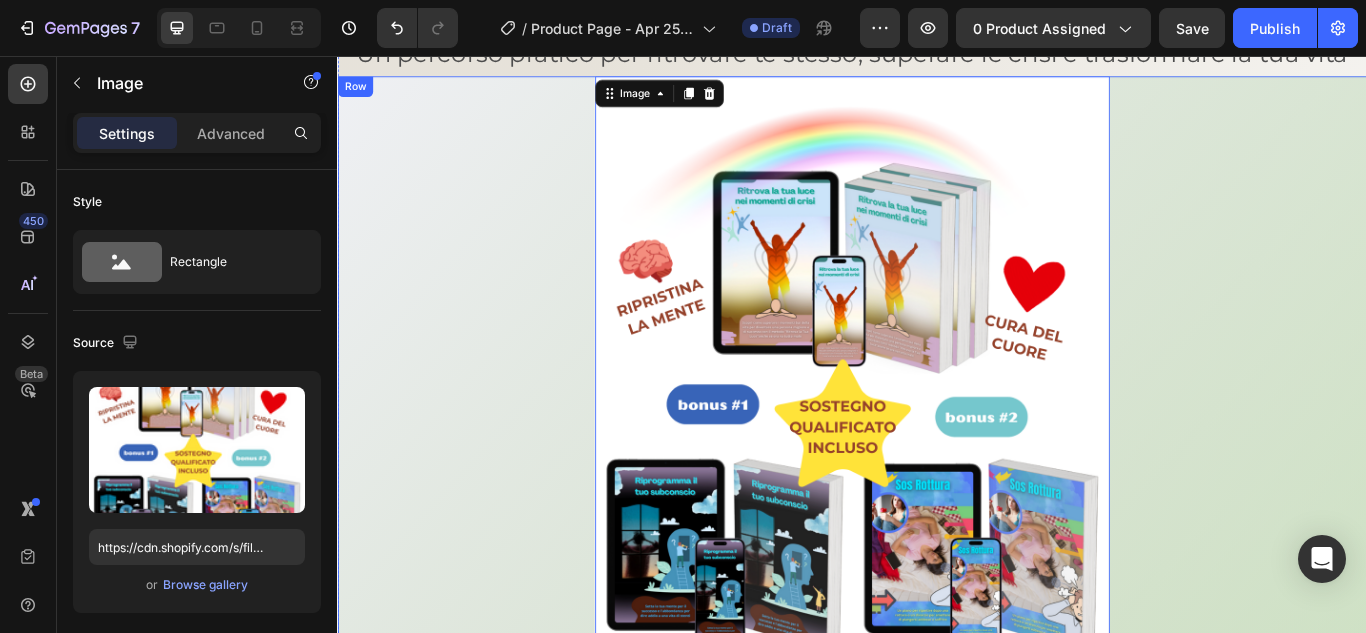 click on "Image   0 Ritrova la tua luce nei momenti di crisi Product Title €27,00 Product Price Product Price €69,00 Product Price Product Price Row Quantity Text Block
1
Product Quantity
Add to cart Add to Cart Buy it now Dynamic Checkout Product" at bounding box center [937, 623] 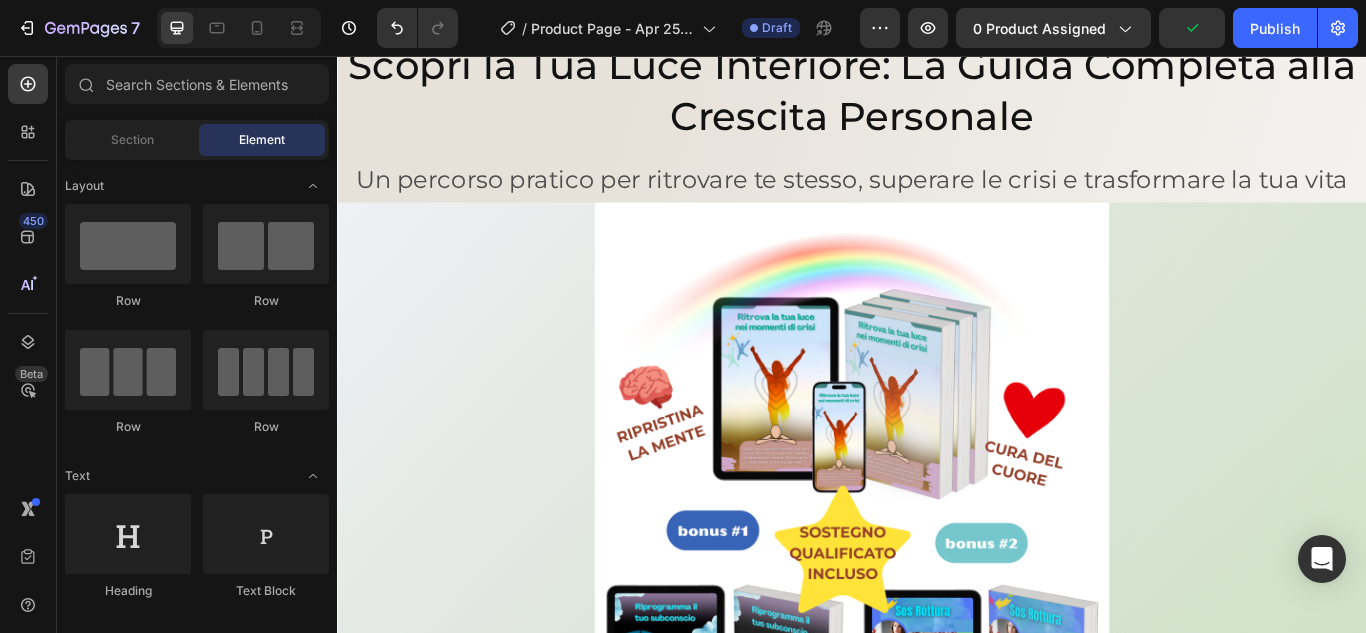 scroll, scrollTop: 326, scrollLeft: 0, axis: vertical 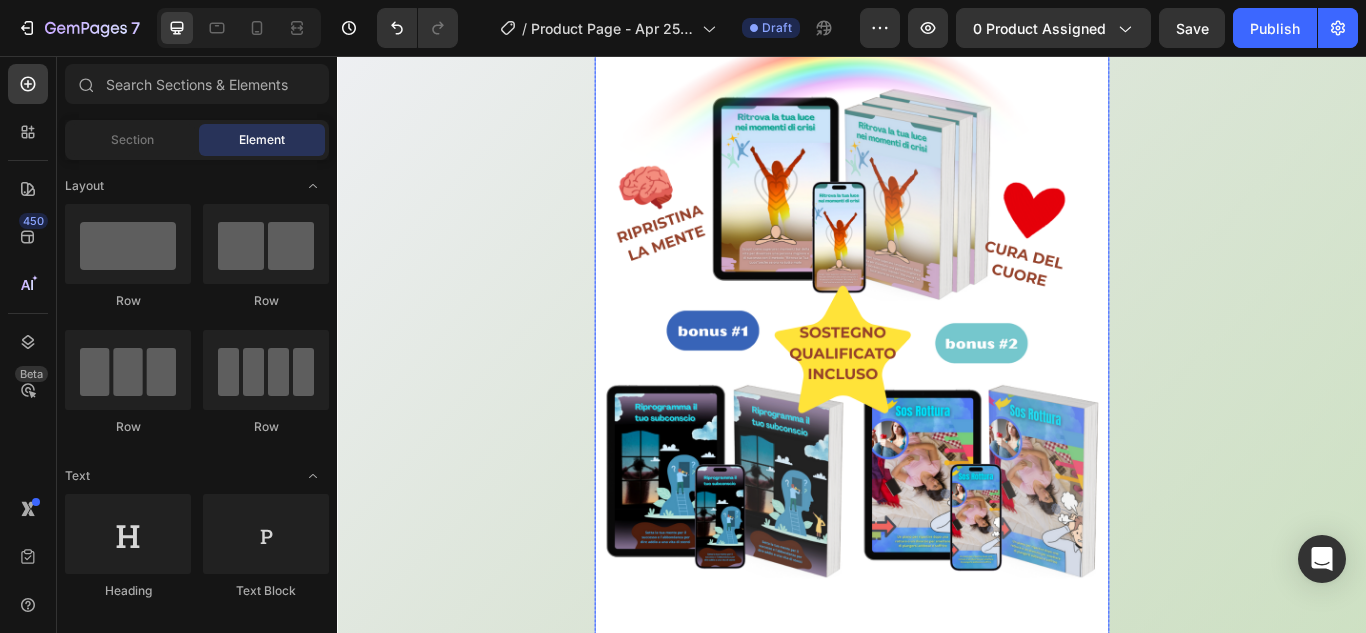 click at bounding box center (937, 369) 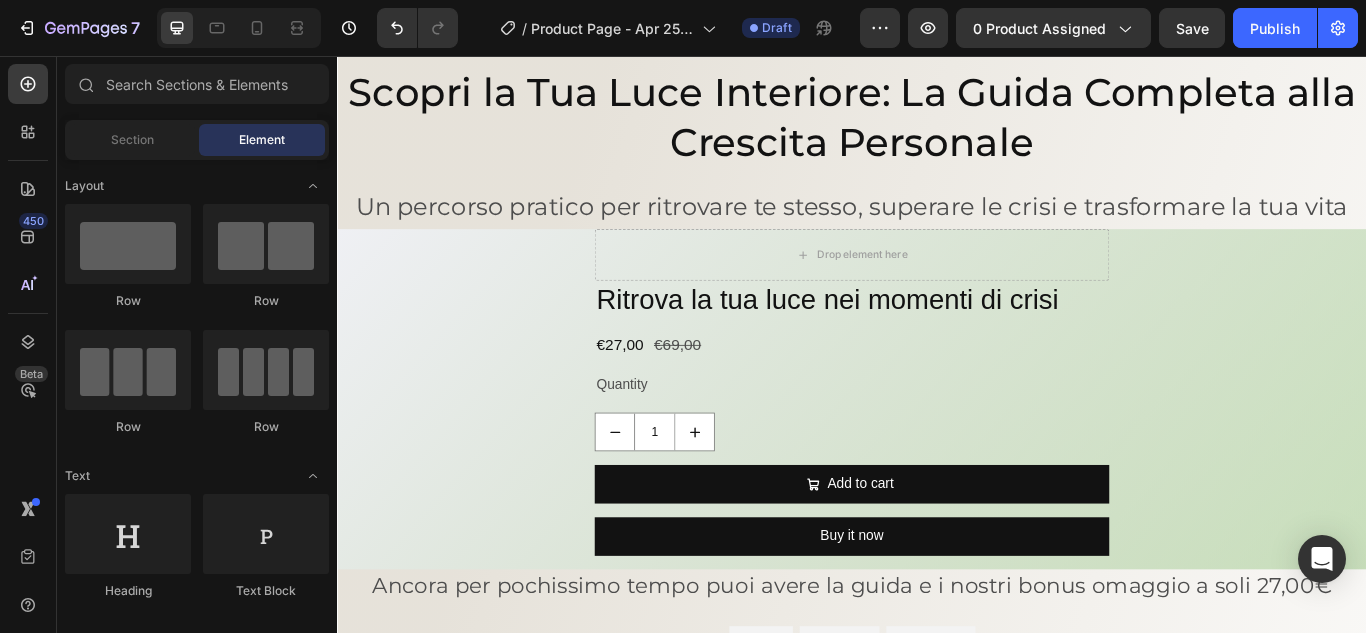 scroll, scrollTop: 0, scrollLeft: 0, axis: both 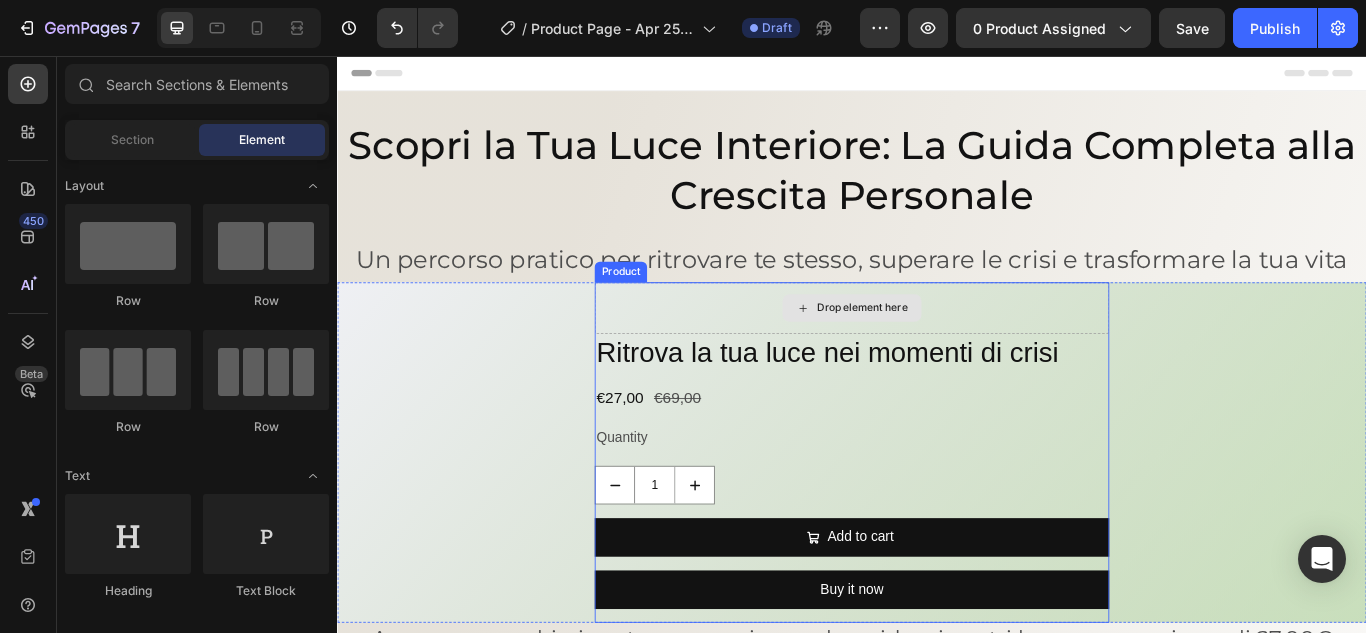 click on "Drop element here" at bounding box center (949, 350) 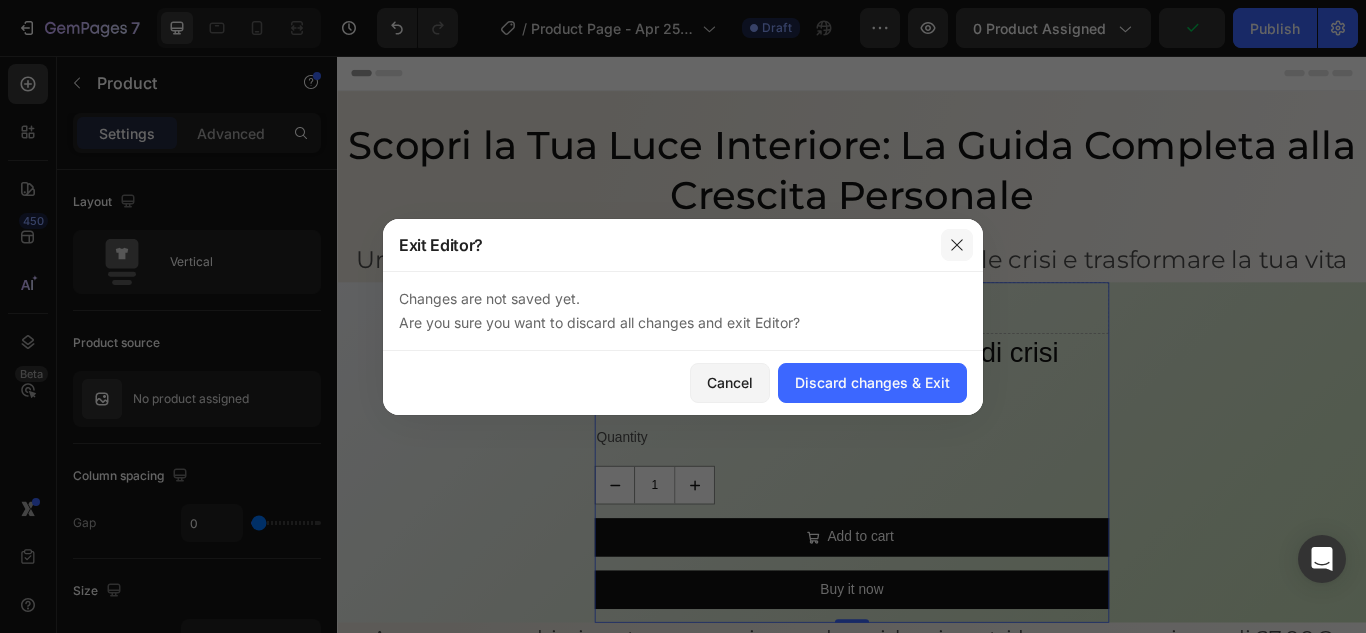 click 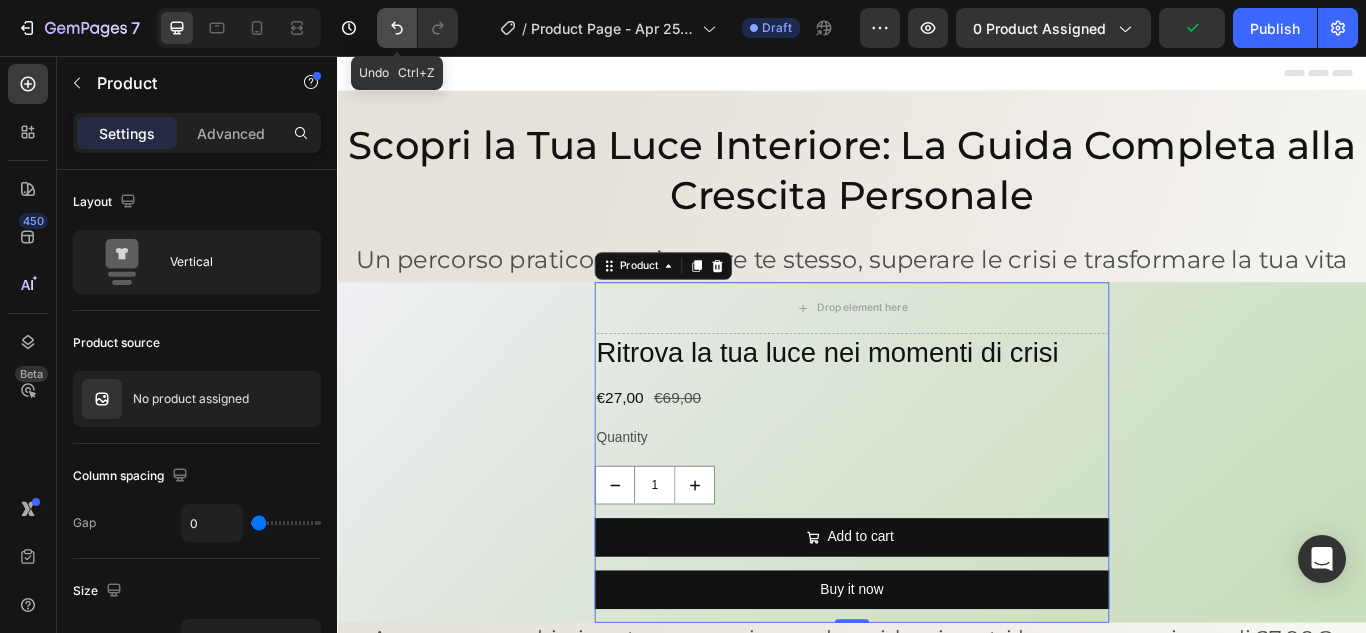 click 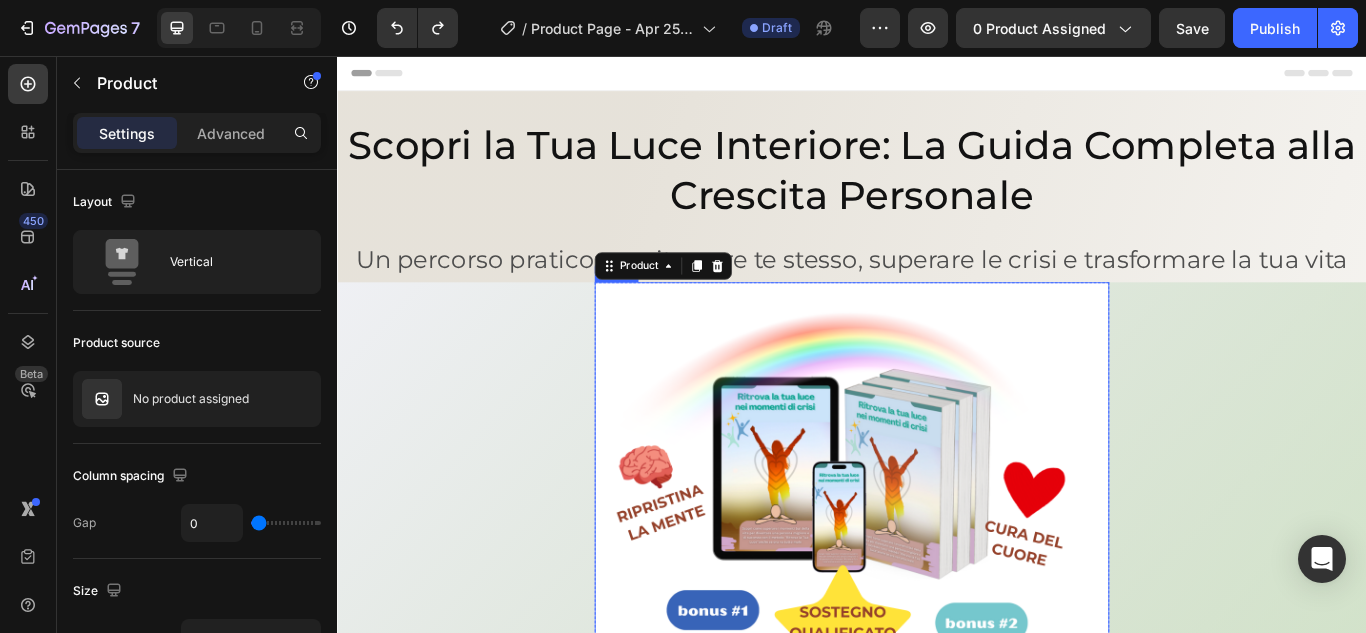 click at bounding box center (937, 695) 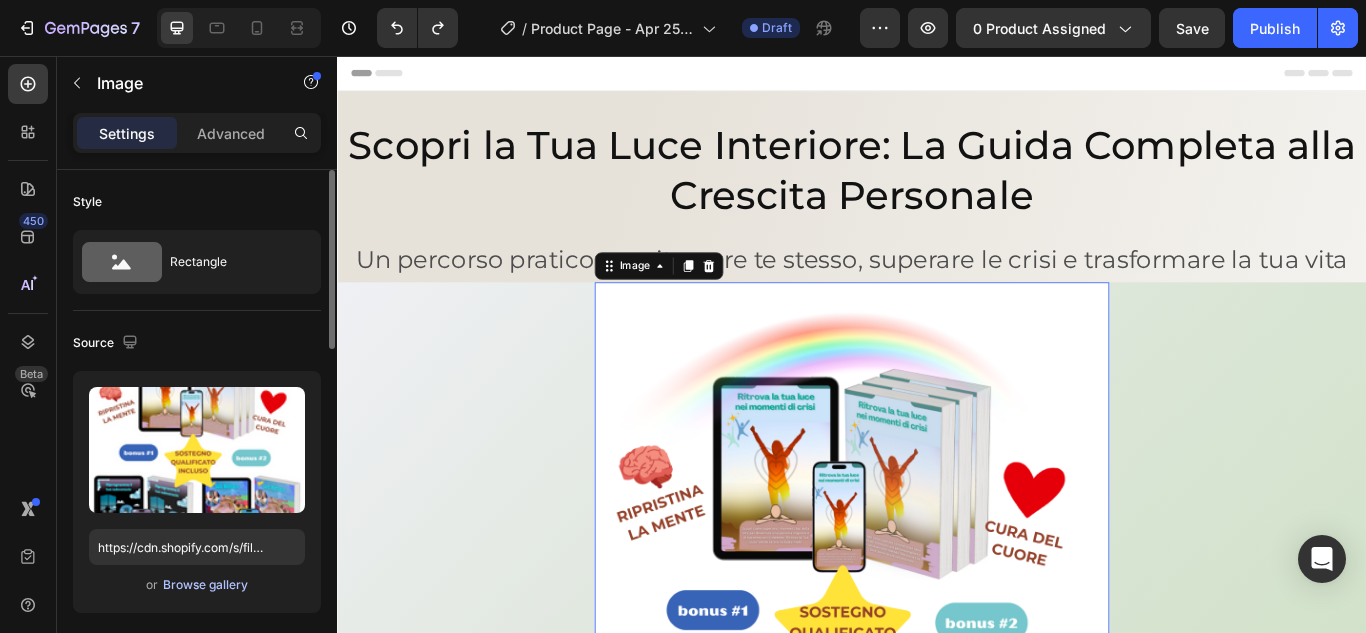 click on "Browse gallery" at bounding box center (205, 585) 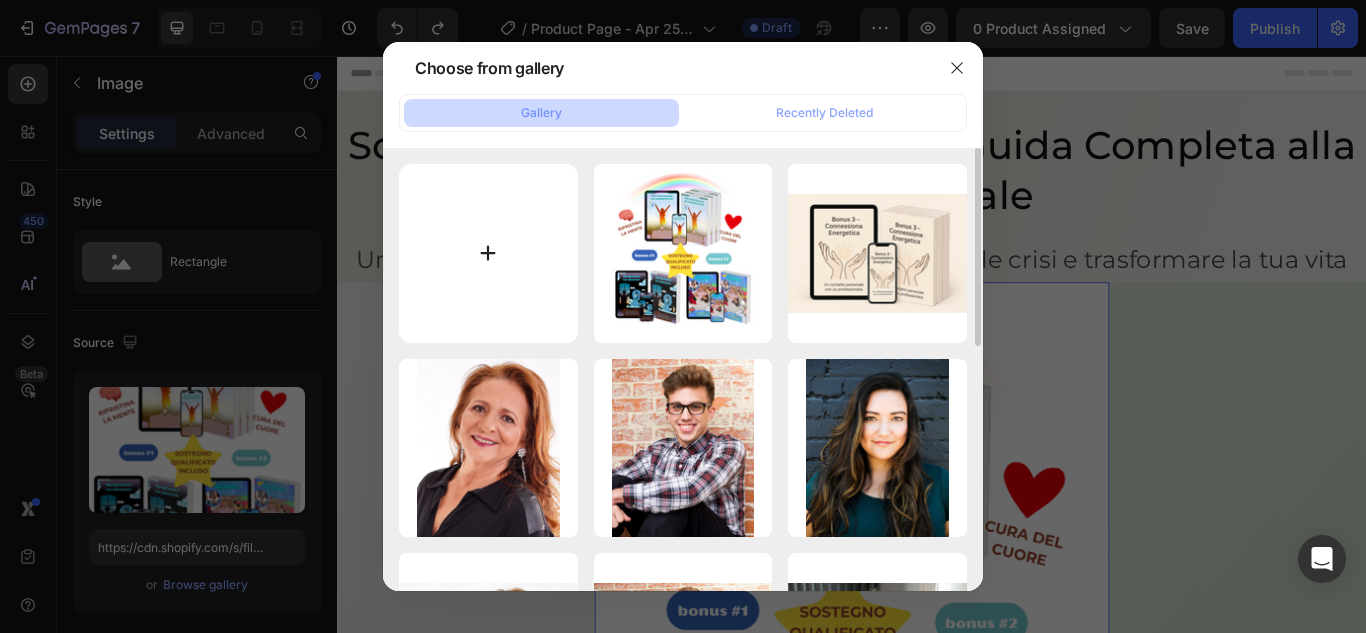 click at bounding box center [488, 253] 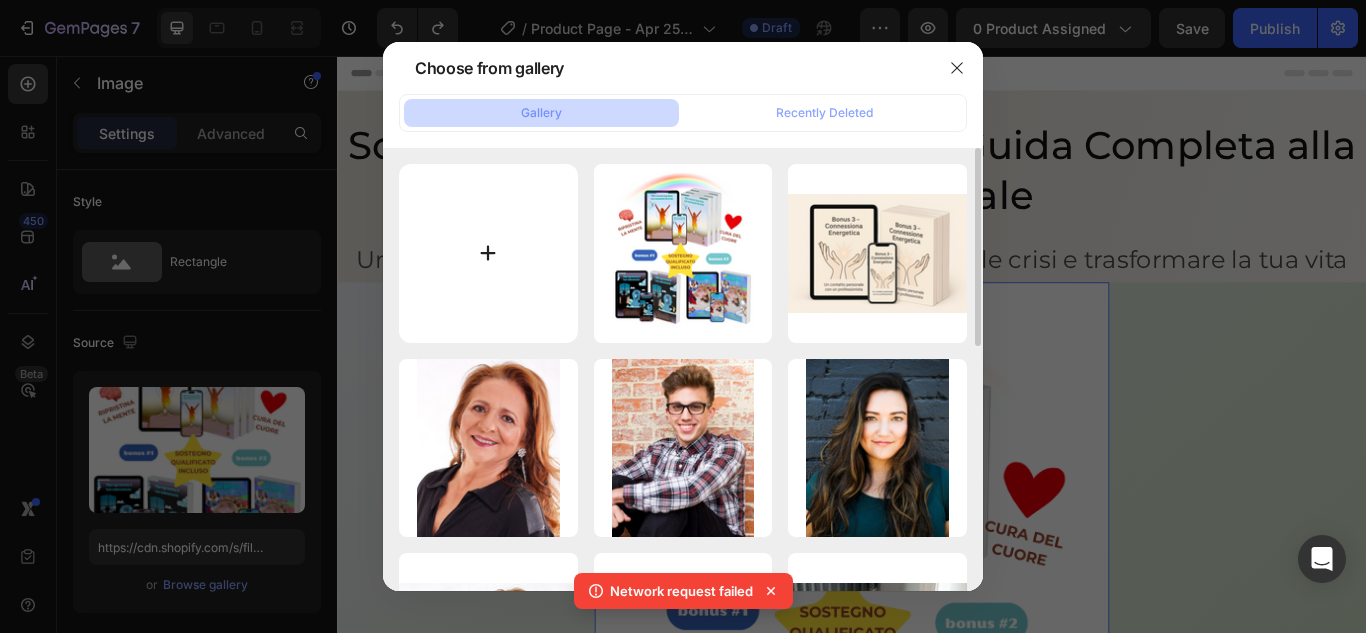 type on "C:\fakepath\Progetto senza titolo.jpg" 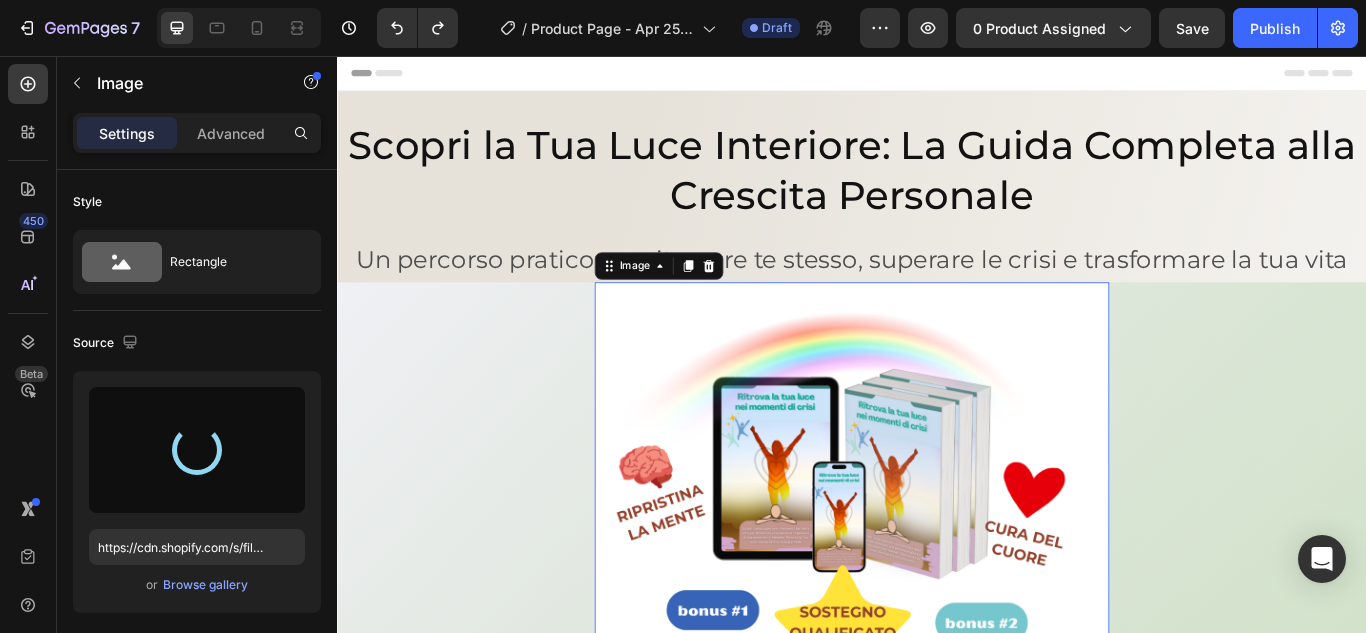 type on "https://cdn.shopify.com/s/files/1/0892/2071/0727/files/gempages_562909183695913746-2f643a44-00ac-4bac-883b-27c2d4b808eb.jpg" 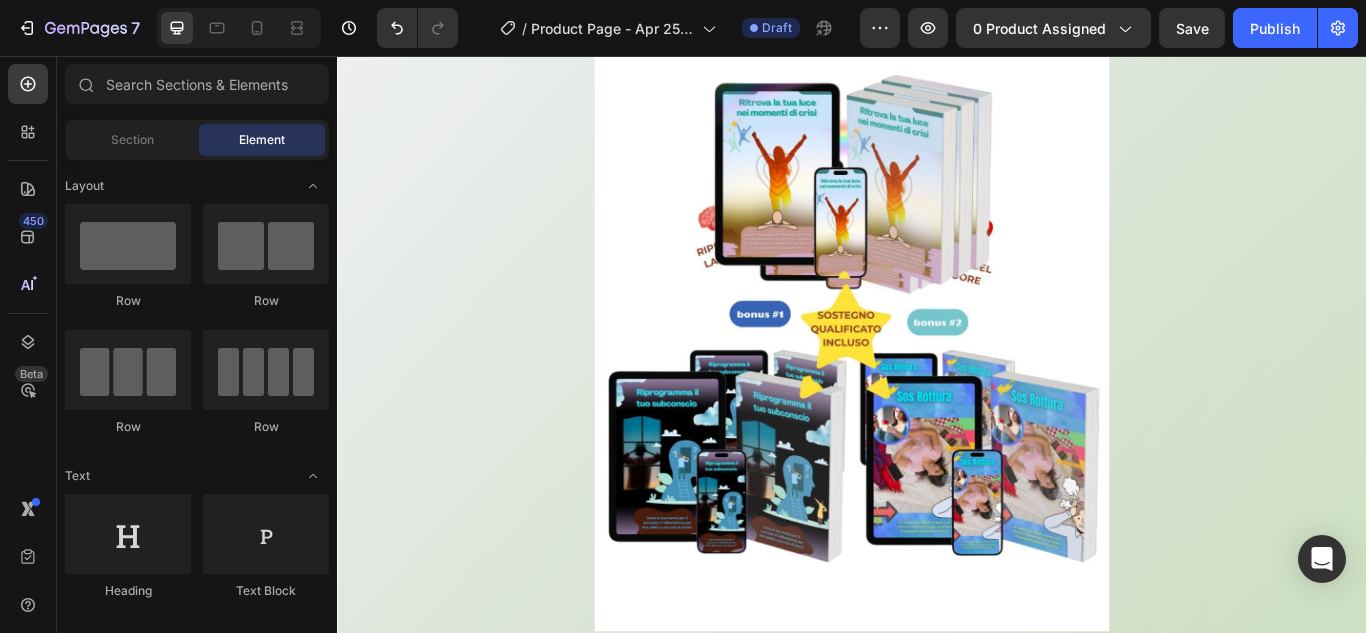 scroll, scrollTop: 282, scrollLeft: 0, axis: vertical 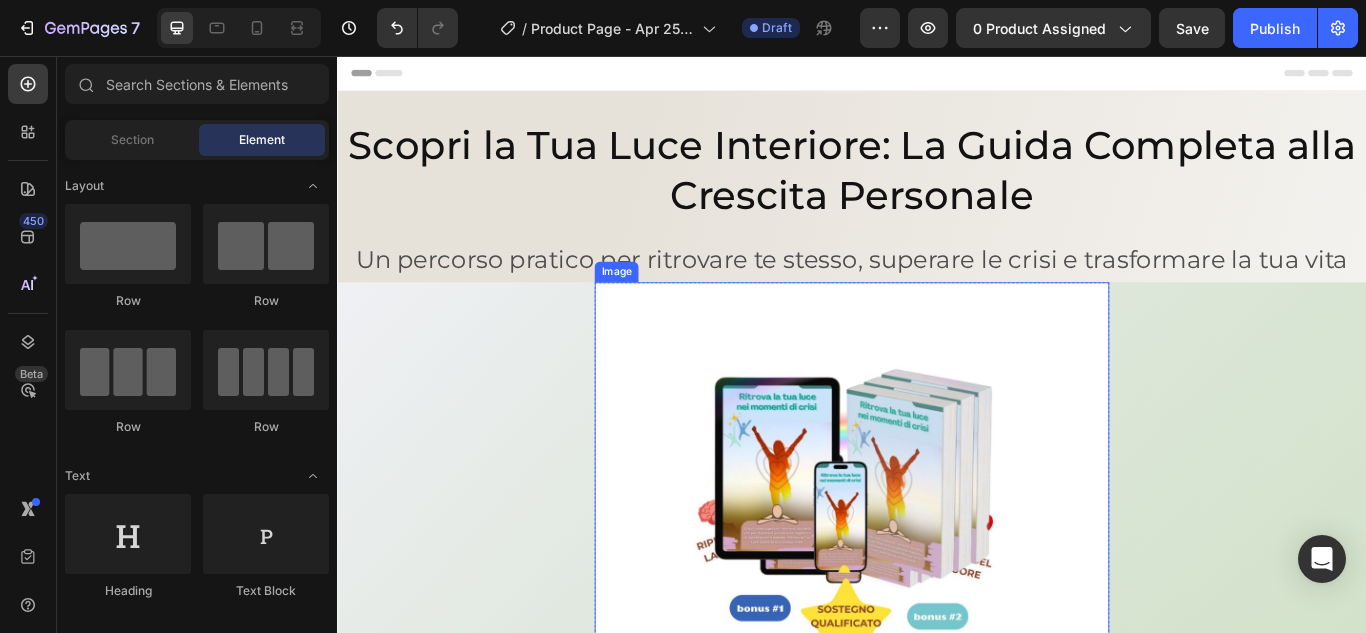 click at bounding box center (937, 695) 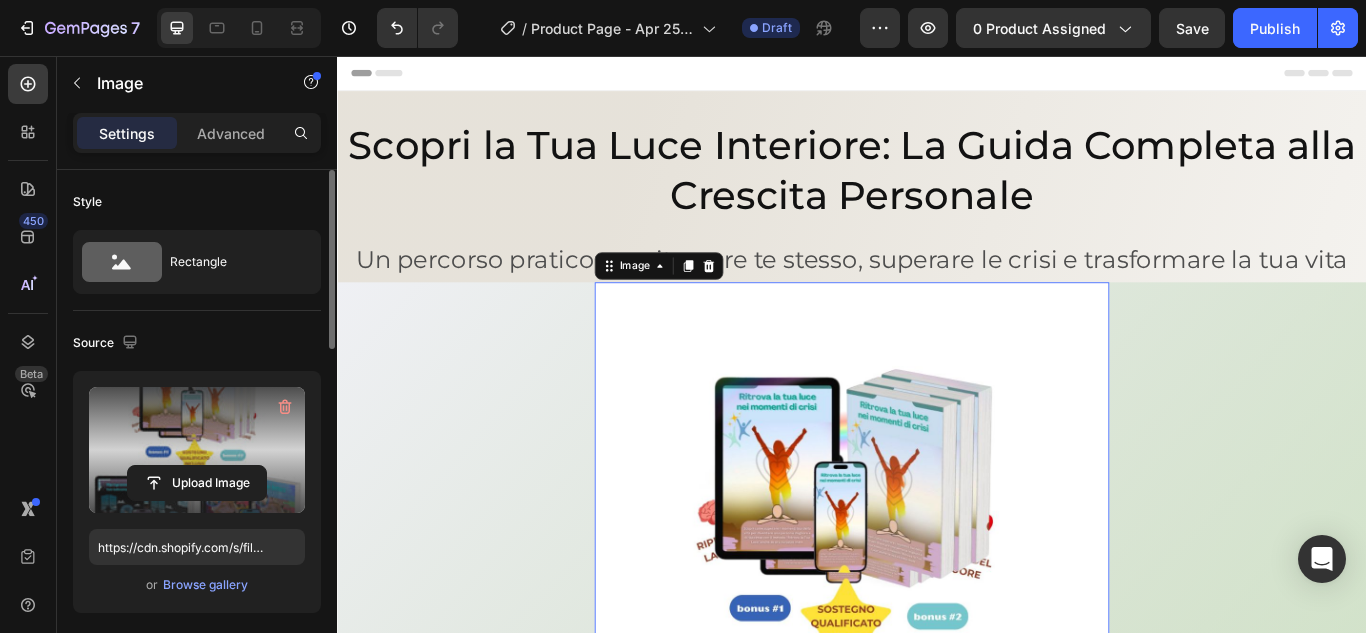 click at bounding box center [197, 450] 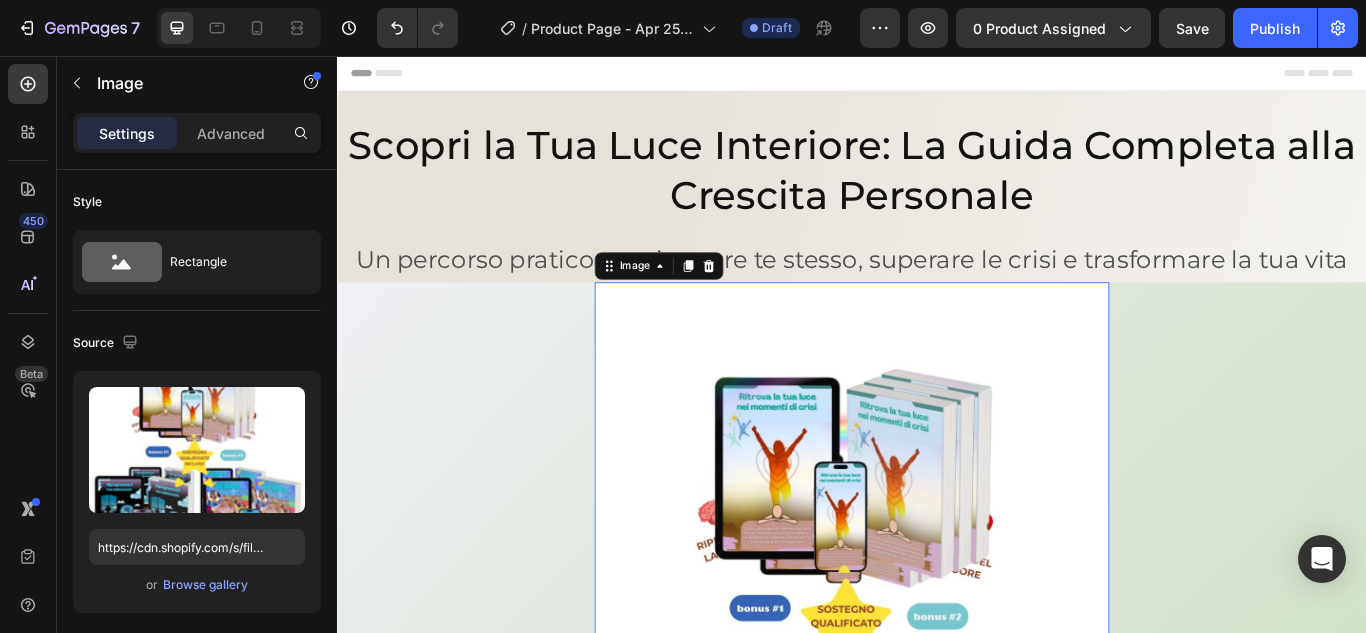drag, startPoint x: 613, startPoint y: 483, endPoint x: 749, endPoint y: 506, distance: 137.93114 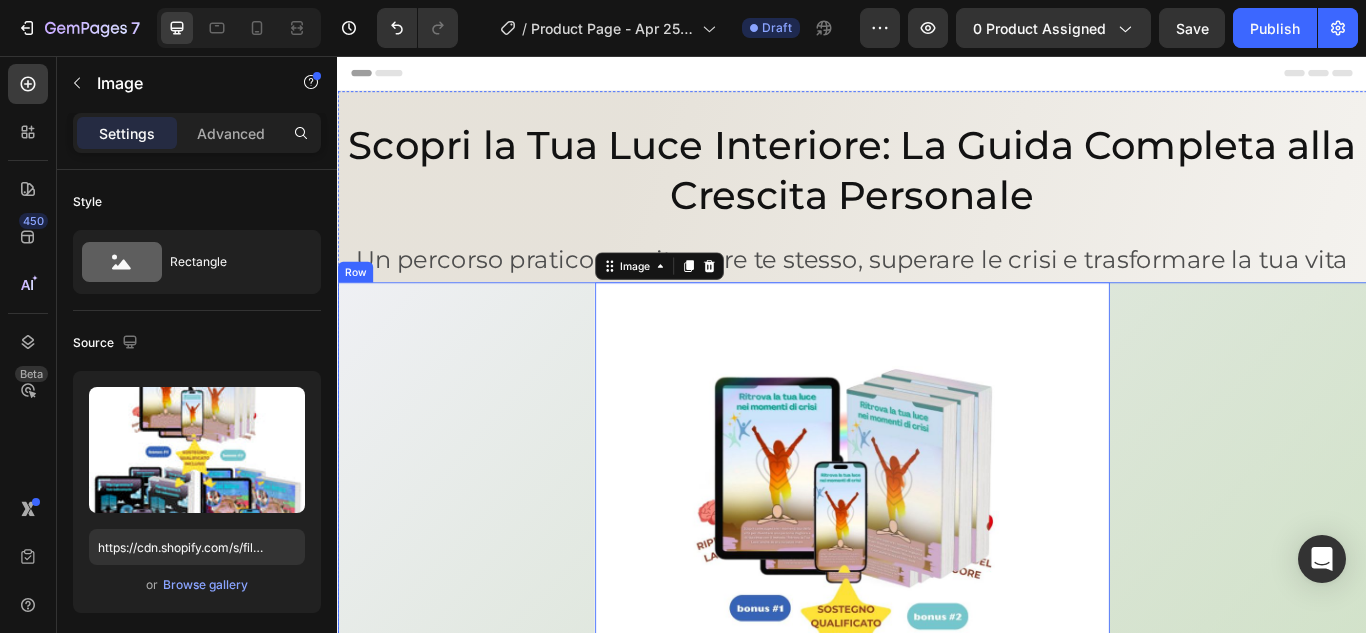 click on "Image   0 Ritrova la tua luce nei momenti di crisi Product Title €27,00 Product Price Product Price €69,00 Product Price Product Price Row Quantity Text Block
1
Product Quantity
Add to cart Add to Cart Buy it now Dynamic Checkout Product" at bounding box center (937, 863) 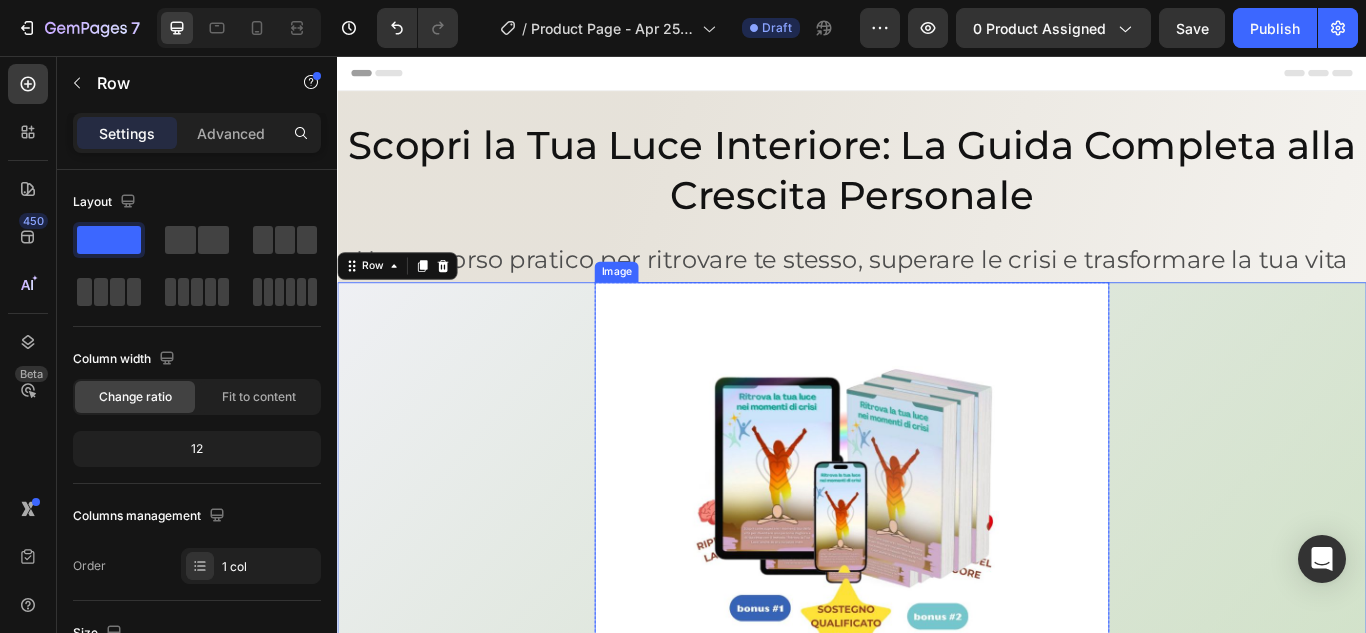 click at bounding box center [937, 695] 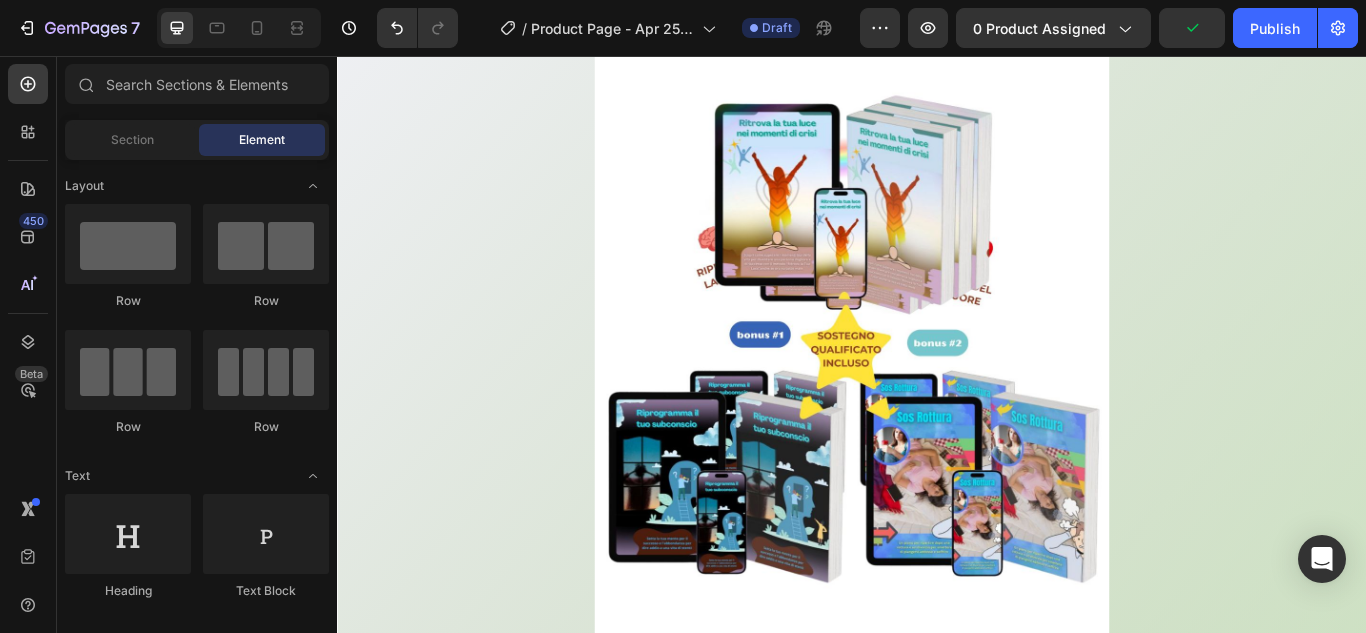 scroll, scrollTop: 294, scrollLeft: 0, axis: vertical 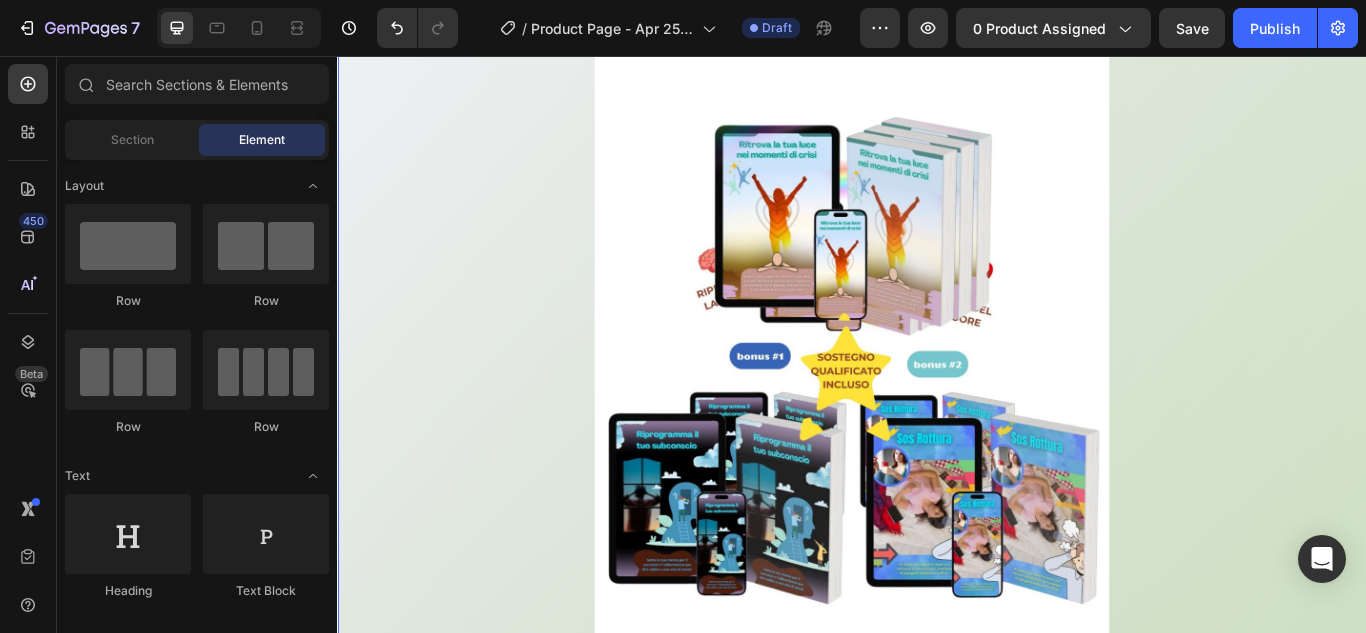click at bounding box center (937, 401) 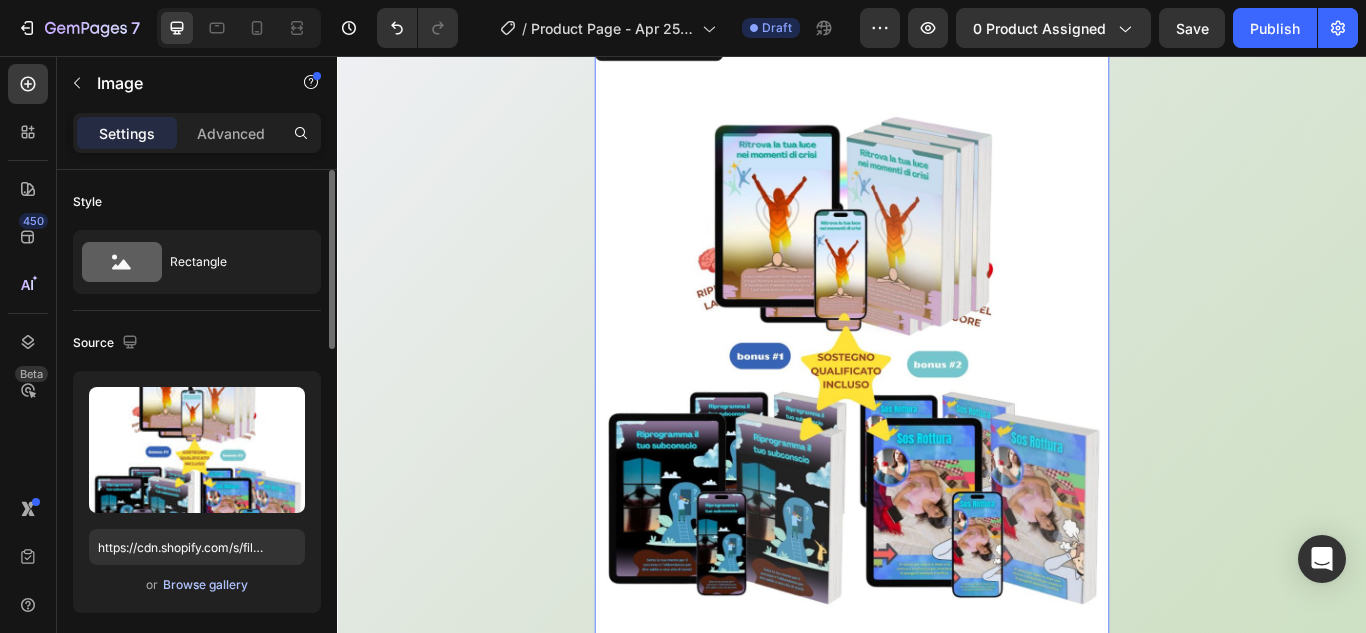 click on "Browse gallery" at bounding box center (205, 585) 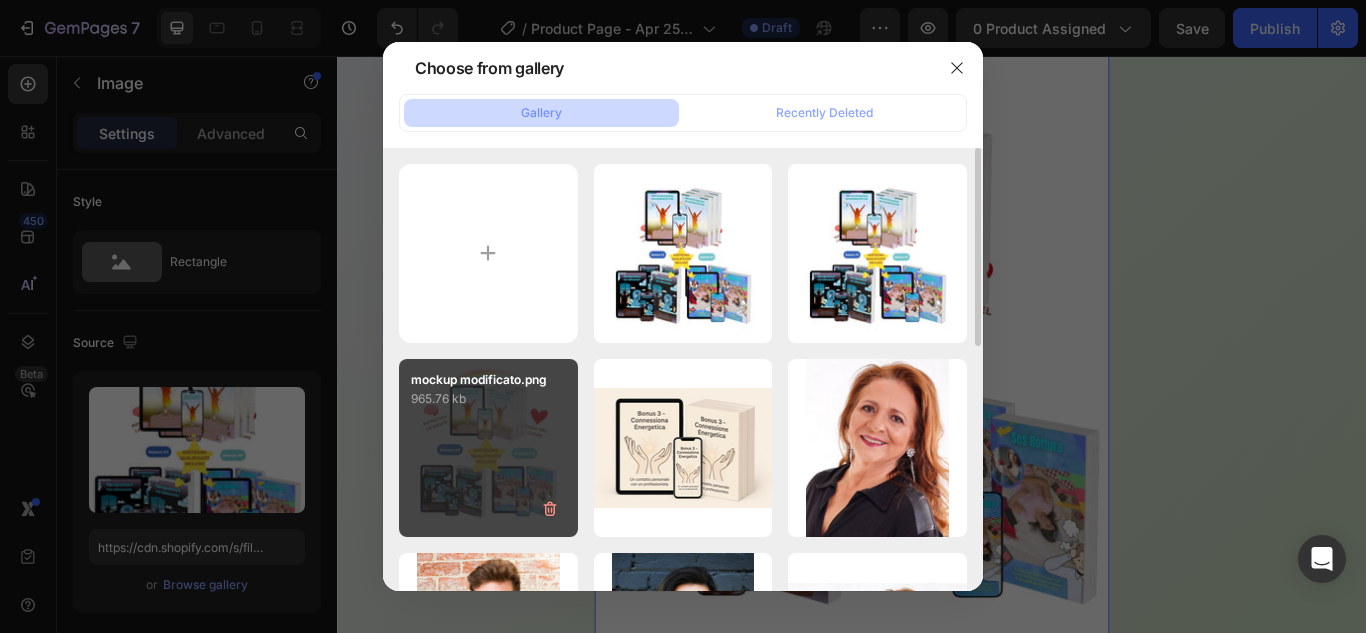 click on "mockup modificato.png 965.76 kb" at bounding box center [488, 448] 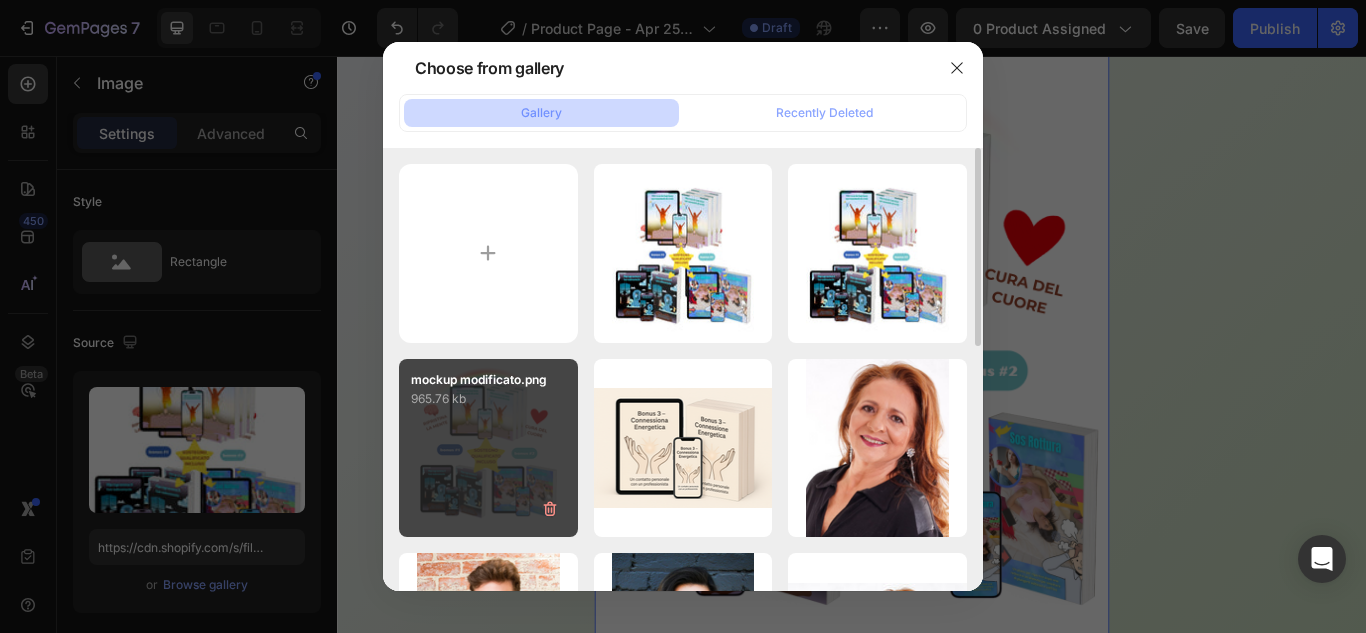 type on "https://cdn.shopify.com/s/files/1/0892/2071/0727/files/gempages_562909183695913746-8902406e-2a47-4054-8759-2f33f9efa874.png" 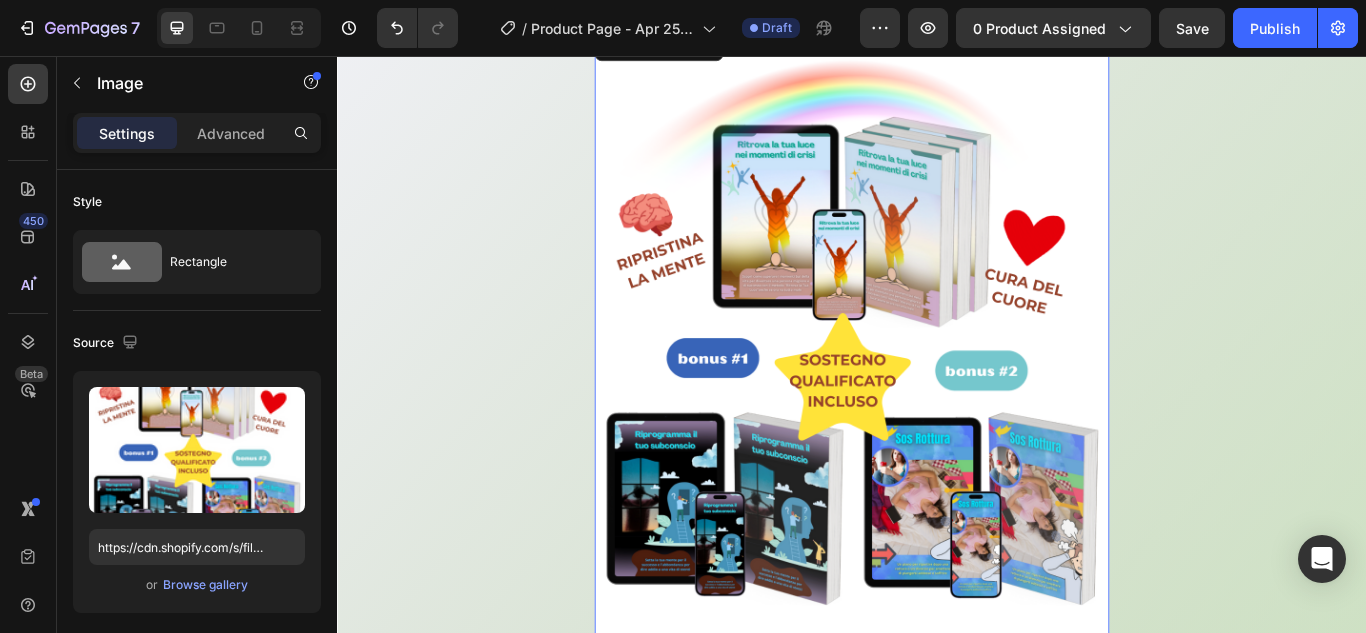 click at bounding box center [937, 401] 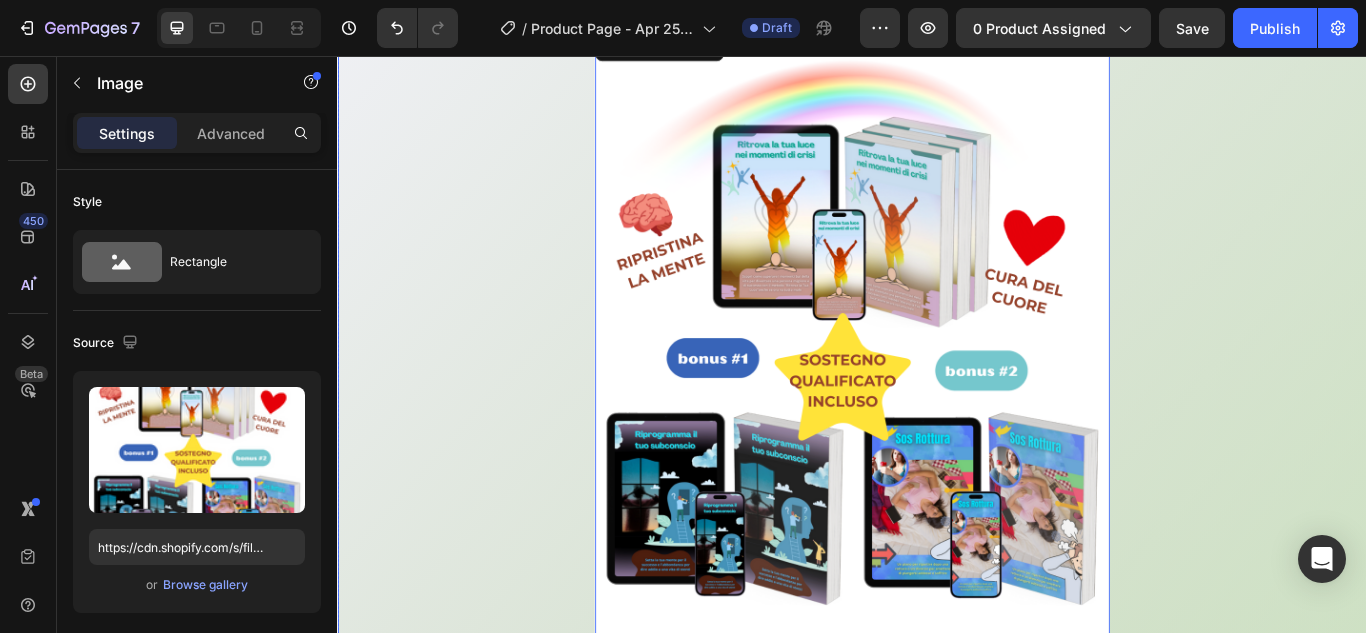 click on "Image   0 Ritrova la tua luce nei momenti di crisi Product Title €27,00 Product Price Product Price €69,00 Product Price Product Price Row Quantity Text Block
1
Product Quantity
Add to cart Add to Cart Buy it now Dynamic Checkout Product" at bounding box center [937, 569] 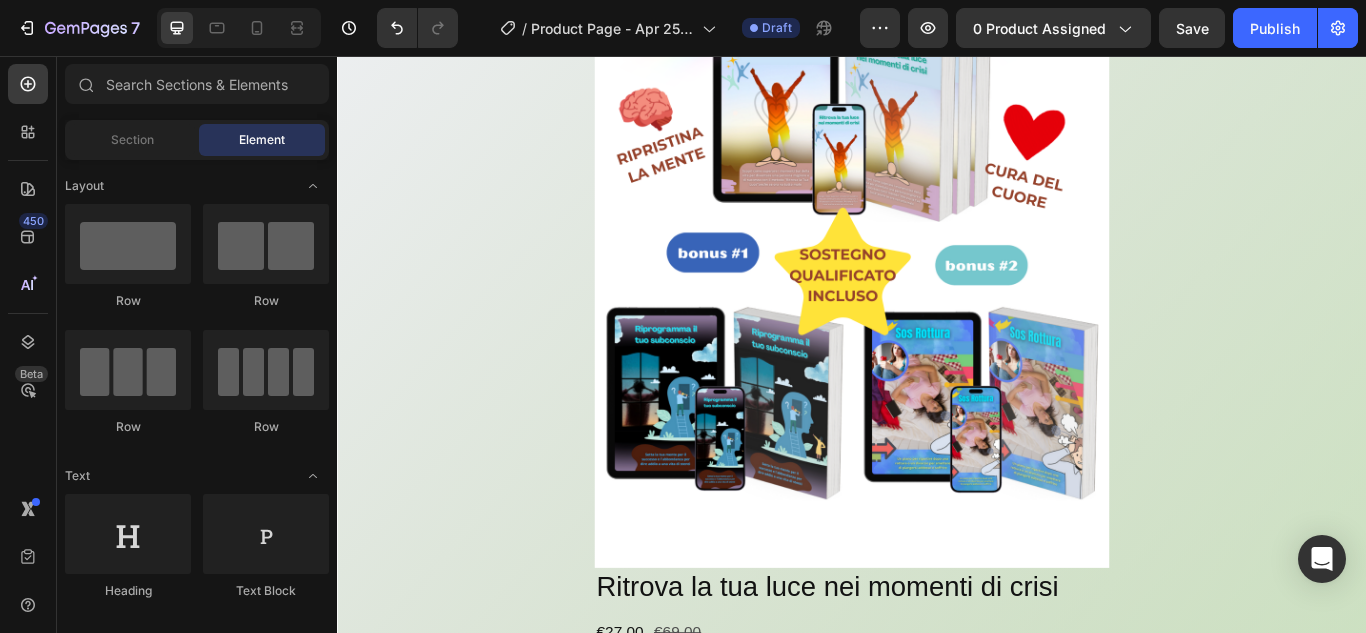 scroll, scrollTop: 429, scrollLeft: 0, axis: vertical 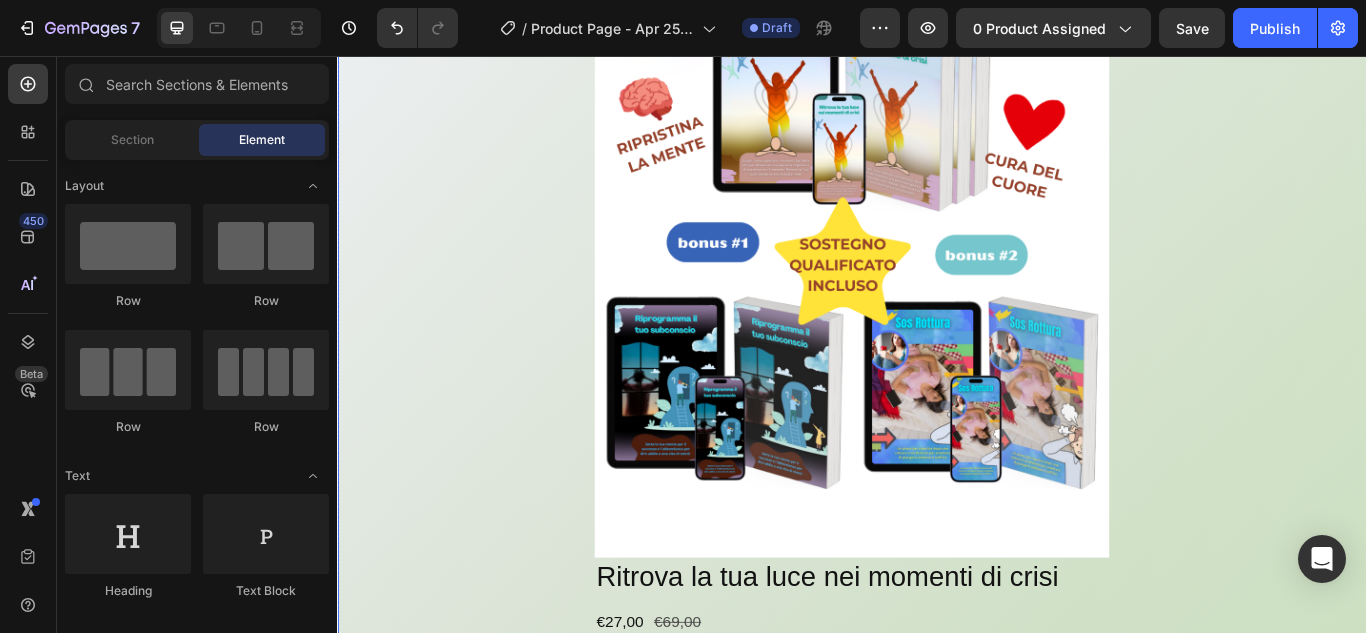 click on "Image Ritrova la tua luce nei momenti di crisi Product Title €27,00 Product Price Product Price €69,00 Product Price Product Price Row Quantity Text Block
1
Product Quantity
Add to cart Add to Cart Buy it now Dynamic Checkout Product" at bounding box center (937, 434) 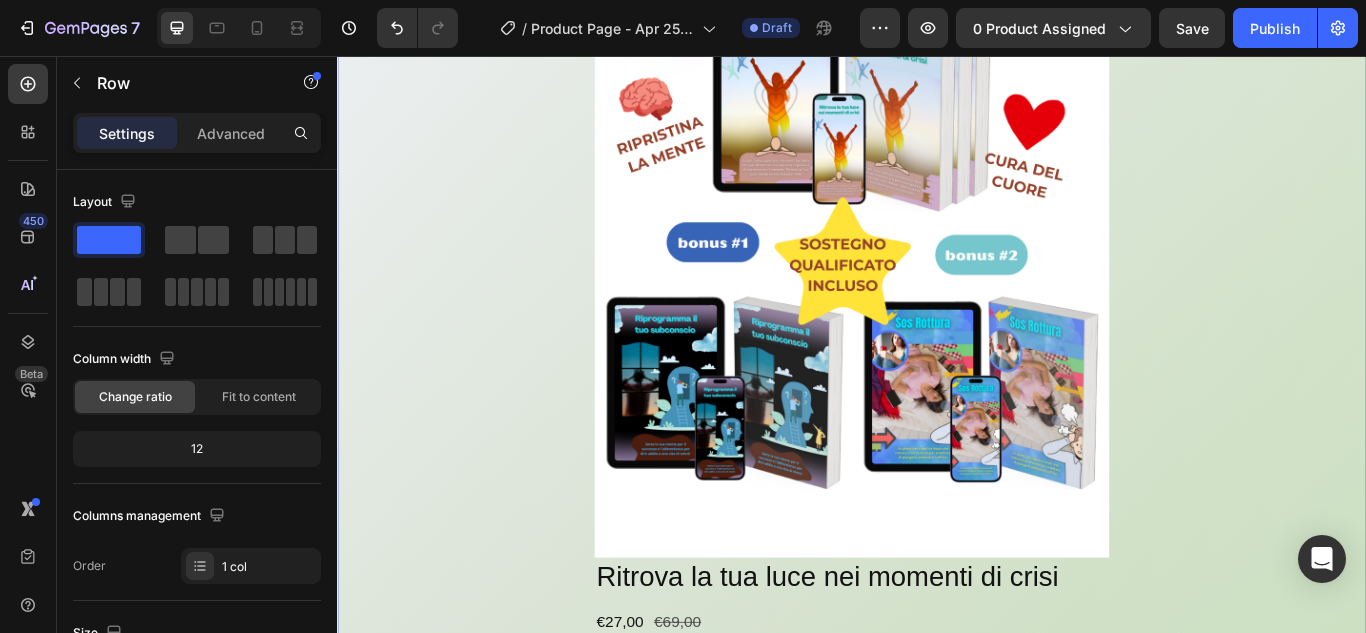 click at bounding box center [937, 266] 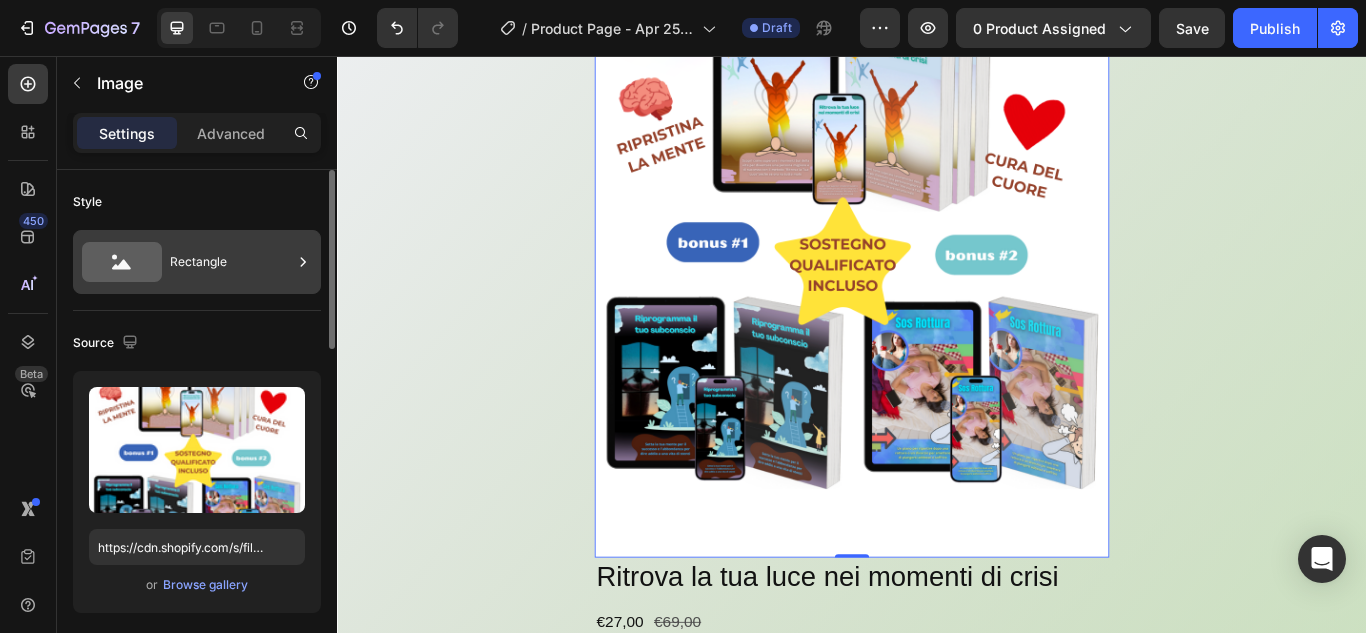 click on "Rectangle" at bounding box center [231, 262] 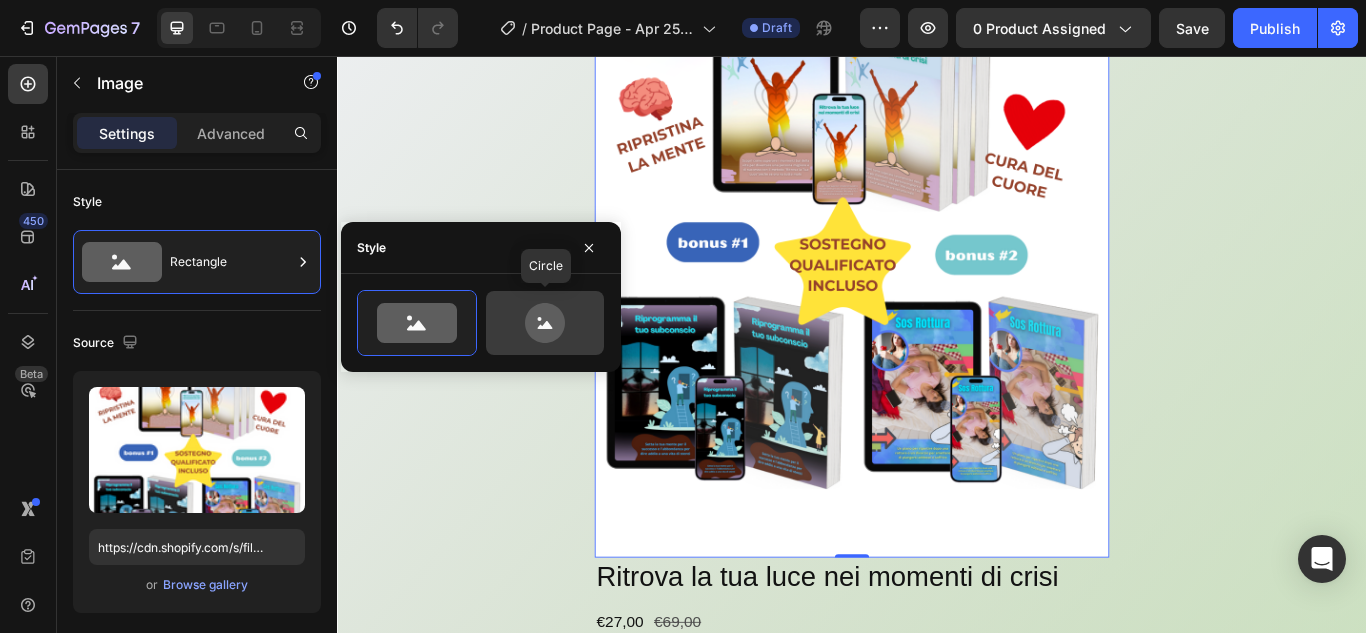 click 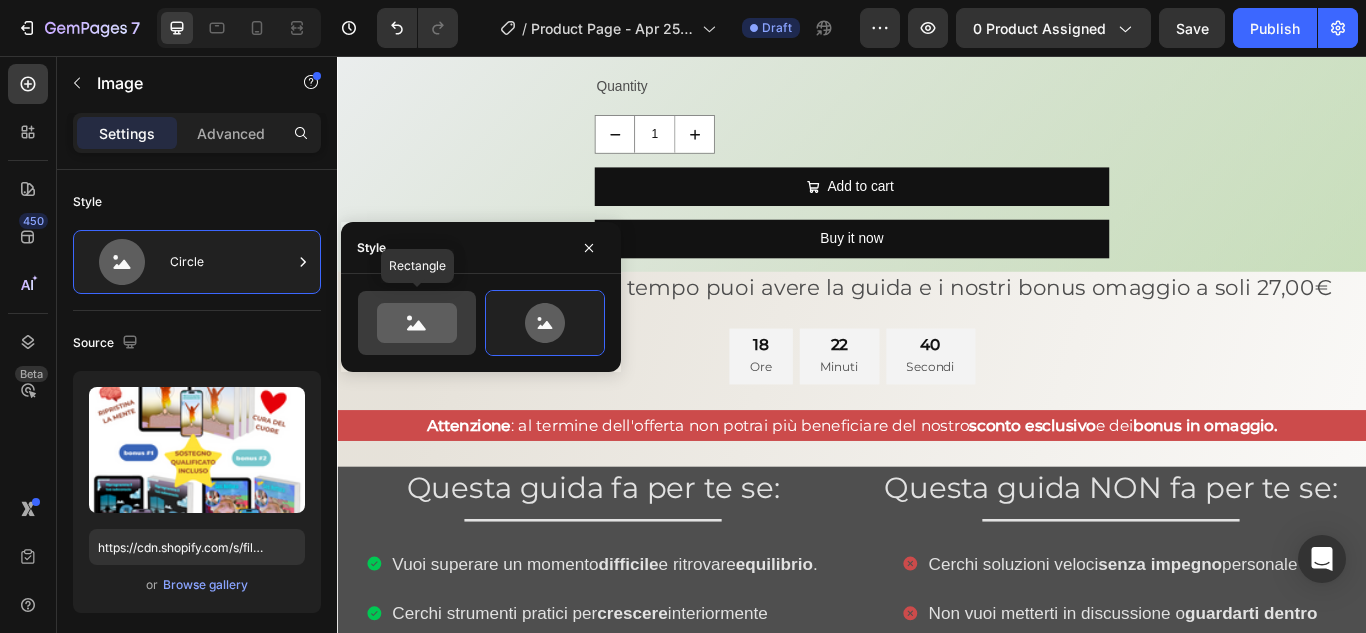click 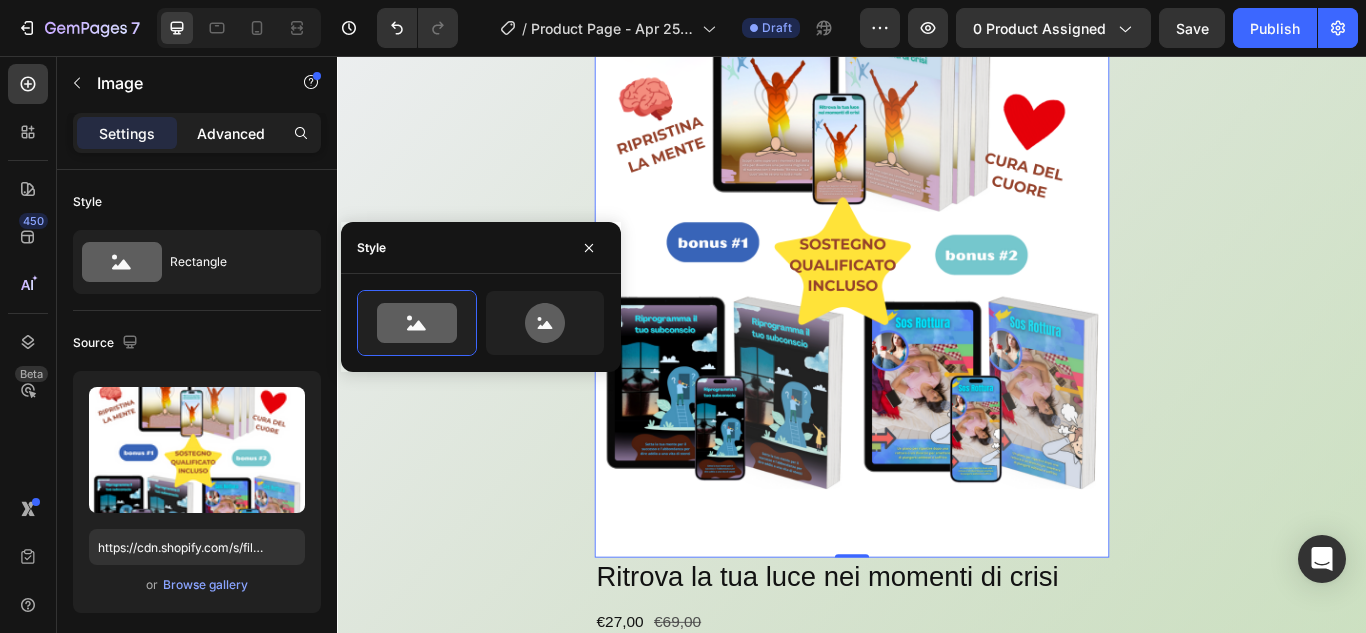 click on "Advanced" 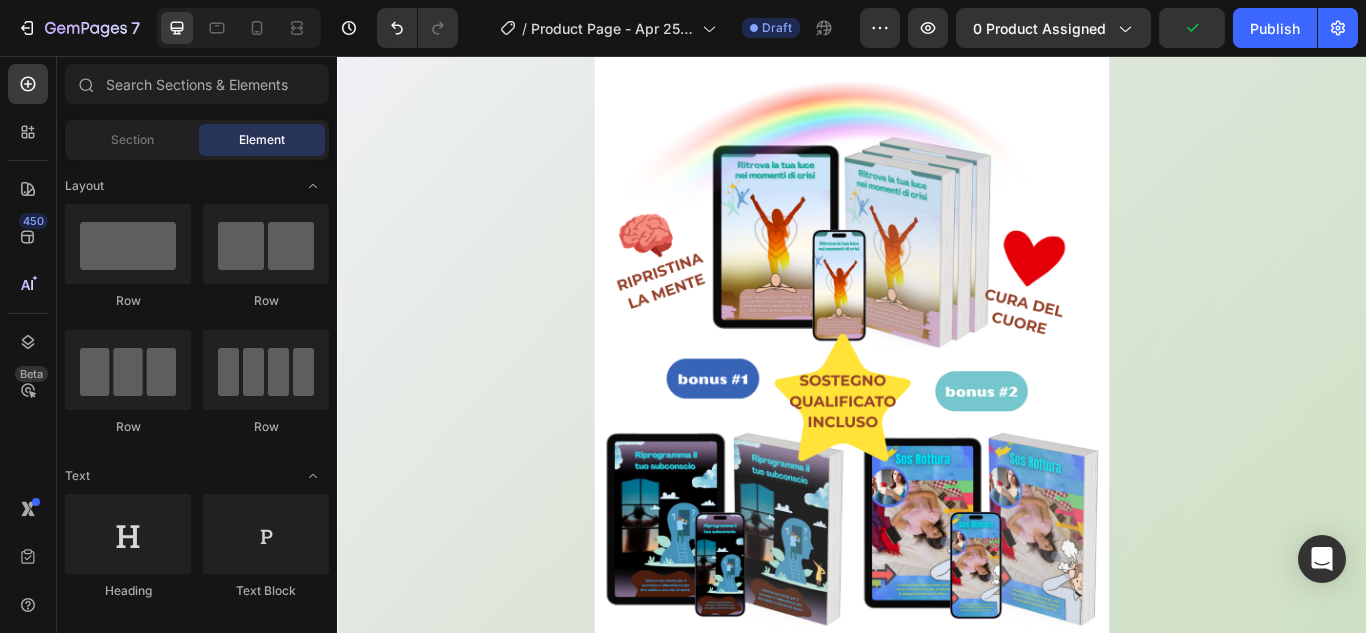 scroll, scrollTop: 306, scrollLeft: 0, axis: vertical 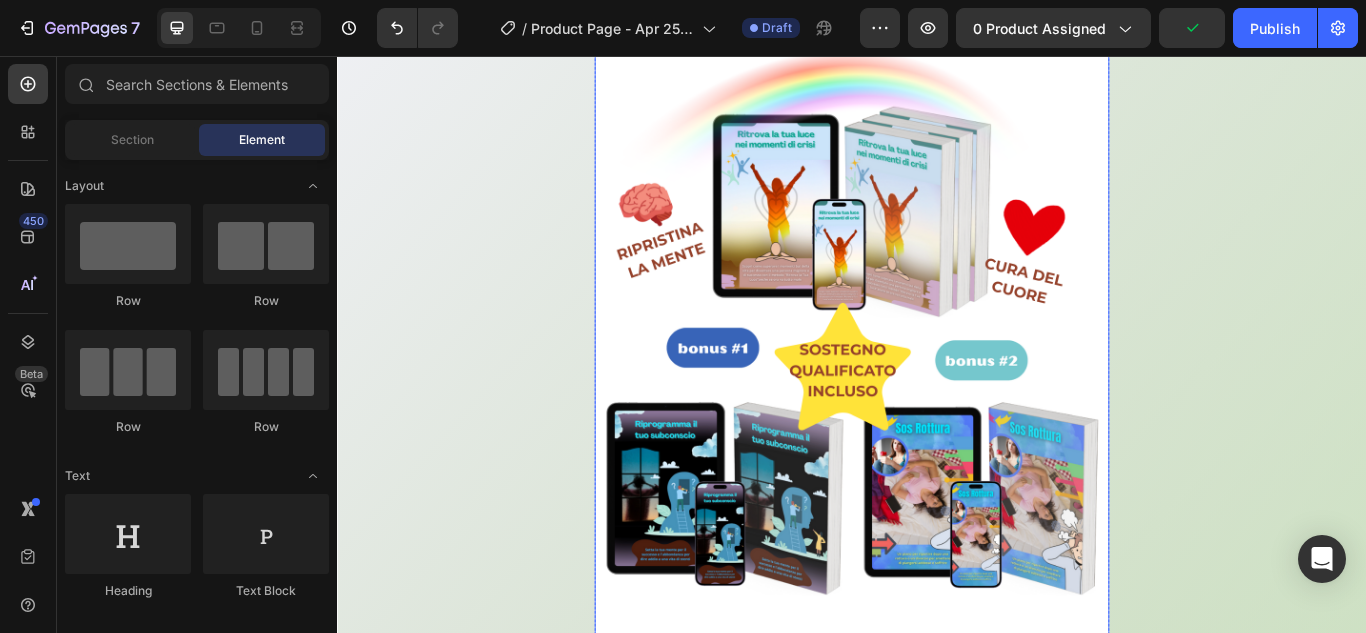 click at bounding box center [937, 389] 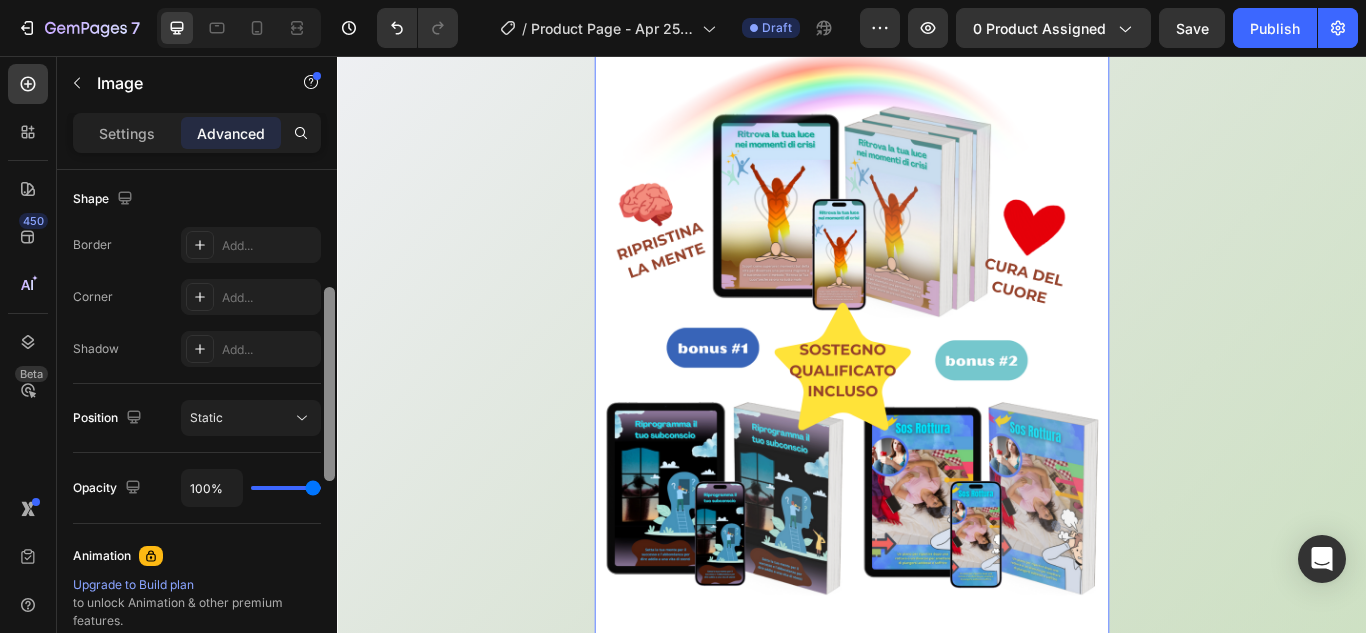 scroll, scrollTop: 458, scrollLeft: 0, axis: vertical 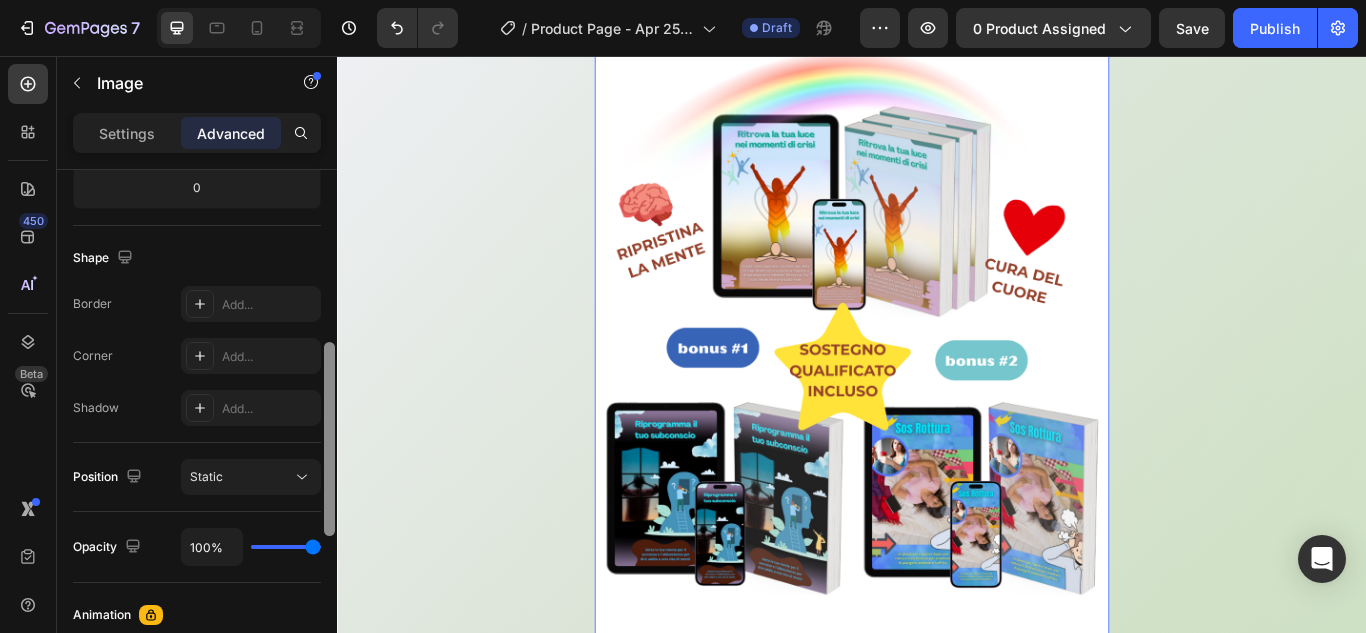 drag, startPoint x: 330, startPoint y: 266, endPoint x: 326, endPoint y: 438, distance: 172.04651 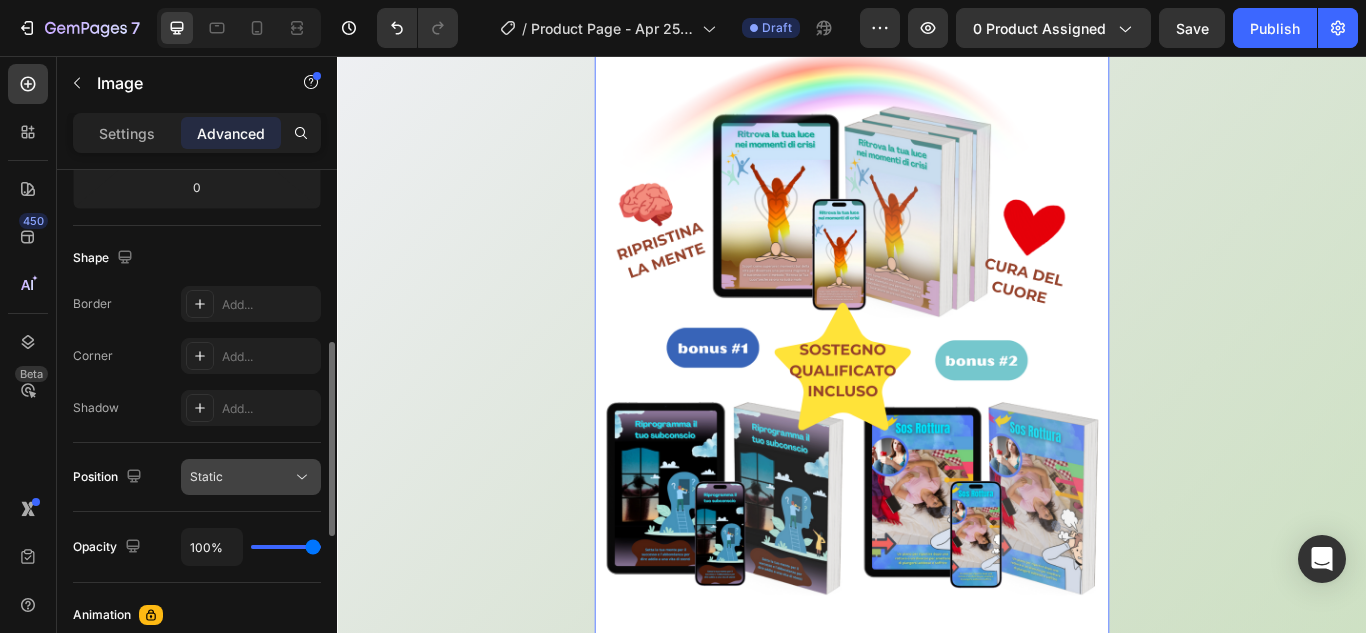click on "Static" at bounding box center [241, 477] 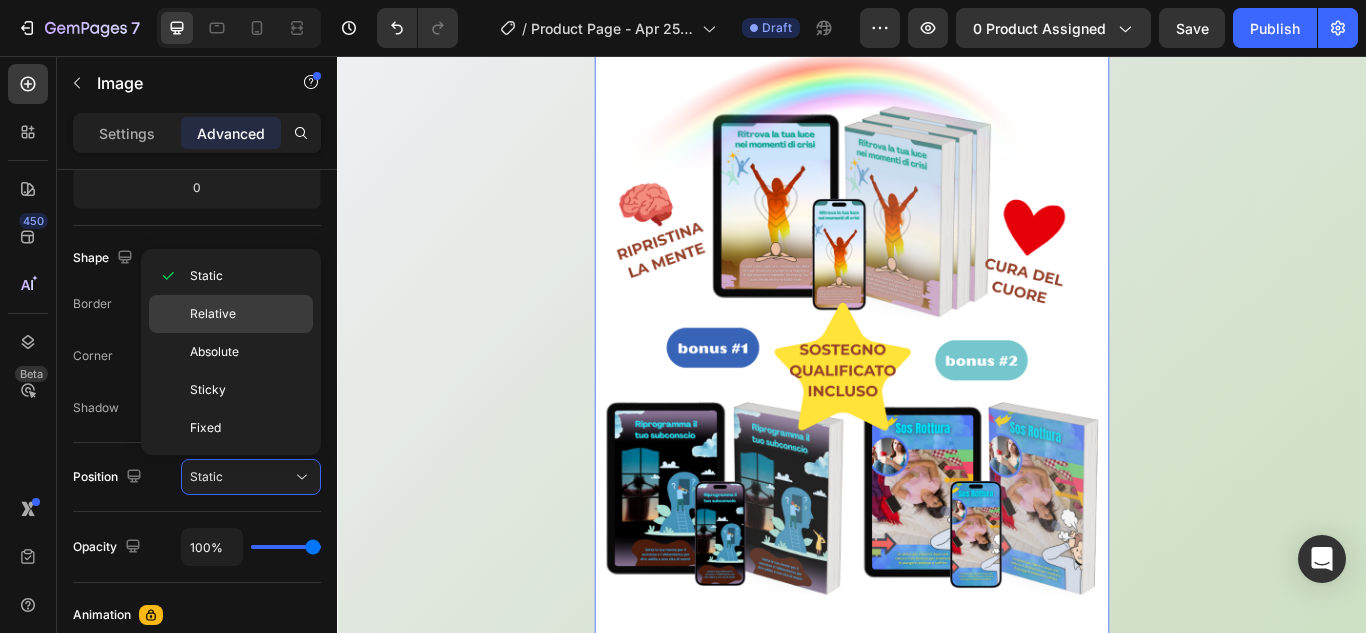 click on "Relative" at bounding box center [247, 314] 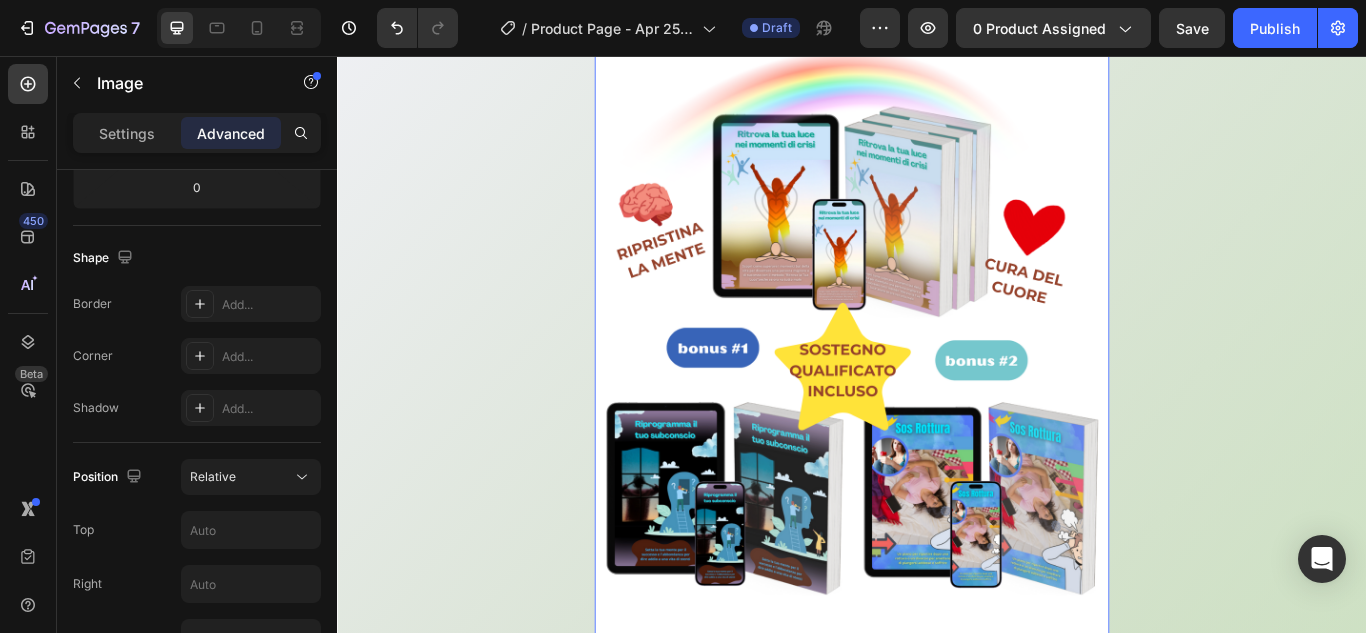 scroll, scrollTop: 978, scrollLeft: 0, axis: vertical 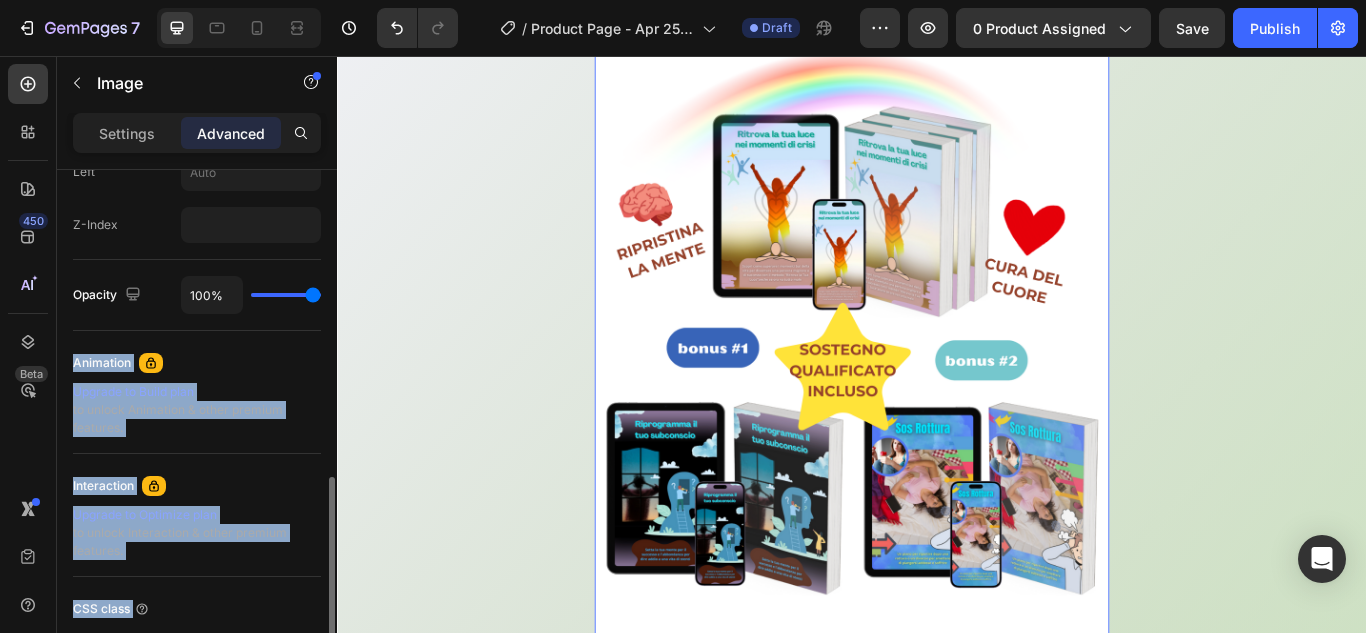 drag, startPoint x: 323, startPoint y: 396, endPoint x: 311, endPoint y: 267, distance: 129.55693 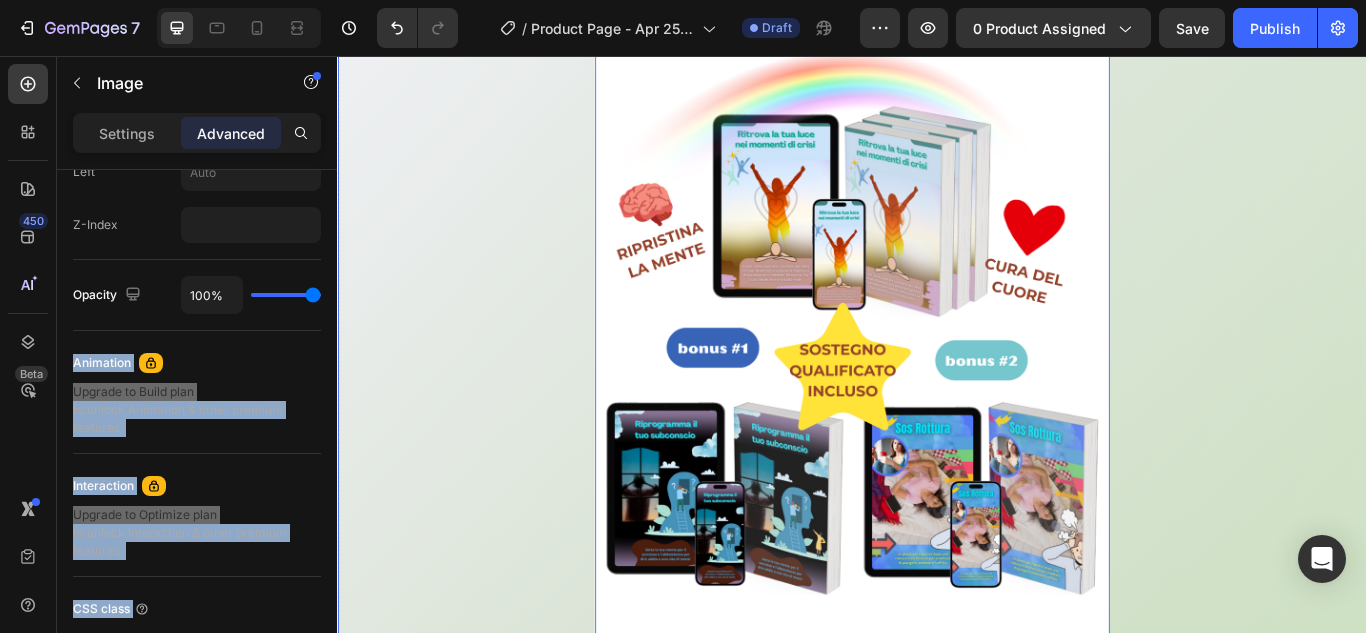 click on "Image   0 Ritrova la tua luce nei momenti di crisi Product Title €27,00 Product Price Product Price €69,00 Product Price Product Price Row Quantity Text Block
1
Product Quantity
Add to cart Add to Cart Buy it now Dynamic Checkout Product" at bounding box center [937, 557] 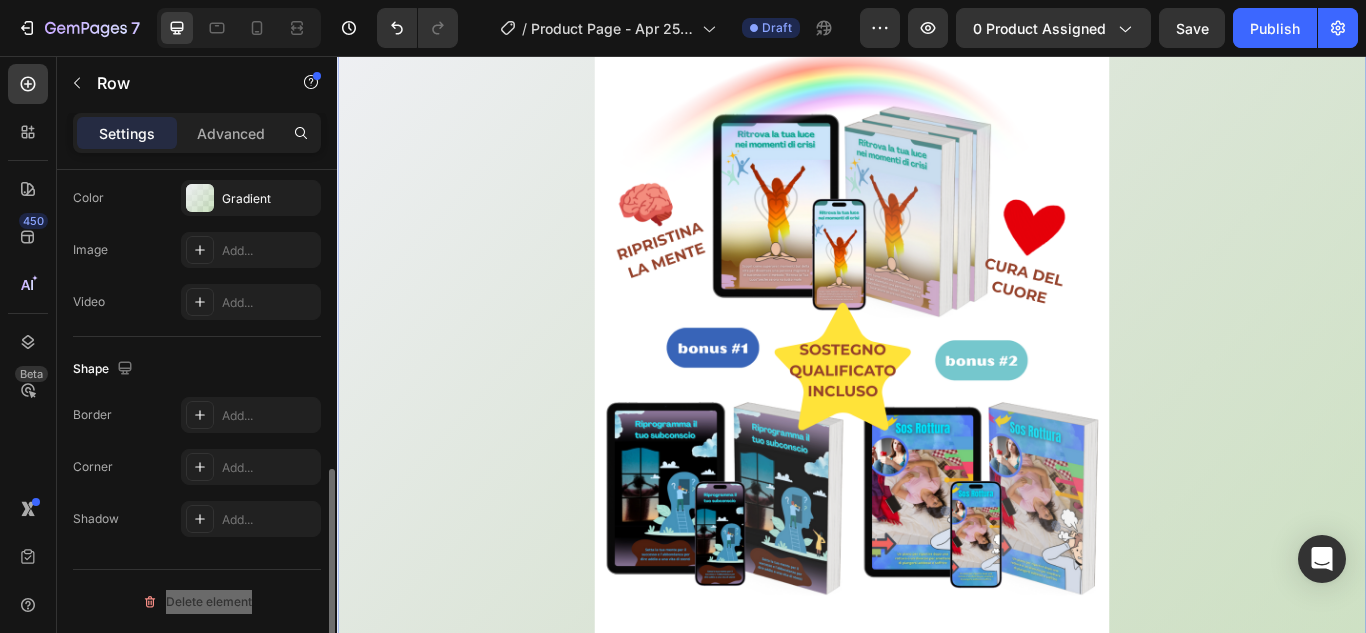 scroll, scrollTop: 0, scrollLeft: 0, axis: both 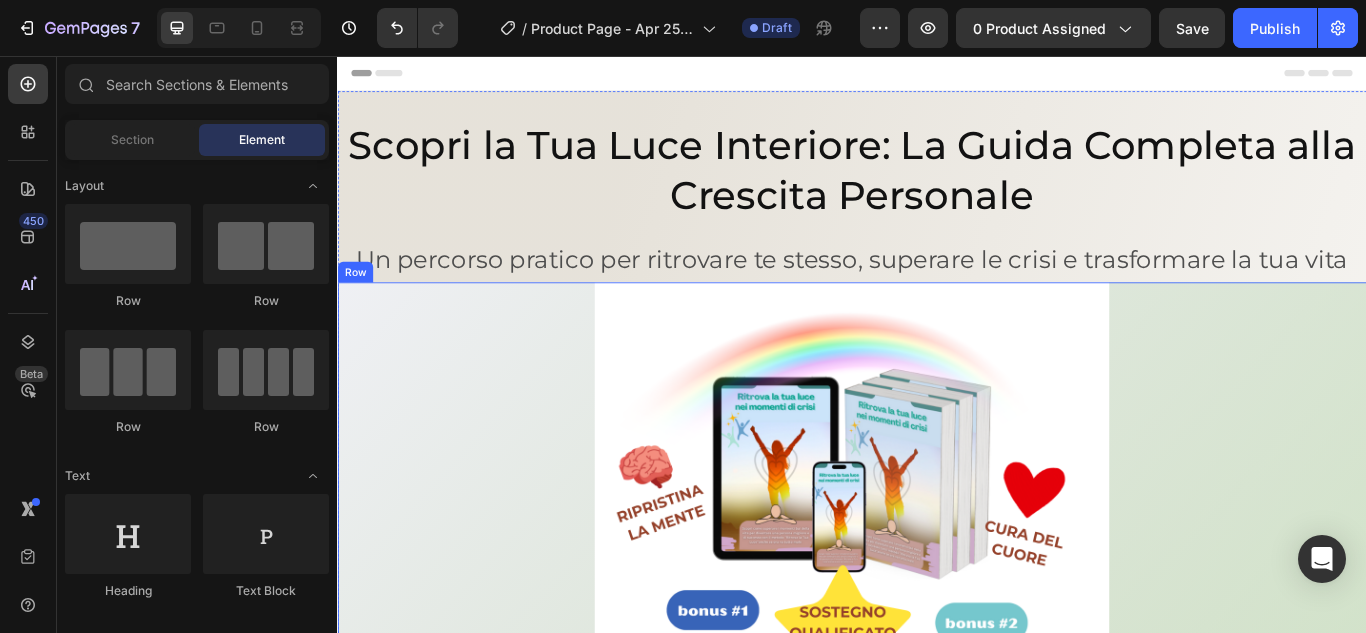 click on "Image Ritrova la tua luce nei momenti di crisi Product Title €27,00 Product Price Product Price €69,00 Product Price Product Price Row Quantity Text Block
1
Product Quantity
Add to cart Add to Cart Buy it now Dynamic Checkout Product" at bounding box center [937, 863] 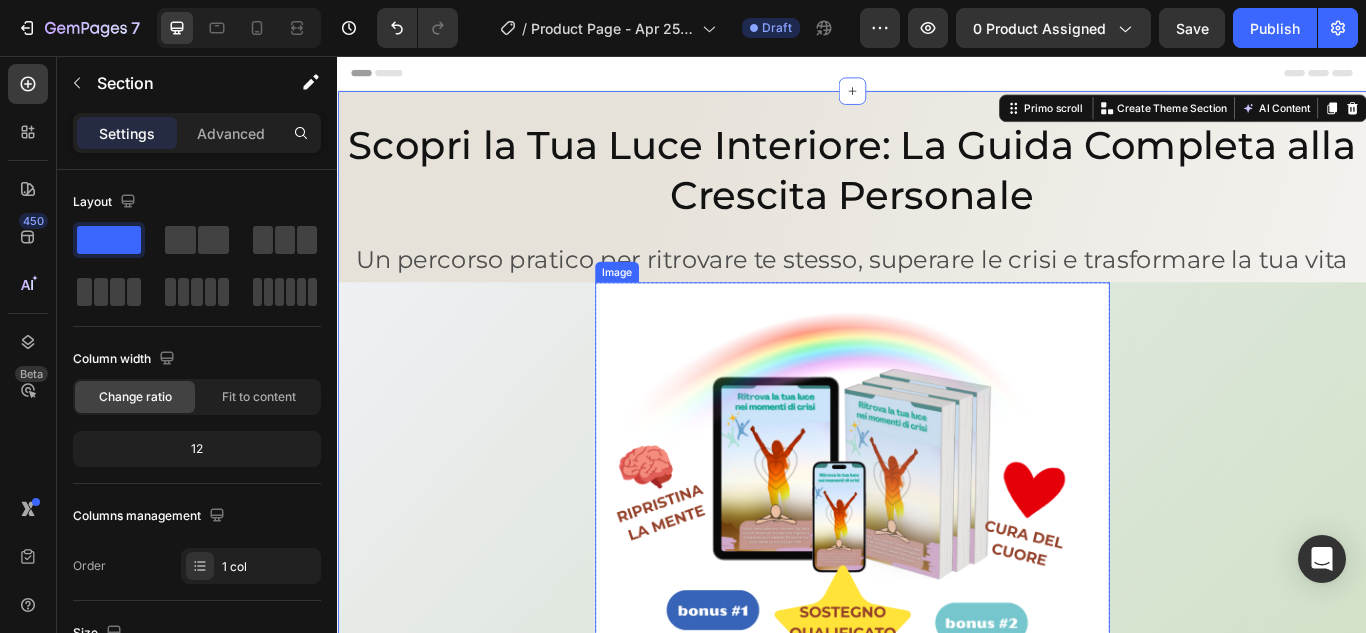click at bounding box center [937, 695] 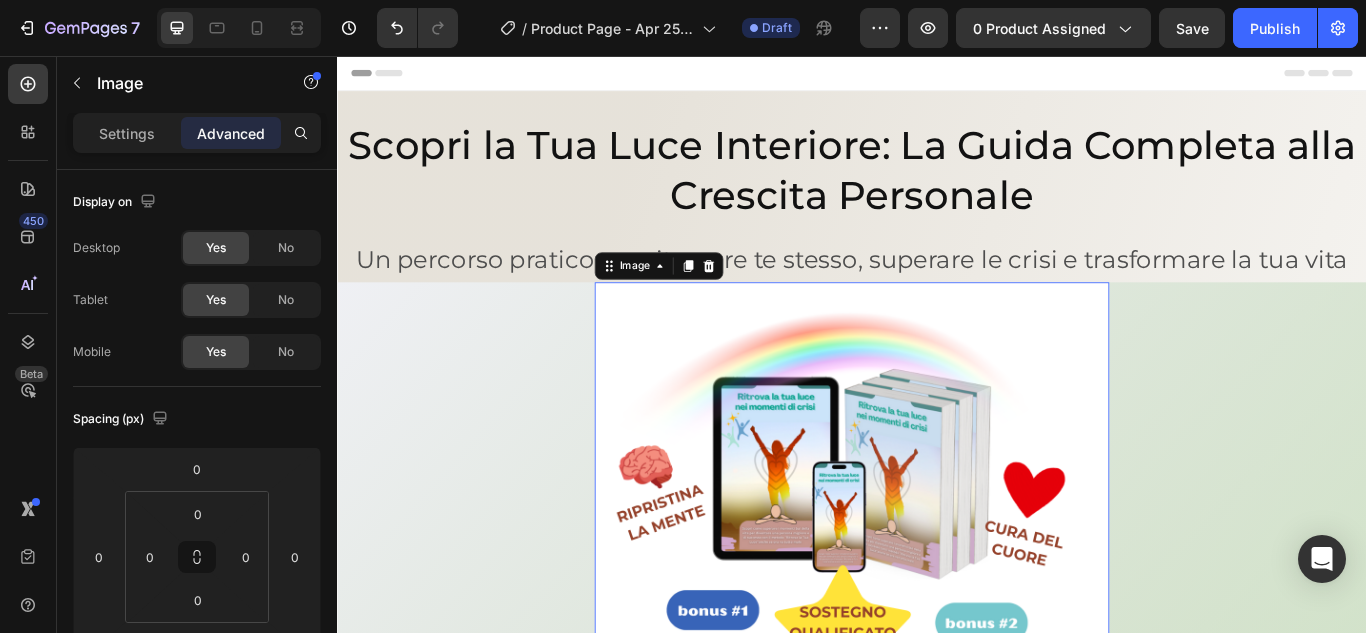 click at bounding box center (937, 695) 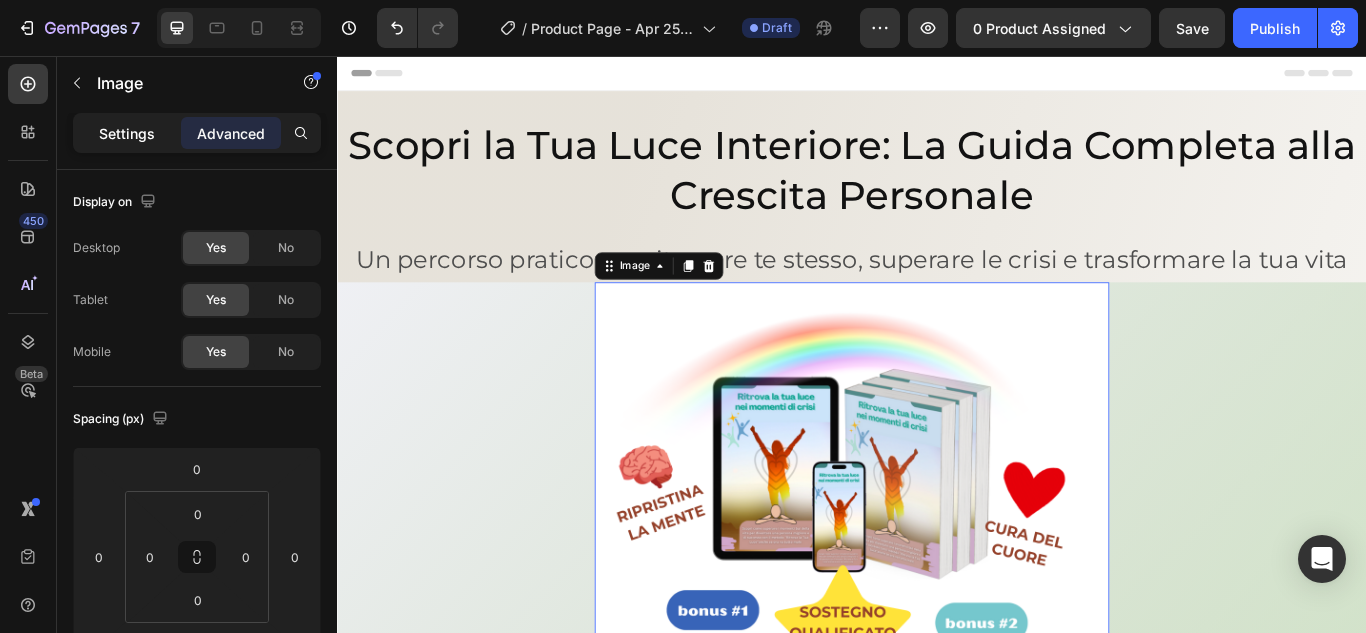 click on "Settings" at bounding box center (127, 133) 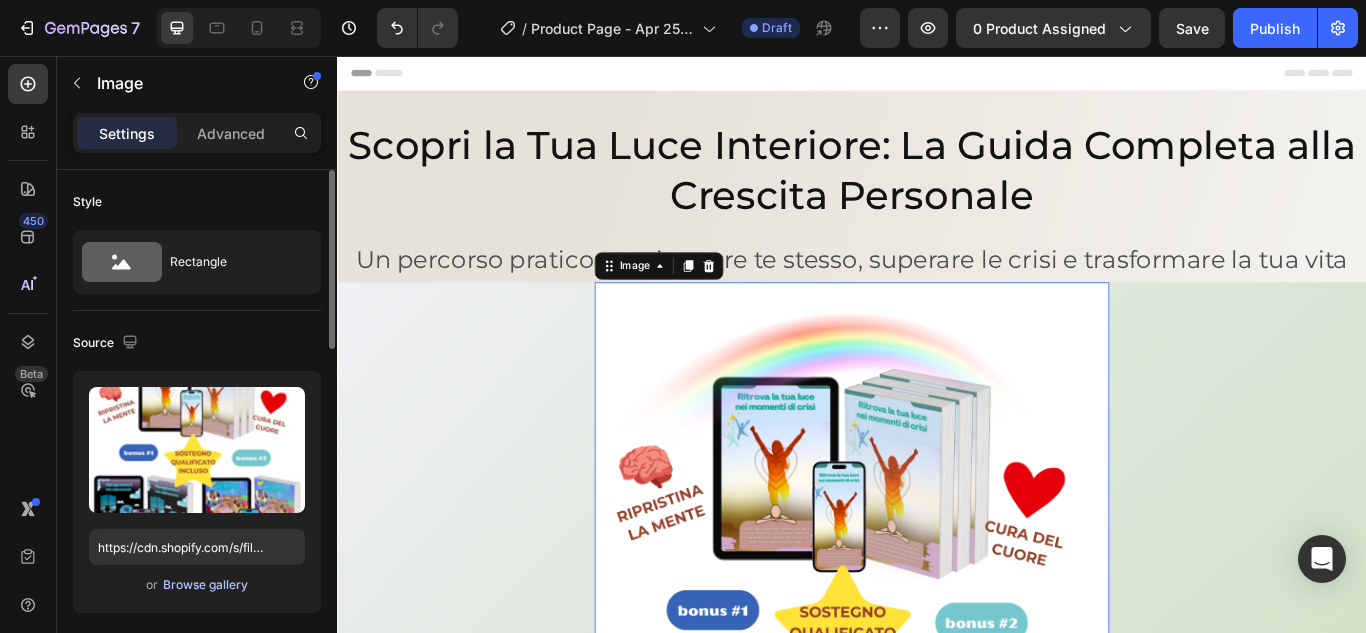 click on "Browse gallery" at bounding box center [205, 585] 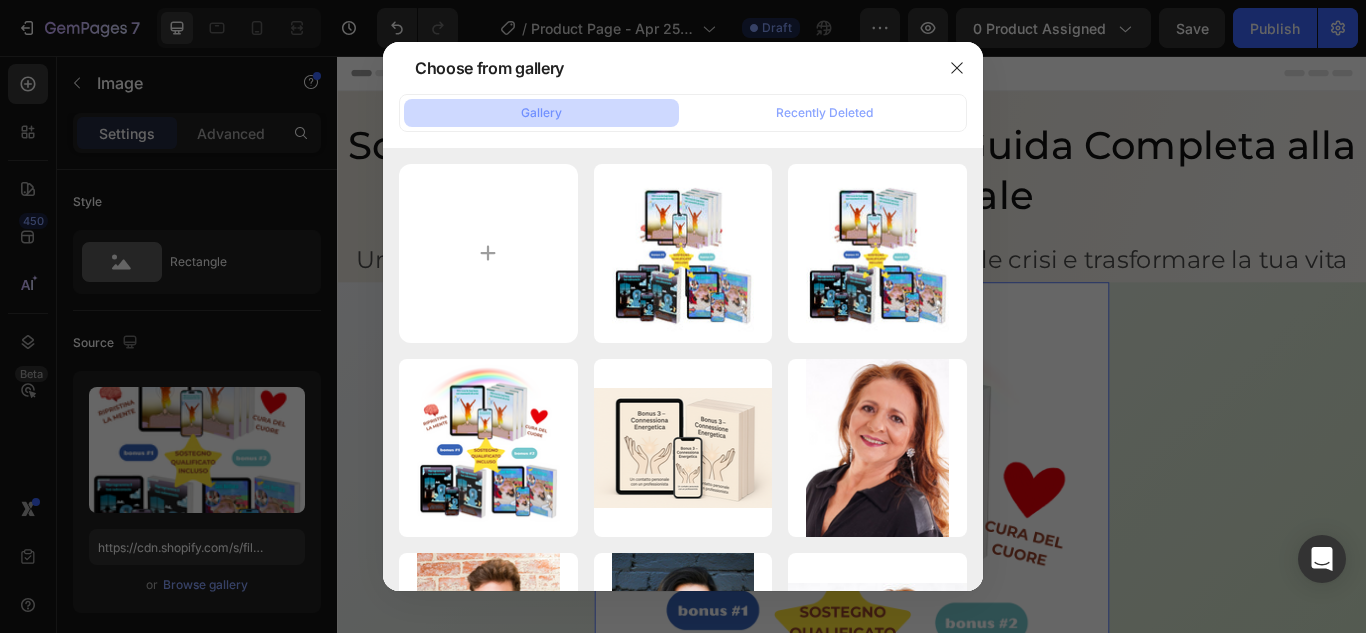 click on "Gallery" at bounding box center (541, 113) 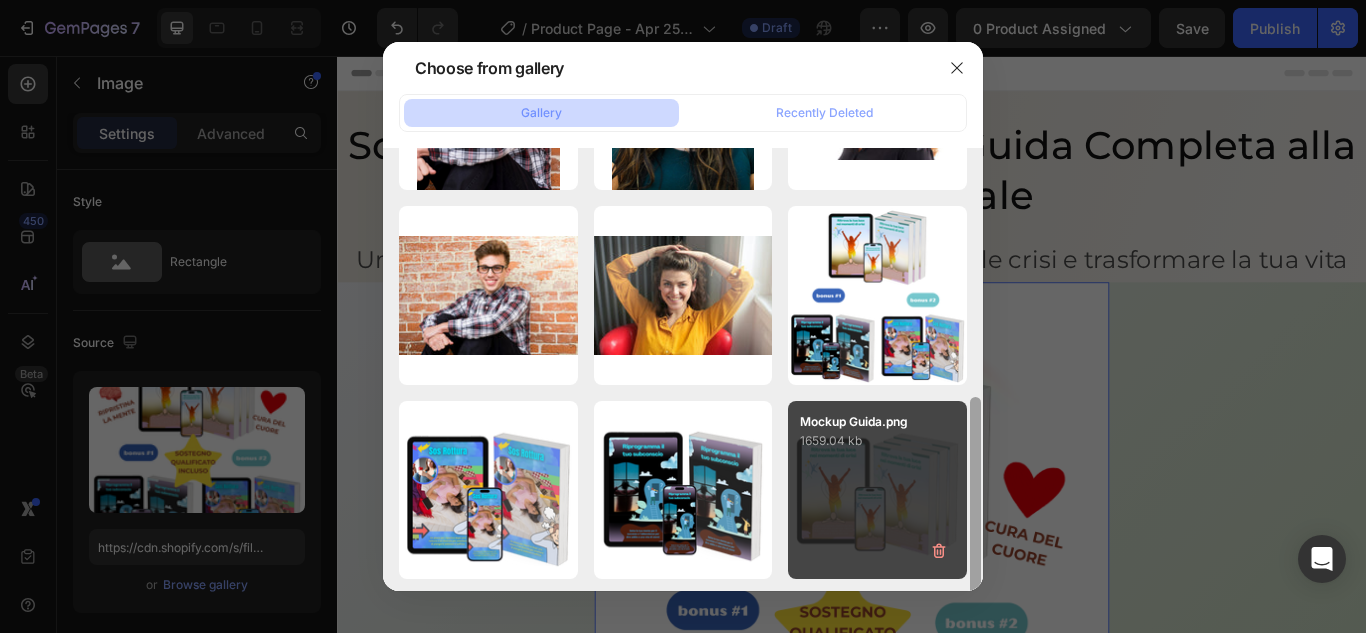 scroll, scrollTop: 546, scrollLeft: 0, axis: vertical 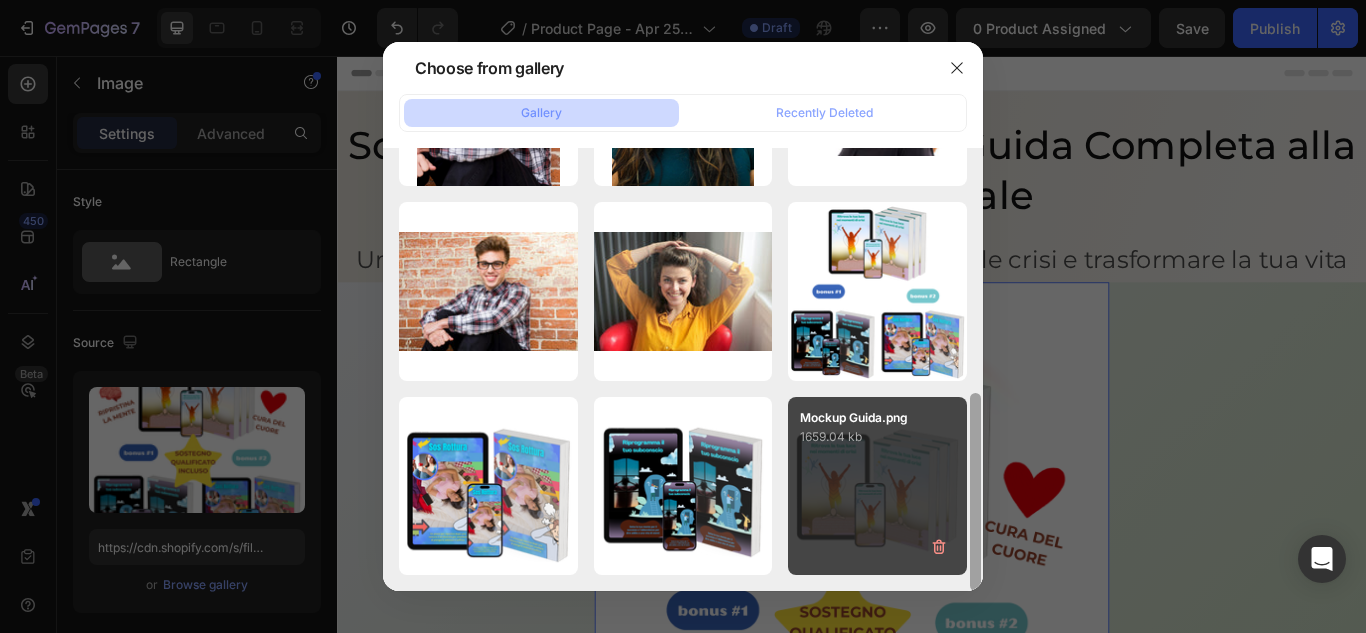 drag, startPoint x: 978, startPoint y: 250, endPoint x: 952, endPoint y: 498, distance: 249.35918 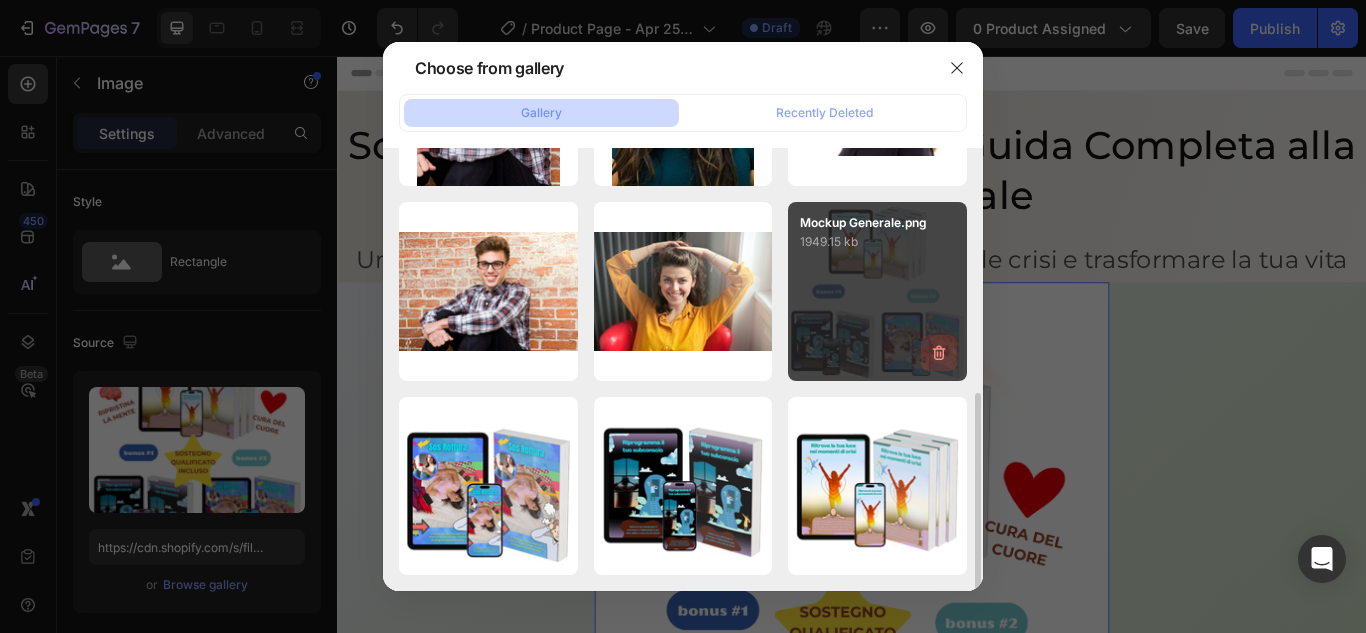 click at bounding box center [939, 353] 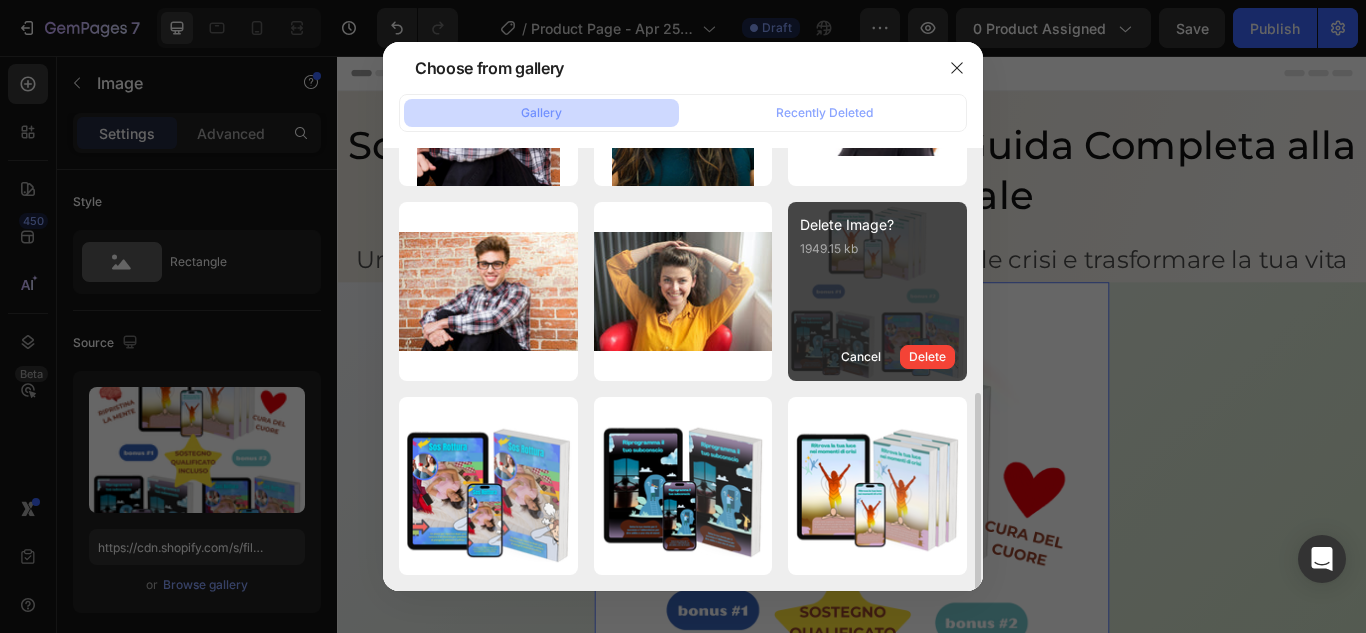 click on "Delete Image? 1949.15 kb   Cancel   Delete" at bounding box center [877, 291] 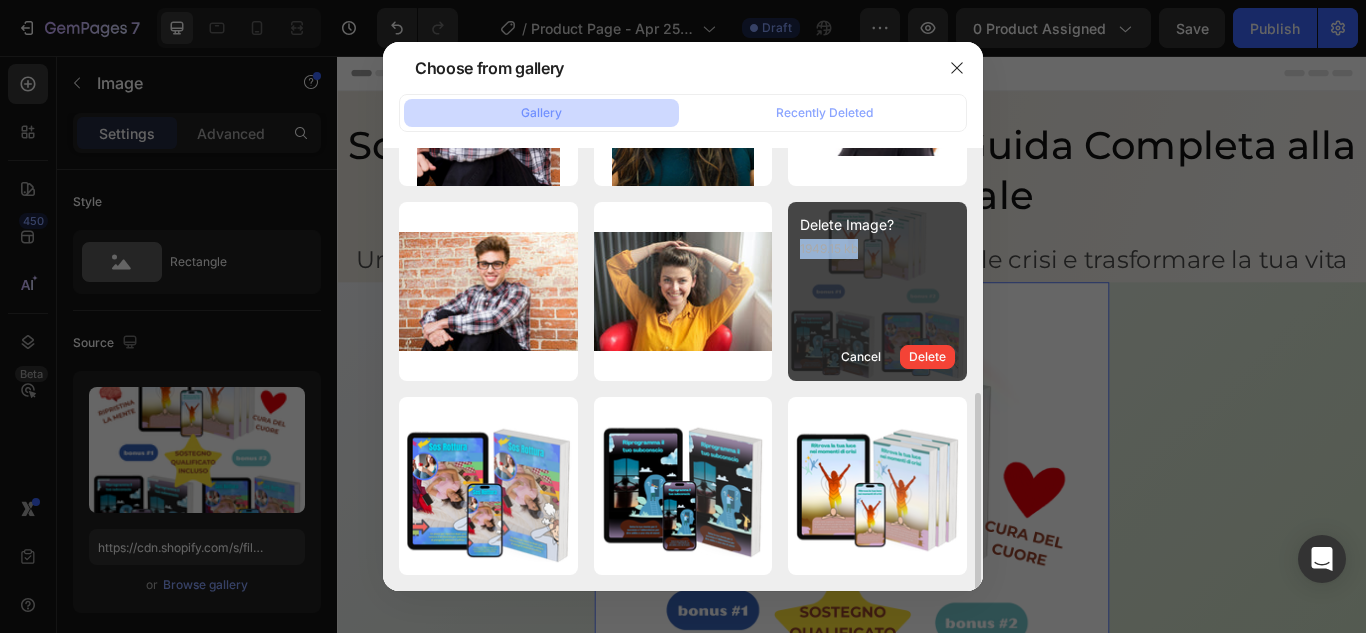 click on "Delete Image? 1949.15 kb   Cancel   Delete" at bounding box center [877, 291] 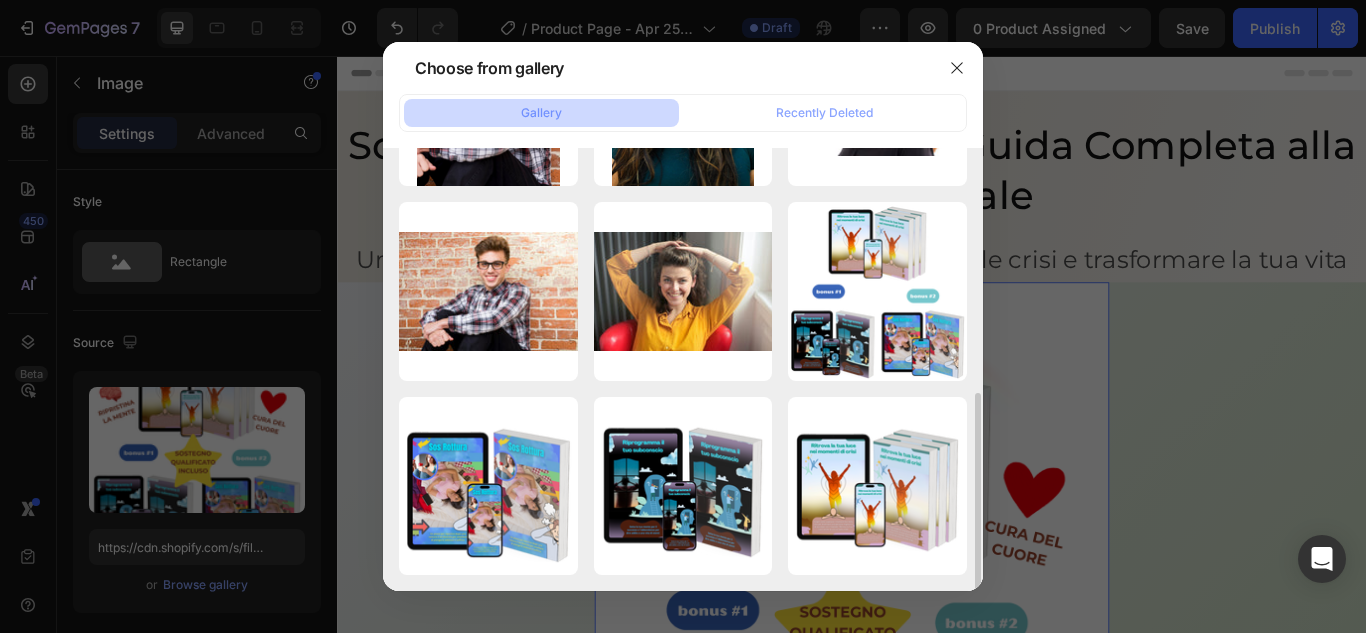 click on "Progetto senza titolo.jpg 150.33 kb  Progetto senza titolo.jpg 150.33 kb  mockup modificato.png 965.76 kb  ChatGPT Image 1 lug 2...59.png 2121.00 kb  1.png 1349.98 kb  3.png 2214.08 kb  2.png 1893.00 kb  pexels-andersonguerra...32.jpg 857.96 kb  pexels-jeffreyreed-76...46.jpg 1214.02 kb  pexels-olly-774095.jpg 1340.53 kb  Delete Image? 1949.15 kb   Cancel   Delete  Mockup Bonus #2.png 2565.84 kb  Mockup Bonus #1.png 1801.02 kb  Mockup Guida.png 1659.04 kb" at bounding box center [683, 96] 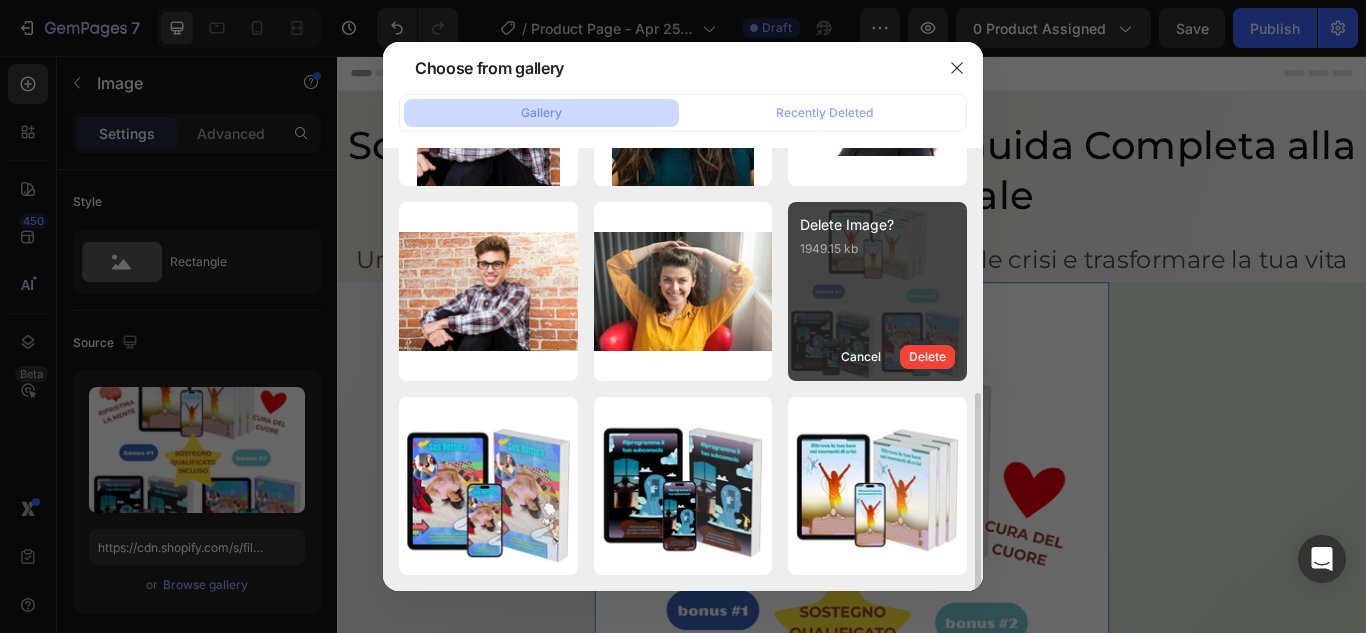 click on "Delete Image? 1949.15 kb   Cancel   Delete" at bounding box center [877, 291] 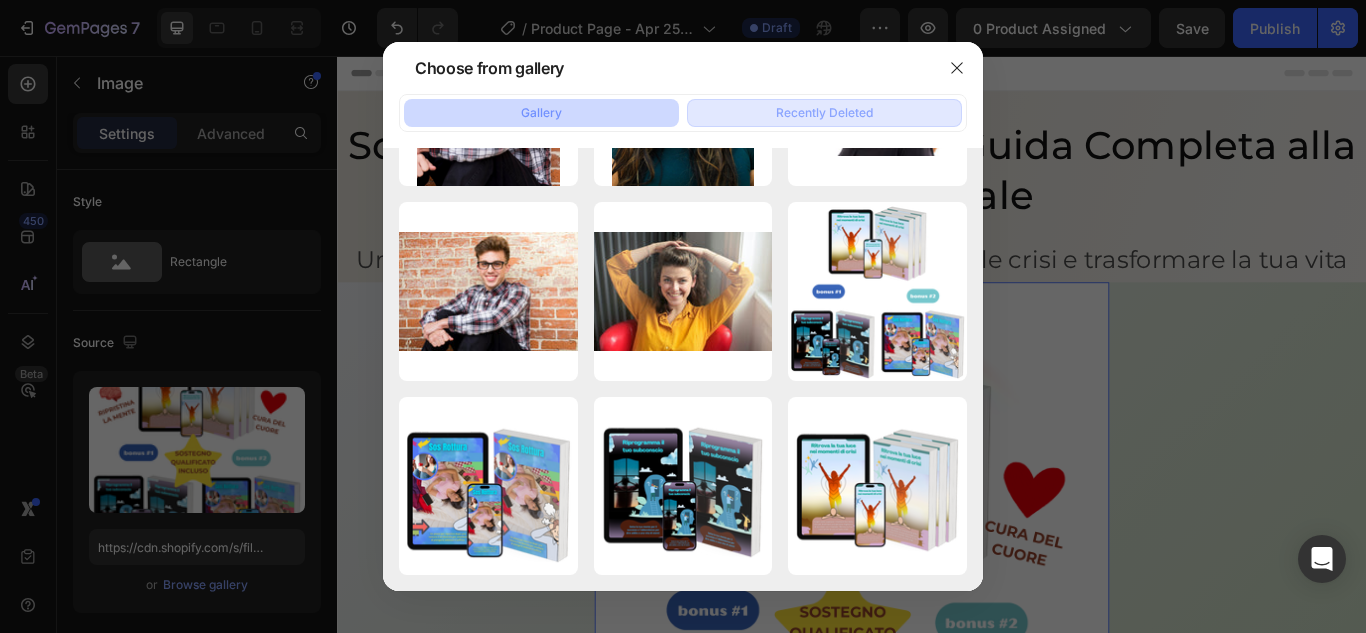 click on "Recently Deleted" 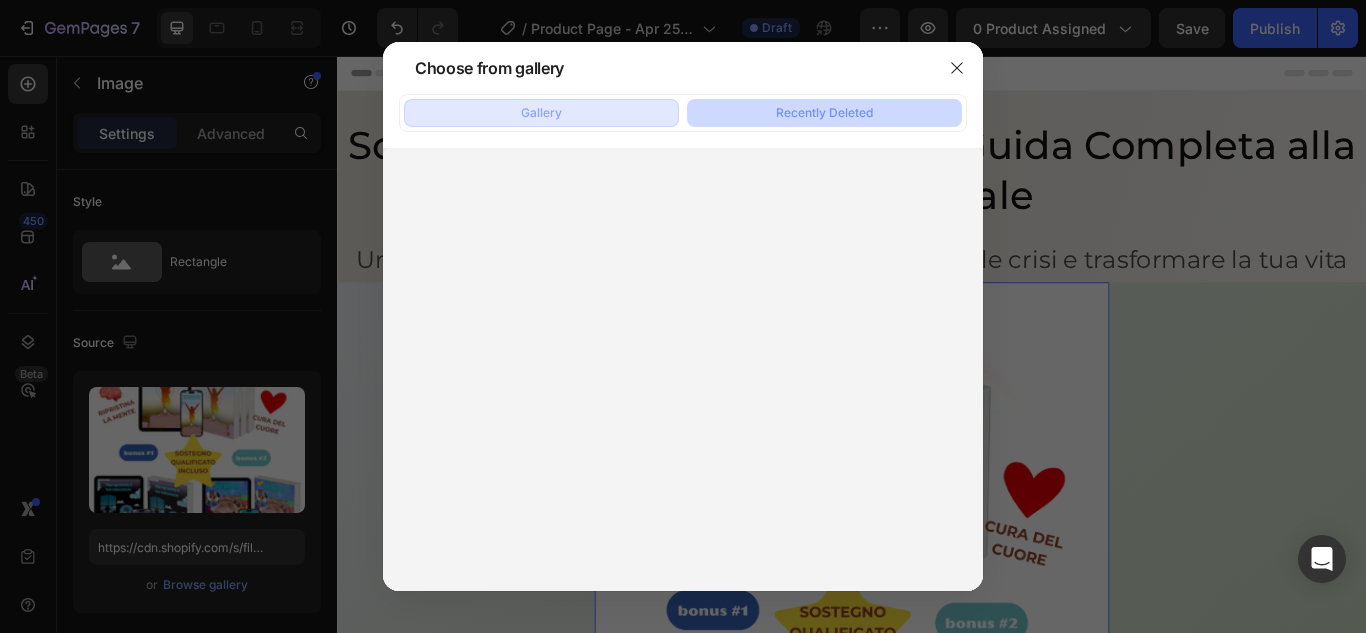 click on "Gallery" 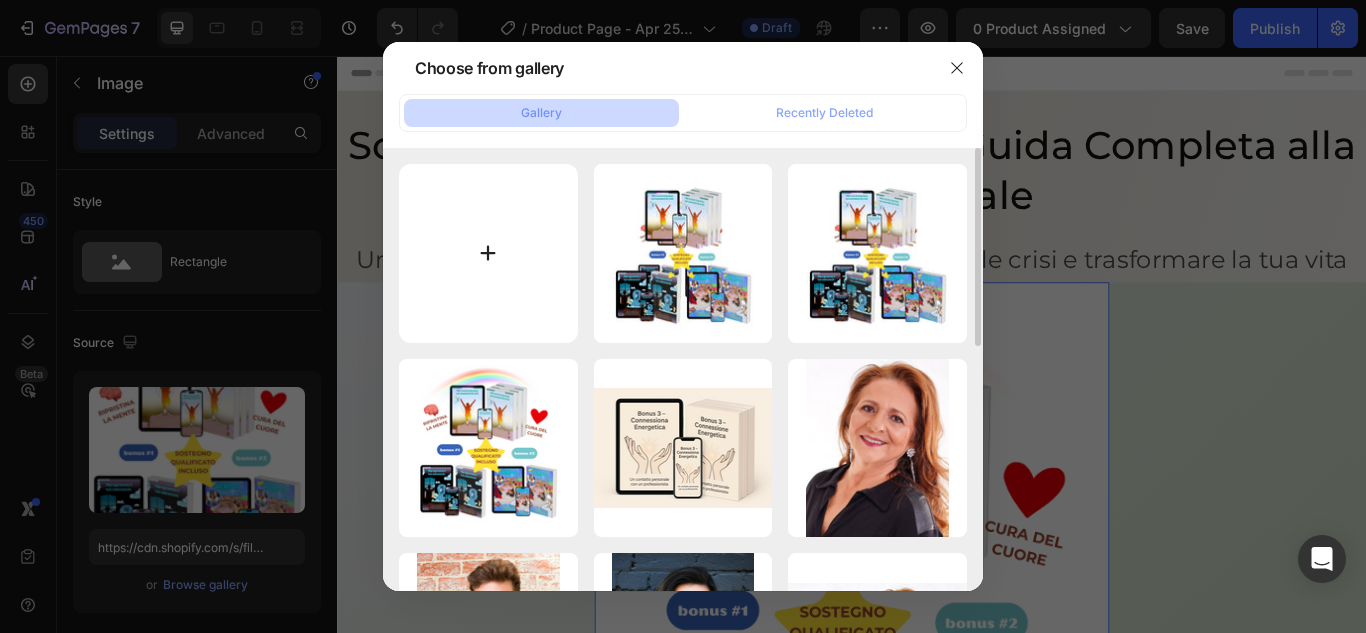 click at bounding box center [488, 253] 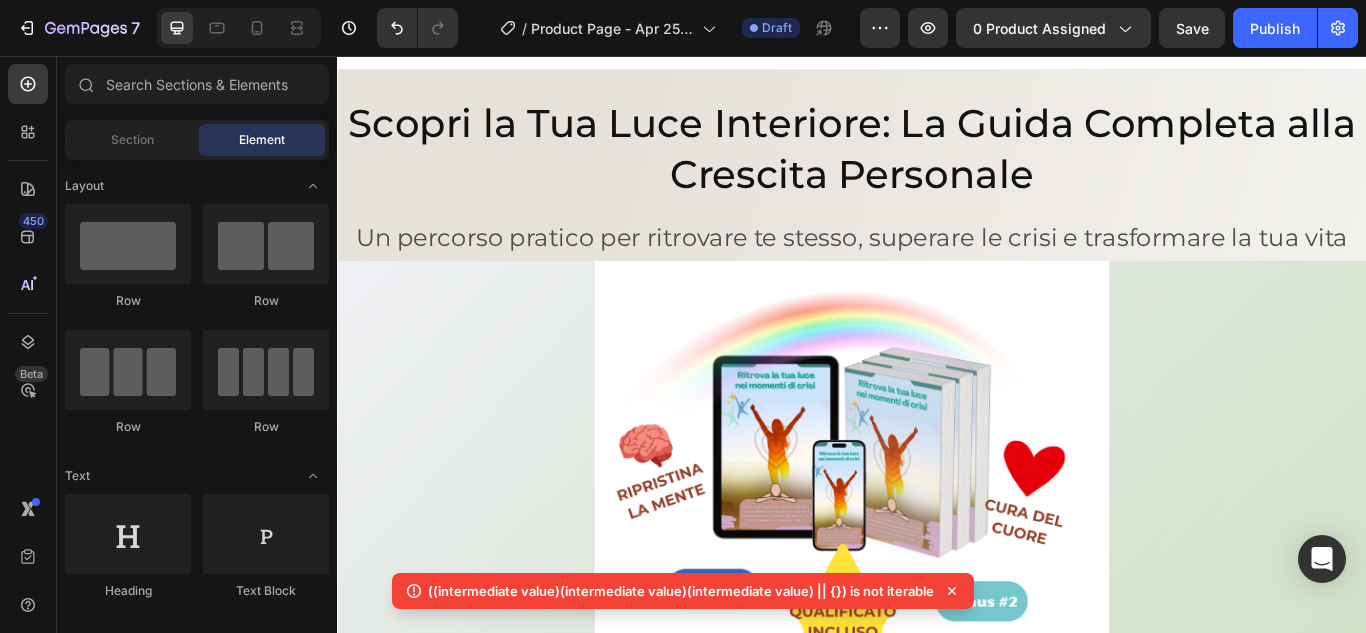 scroll, scrollTop: 0, scrollLeft: 0, axis: both 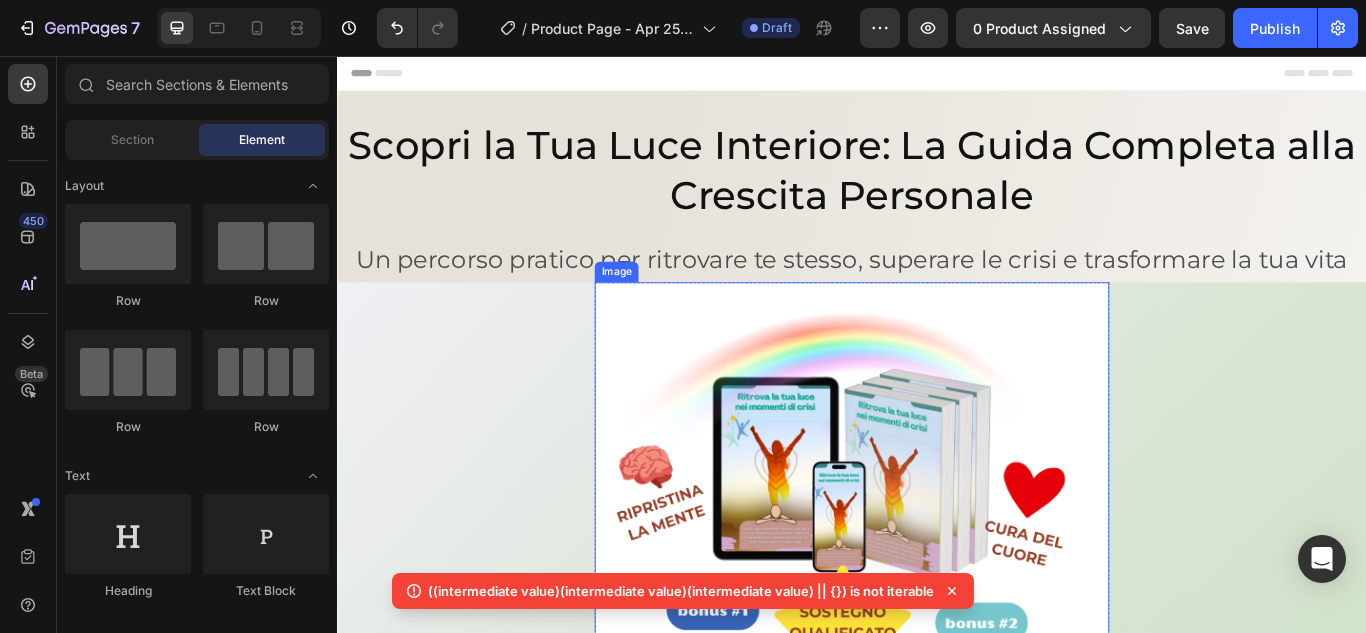 click at bounding box center (937, 695) 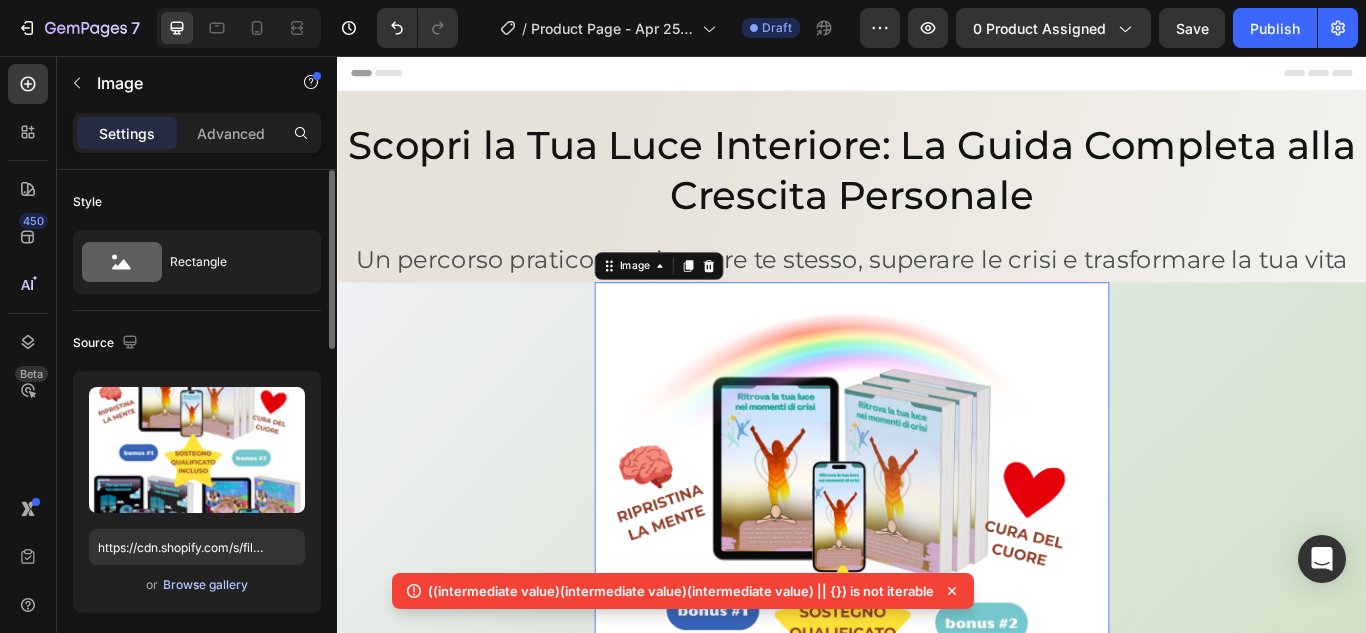 click on "Browse gallery" at bounding box center [205, 585] 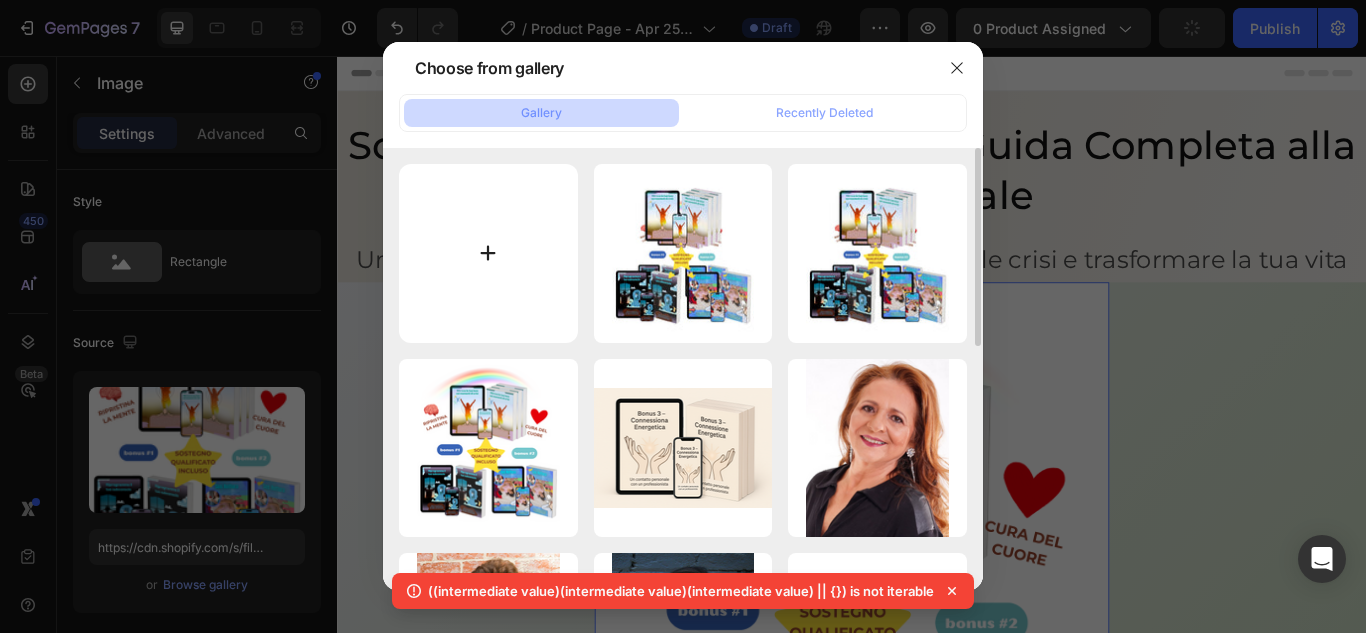 click at bounding box center (488, 253) 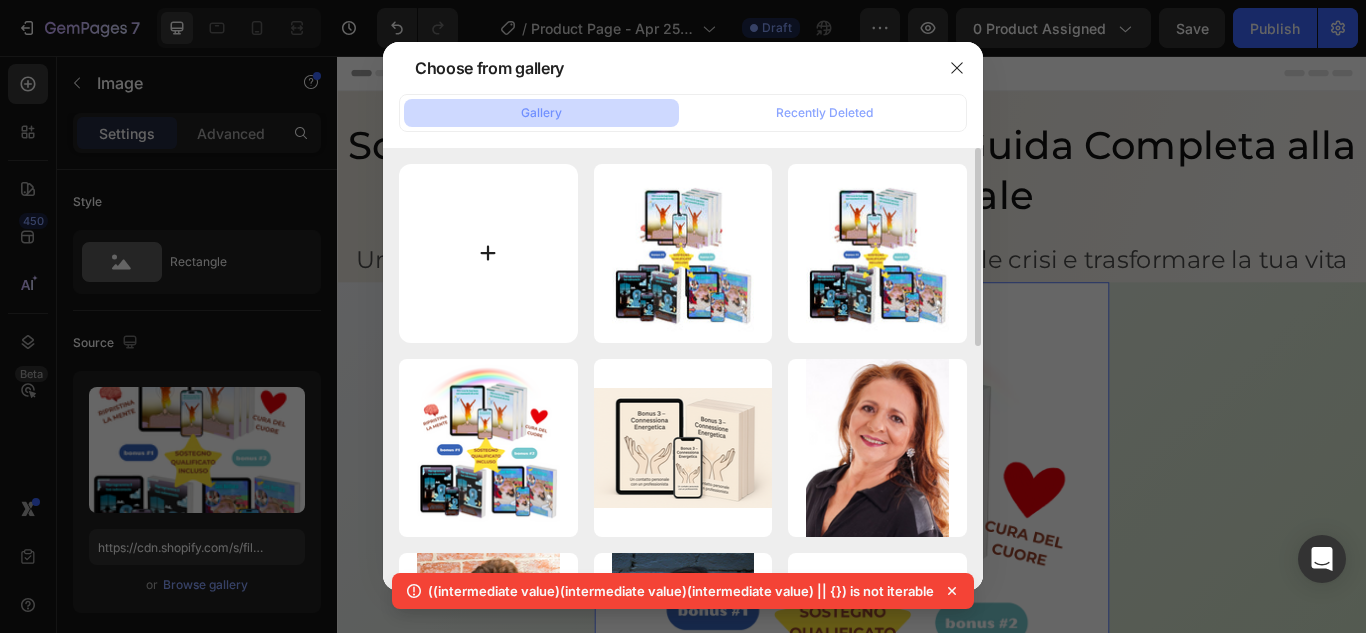 type on "C:\fakepath\Mockup Generale.png" 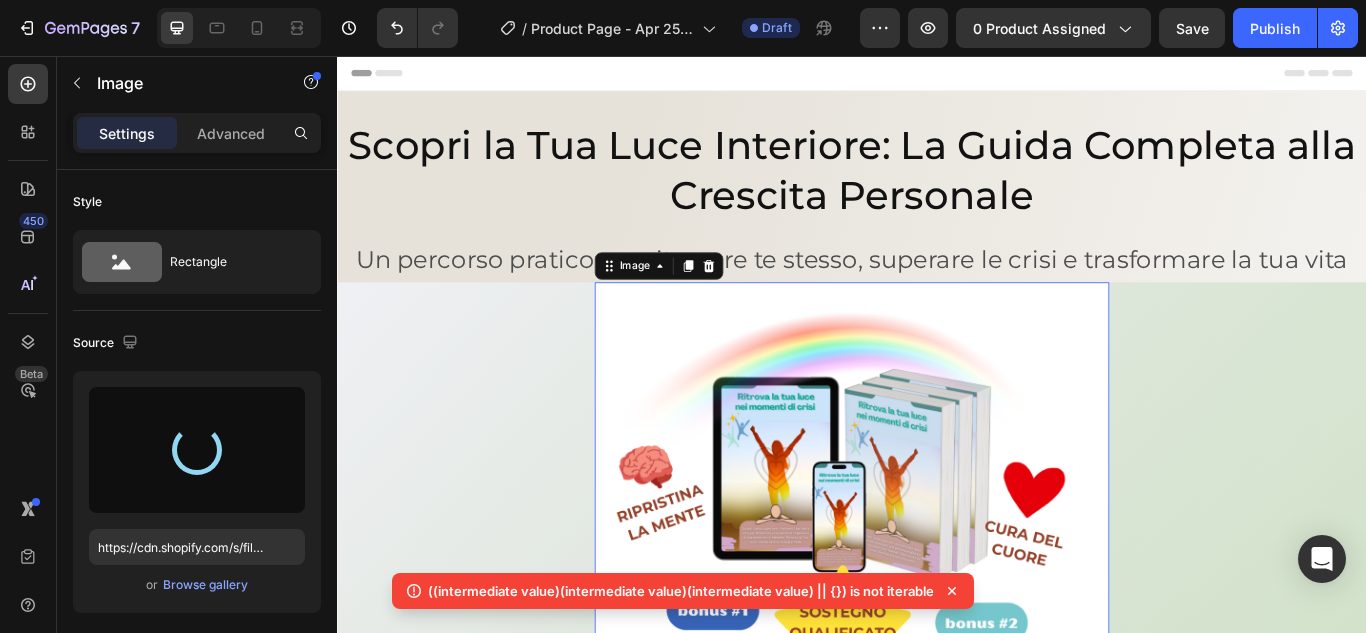 type on "https://cdn.shopify.com/s/files/1/0892/2071/0727/files/gempages_562909183695913746-6a975dac-556f-406e-97c8-c2719db391ce.png" 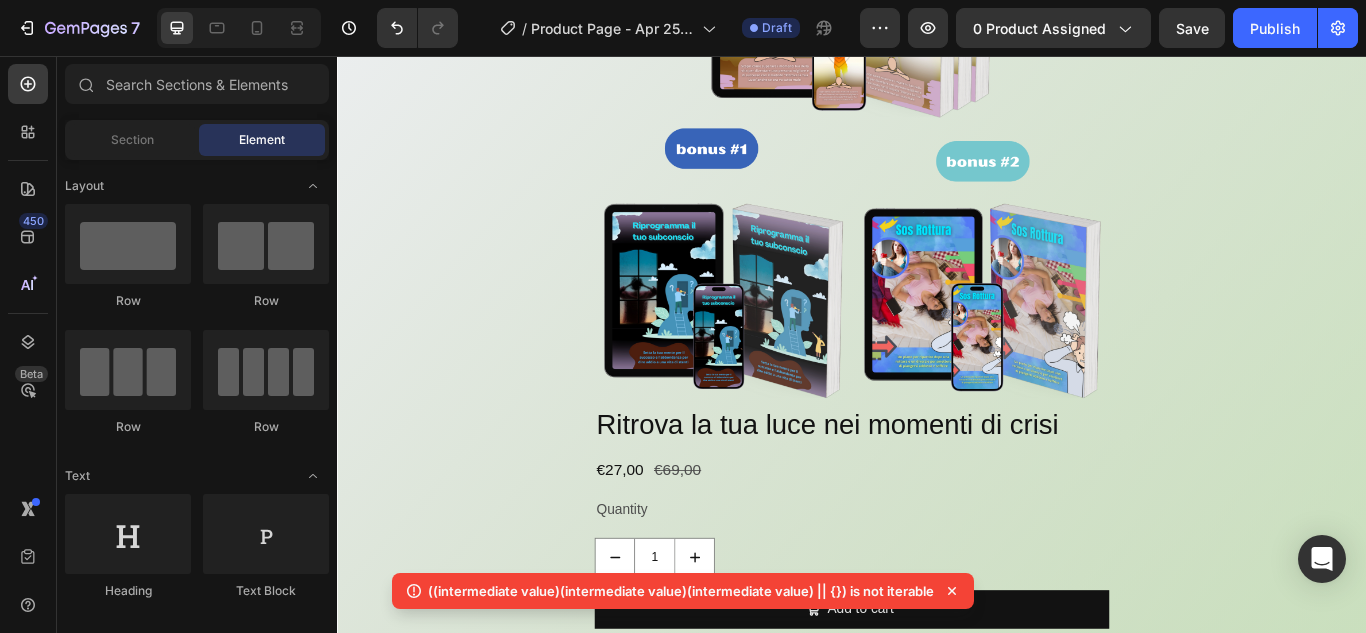 scroll, scrollTop: 444, scrollLeft: 0, axis: vertical 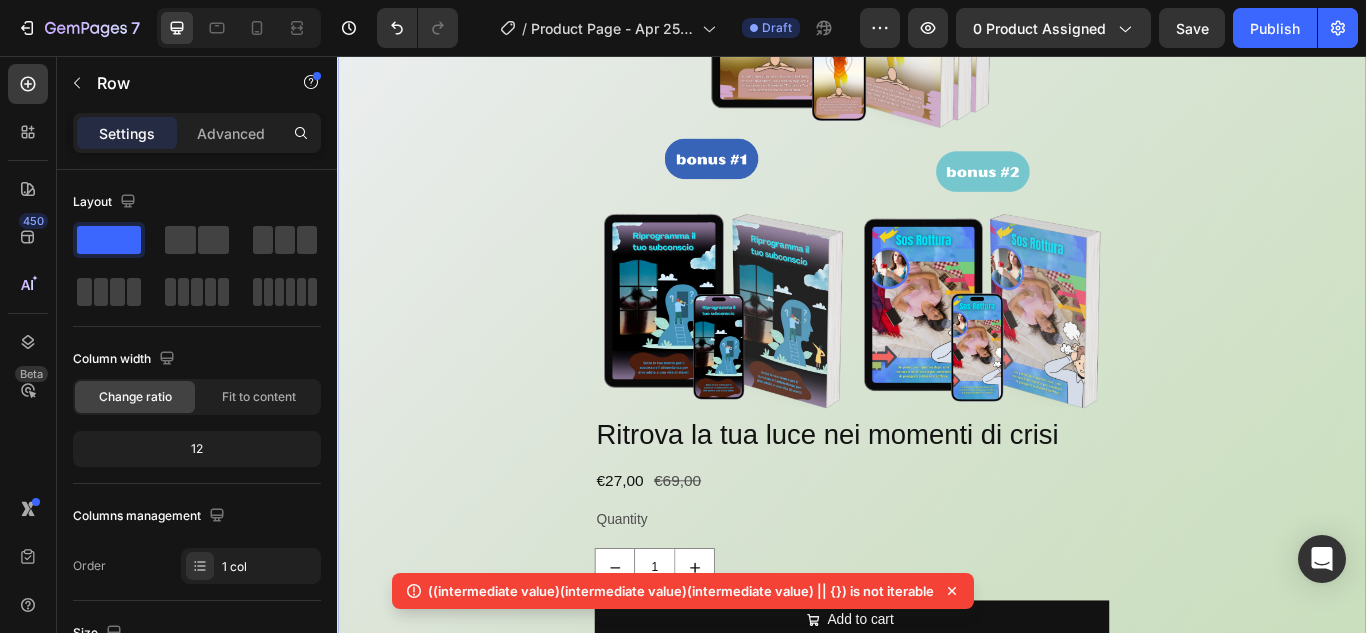 click on "Image Ritrova la tua luce nei momenti di crisi Product Title €27,00 Product Price Product Price €69,00 Product Price Product Price Row Quantity Text Block
1
Product Quantity
Add to cart Add to Cart Buy it now Dynamic Checkout Product" at bounding box center [937, 344] 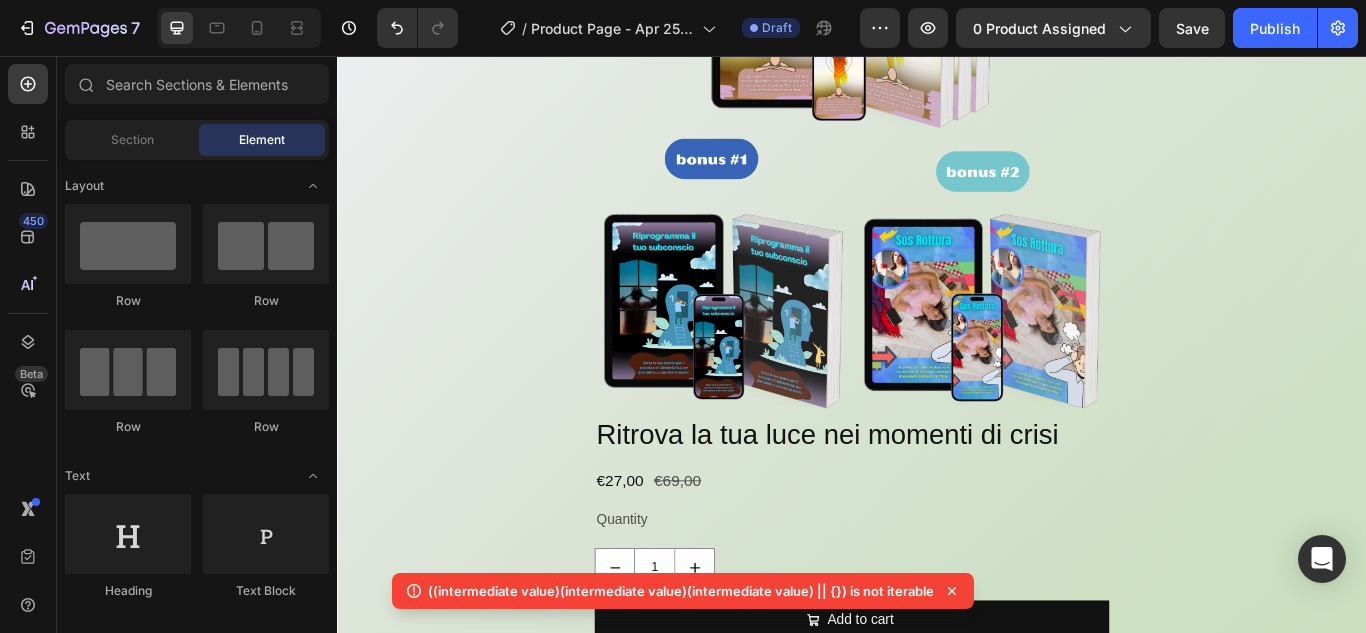 scroll, scrollTop: 0, scrollLeft: 0, axis: both 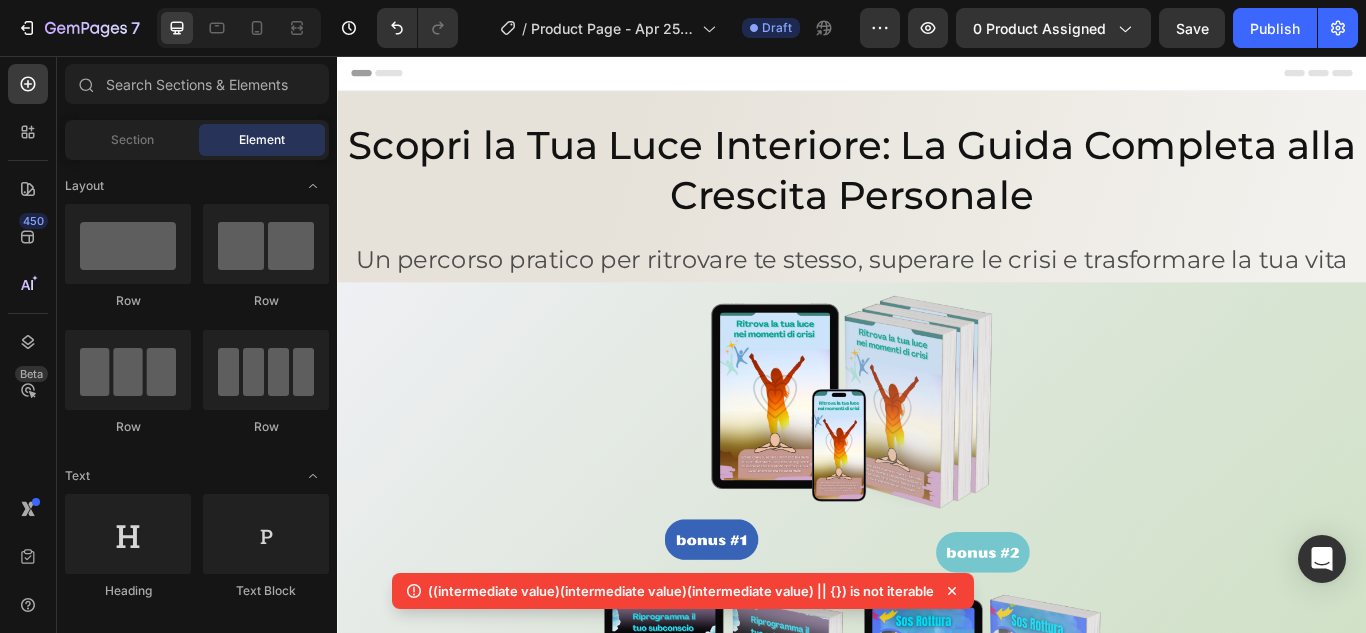 drag, startPoint x: 1530, startPoint y: 150, endPoint x: 1698, endPoint y: 110, distance: 172.69626 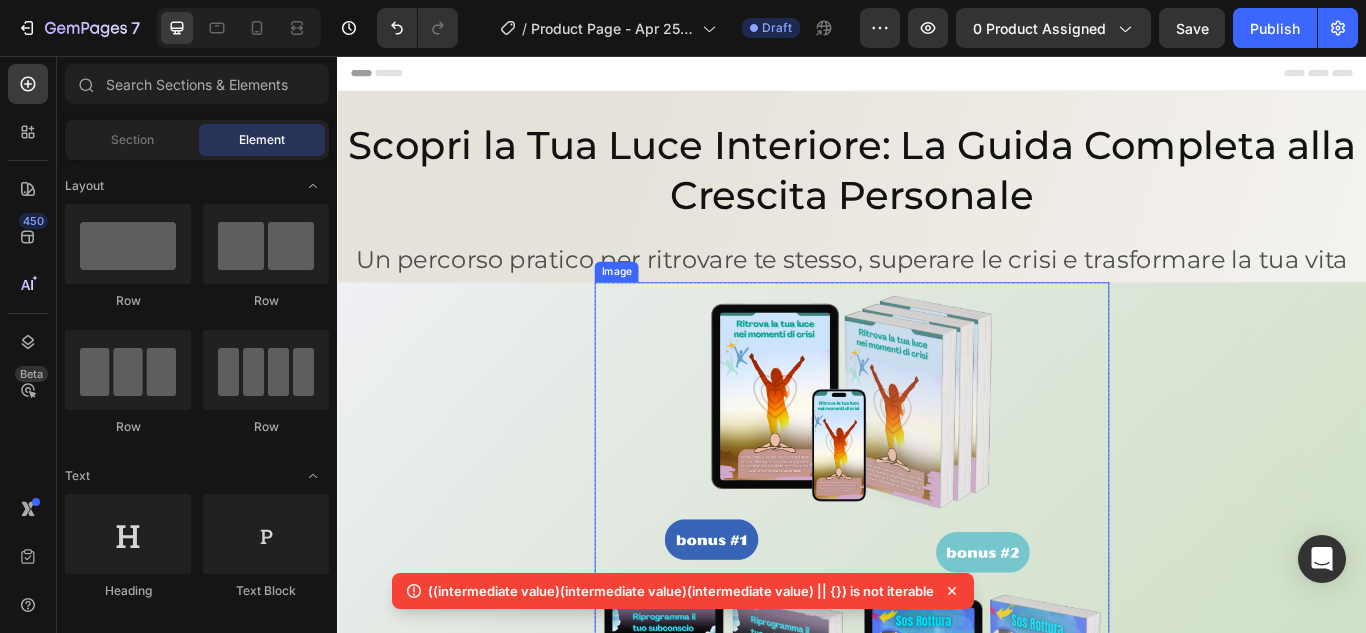 click at bounding box center [937, 620] 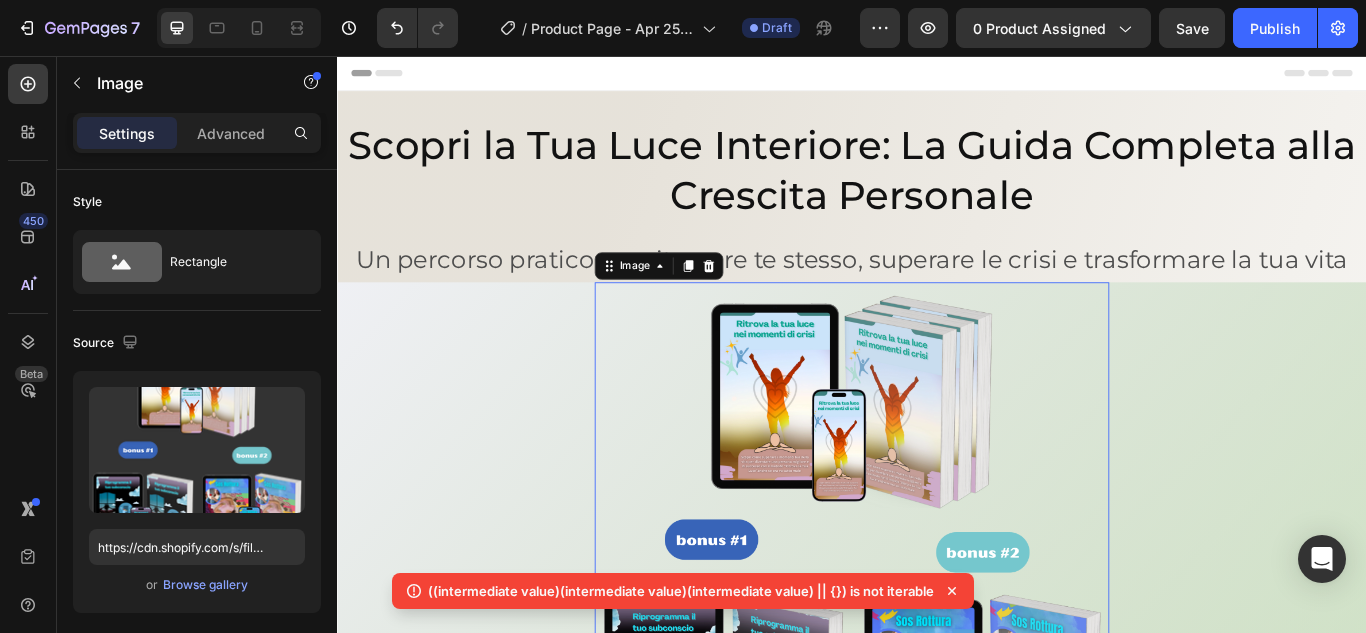 click on "Header" at bounding box center [937, 76] 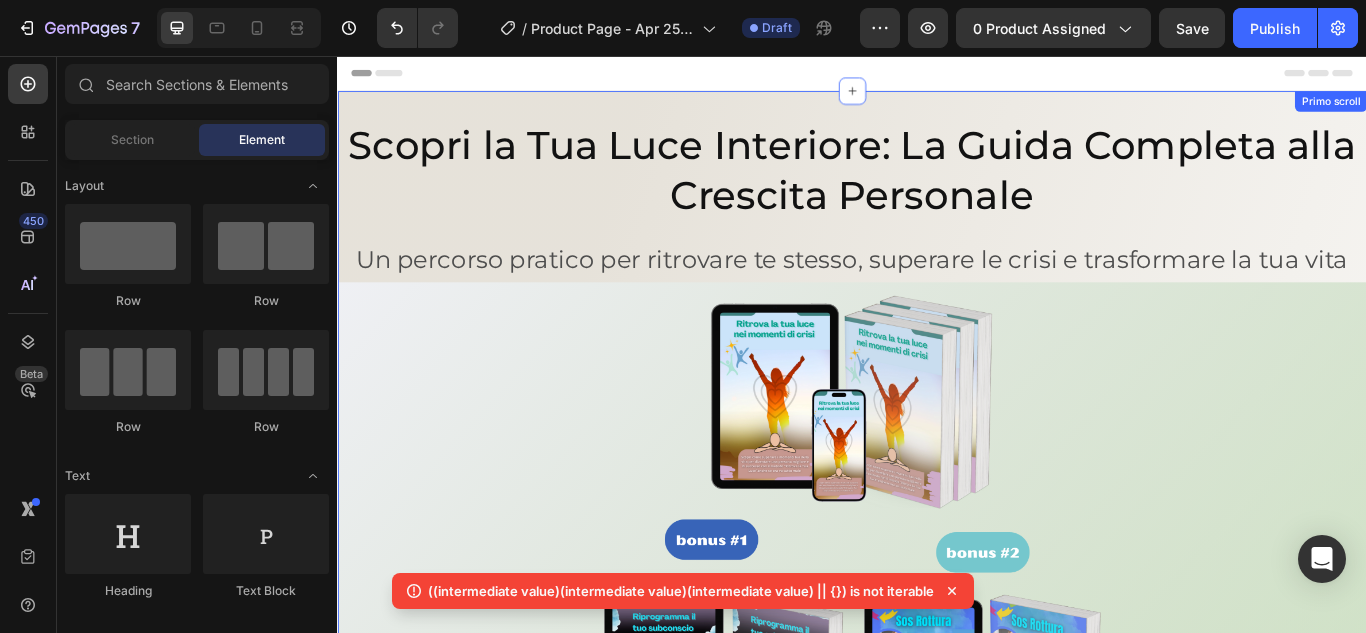 click on "Scopri la Tua Luce Interiore: La Guida Completa alla Crescita Personale Heading Row Un percorso pratico per ritrovare te stesso, superare le crisi e trasformare la tua vita Text Block Row Image Ritrova la tua luce nei momenti di crisi Product Title €27,00 Product Price Product Price €69,00 Product Price Product Price Row Quantity Text Block
1
Product Quantity
Add to cart Add to Cart Buy it now Dynamic Checkout Product Row Ancora per pochissimo tempo puoi avere la guida e i nostri bonus omaggio a soli 27,00€ Text Block 18 Ore 20 Minuti 43 Secondi Countdown Timer Attenzione : al termine dell'offerta non potrai più beneficiare del nostro  sconto esclusivo  e dei  bonus in omaggio. Text Block Questa guida fa per te se: Heading                Title Line Vuoi superare un momento  difficile  e ritrovare  equilibrio . Cerchi strumenti pratici per  crescere  interiormente Sei pronto a lavorare su di te con  esercizi concreti Item List Row Heading                Line" at bounding box center [937, 1350] 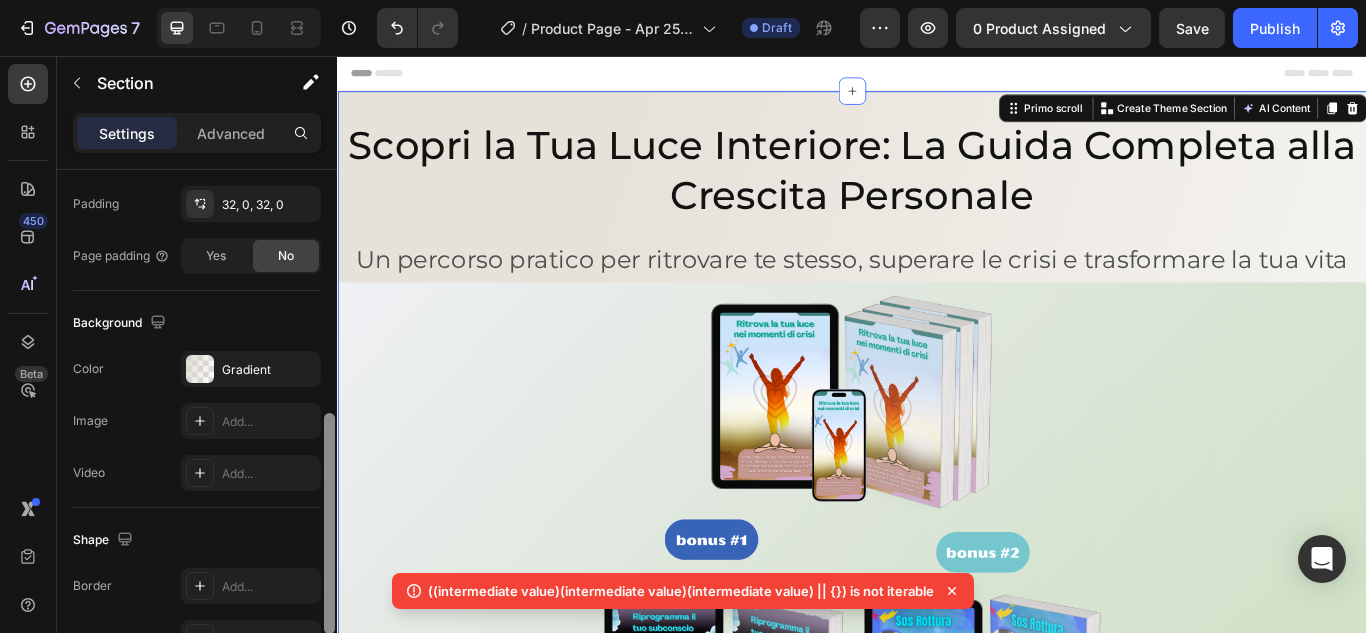 scroll, scrollTop: 574, scrollLeft: 0, axis: vertical 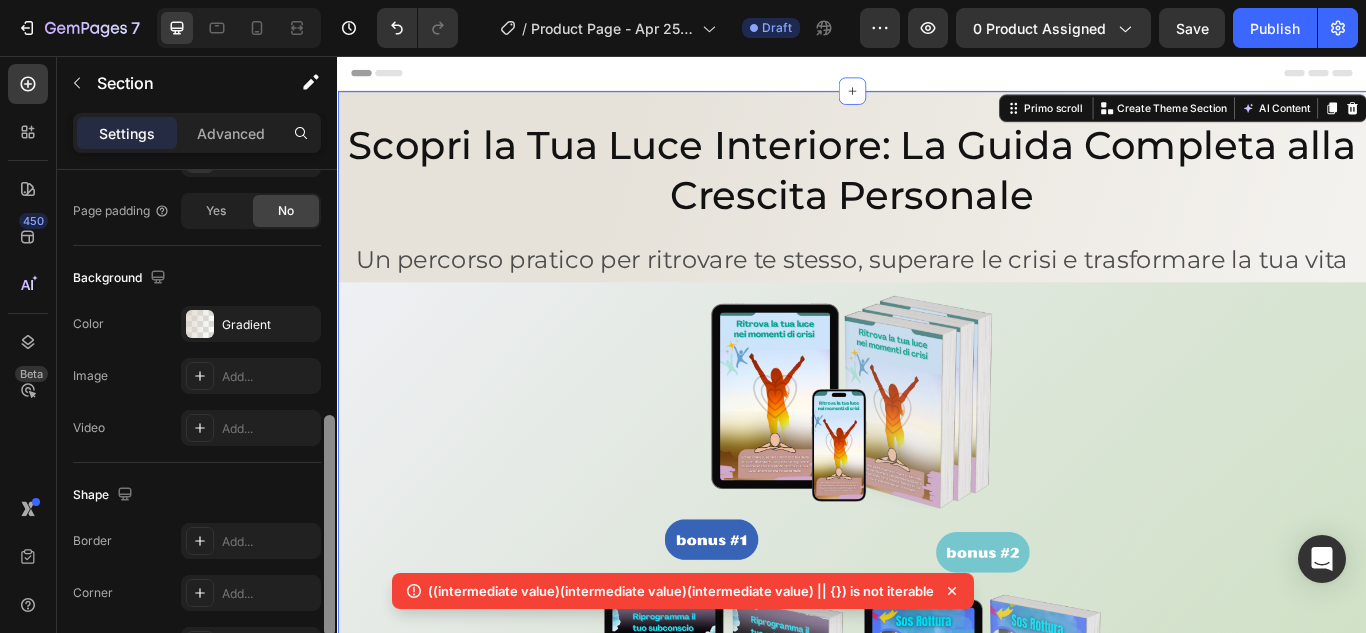 drag, startPoint x: 331, startPoint y: 262, endPoint x: 316, endPoint y: 507, distance: 245.45876 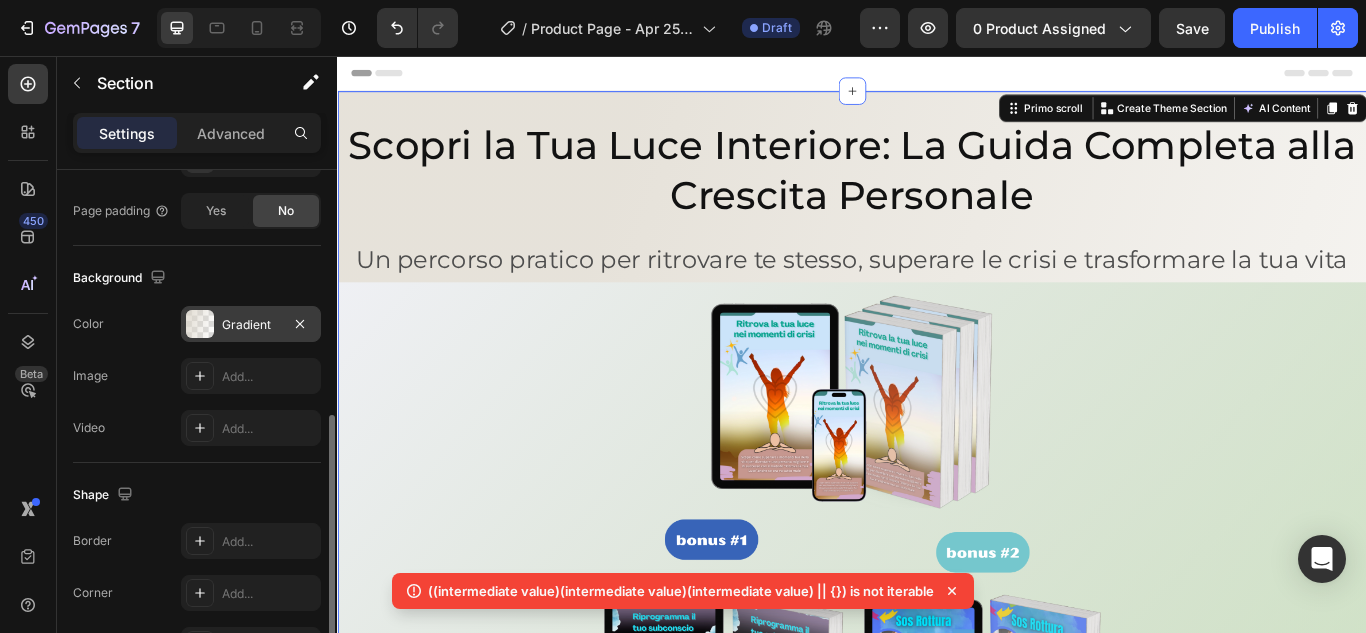click on "Gradient" at bounding box center (251, 324) 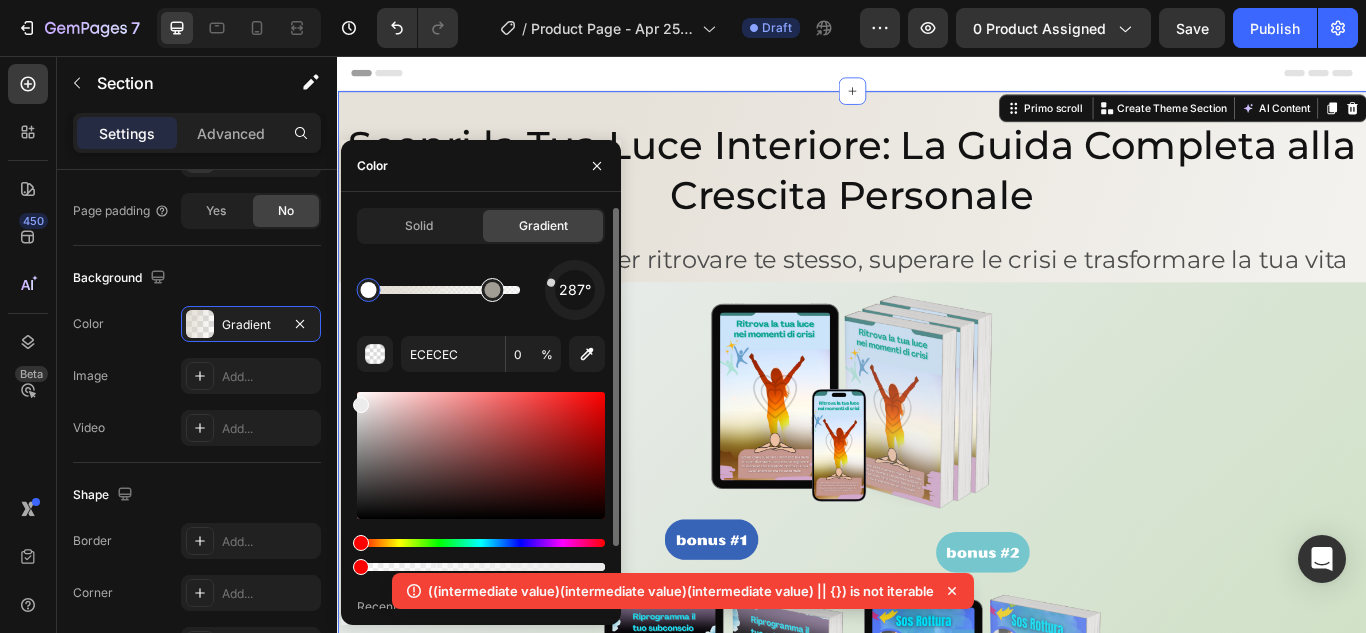 type on "DBD5C9" 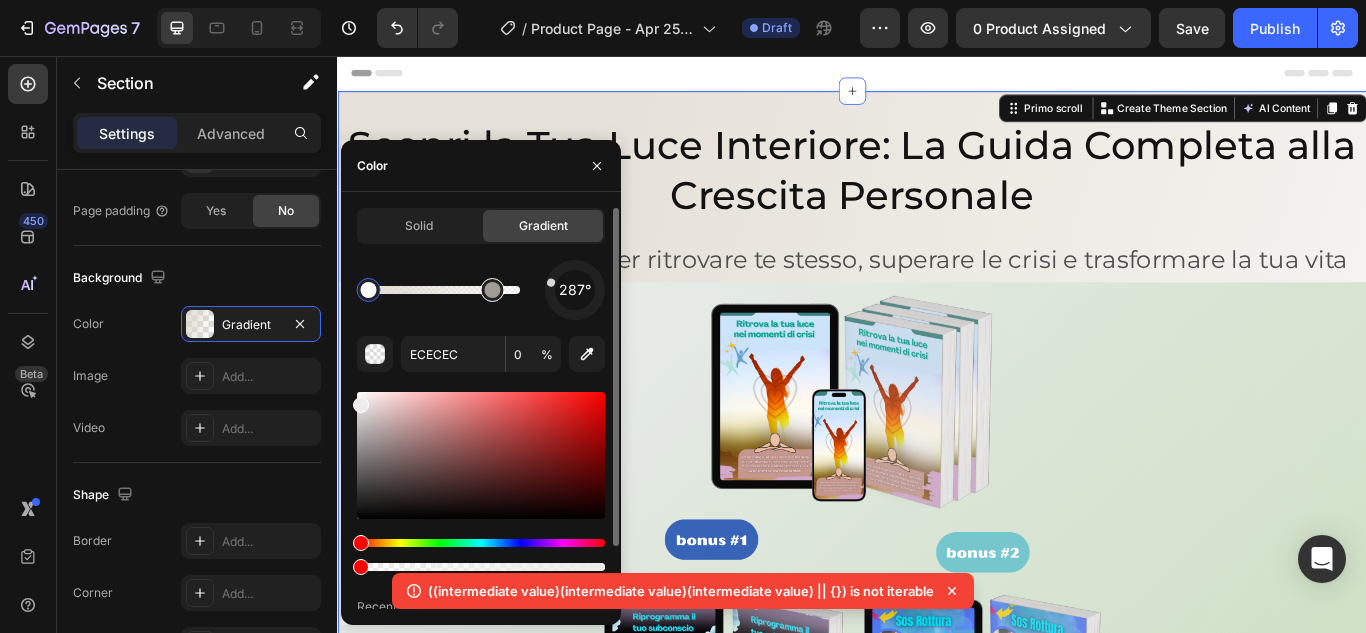 type on "69" 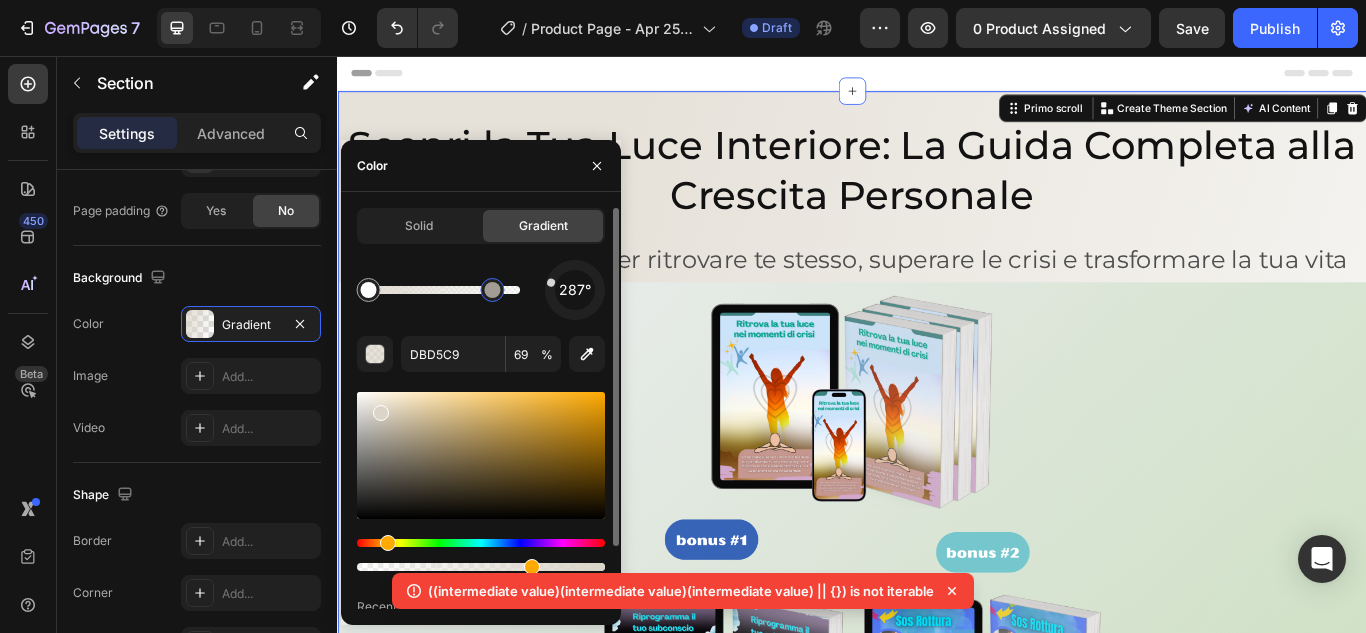 drag, startPoint x: 490, startPoint y: 292, endPoint x: 510, endPoint y: 297, distance: 20.615528 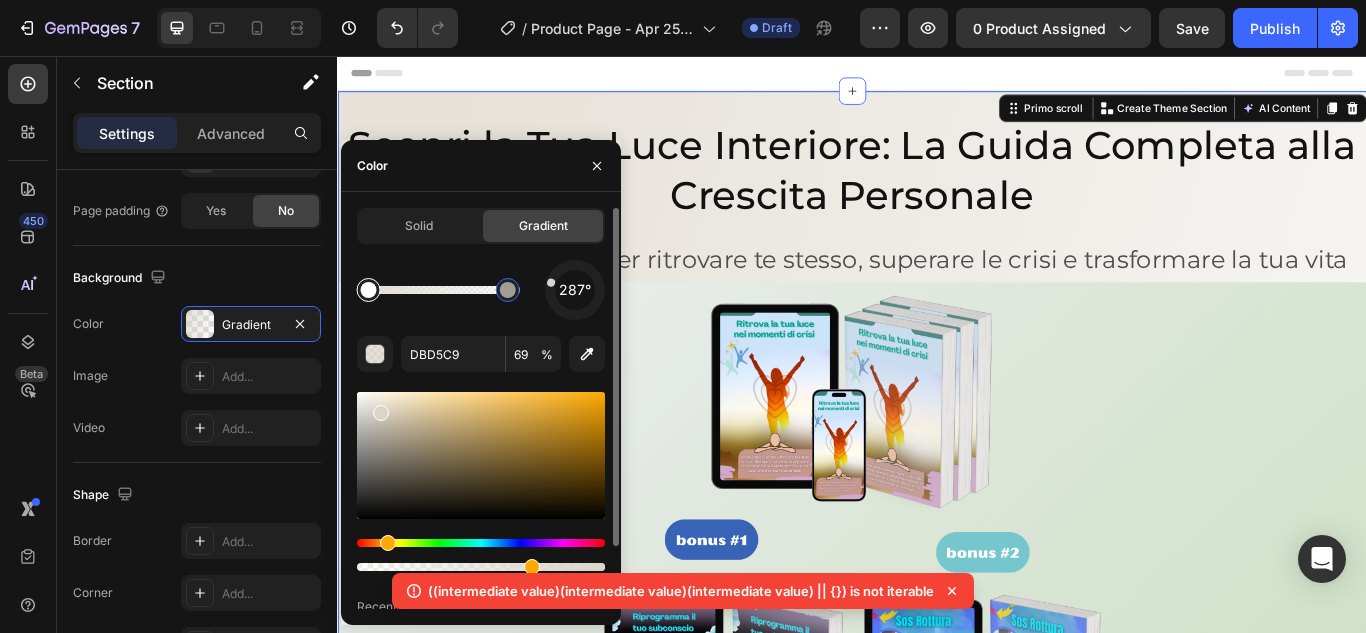 type on "ECECEC" 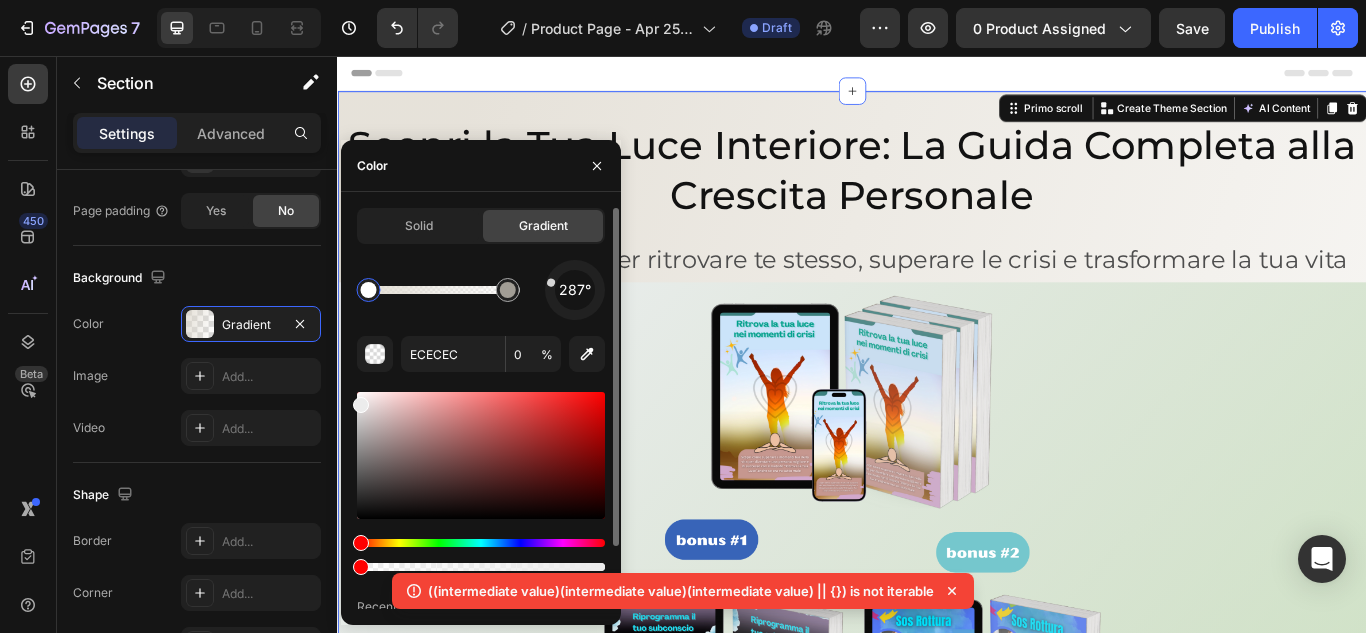 click at bounding box center [369, 290] 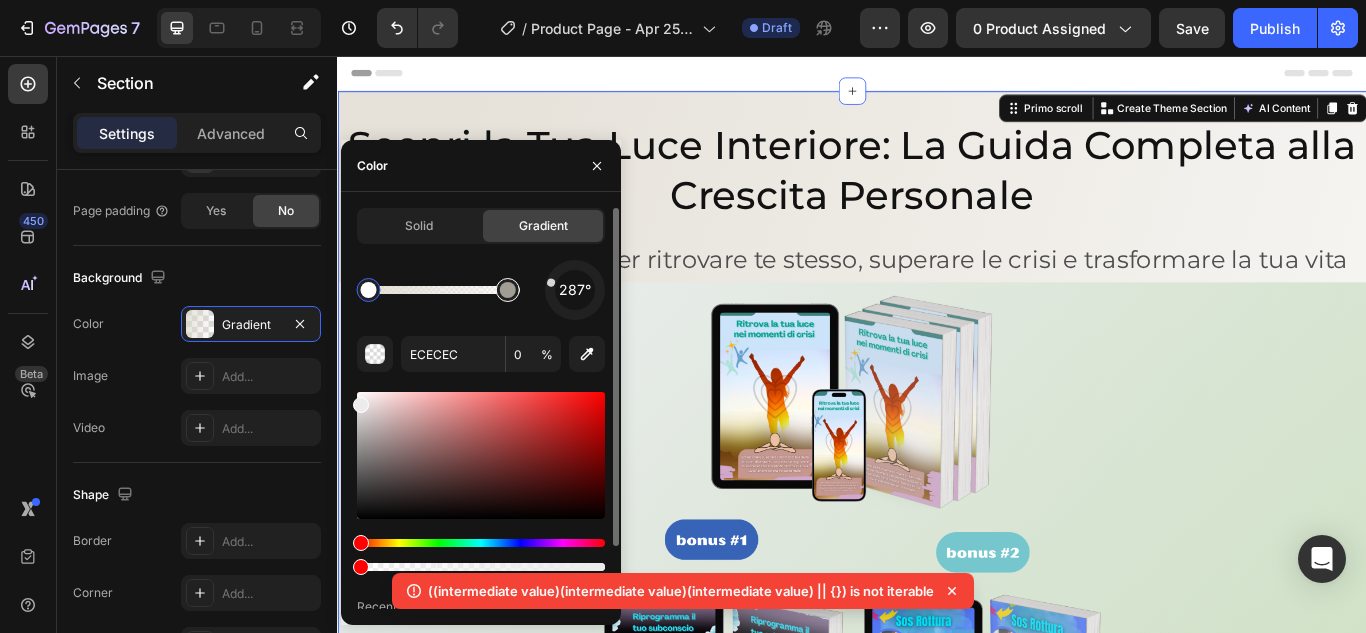 type on "DBD5C9" 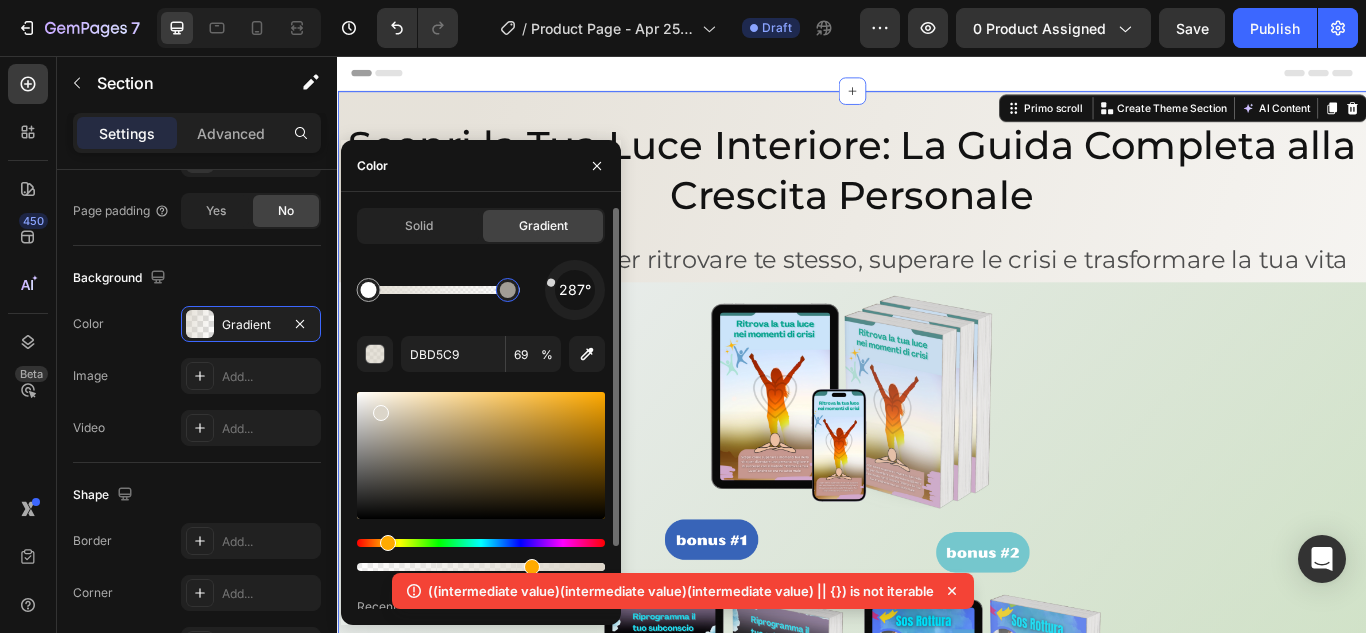 click at bounding box center (508, 290) 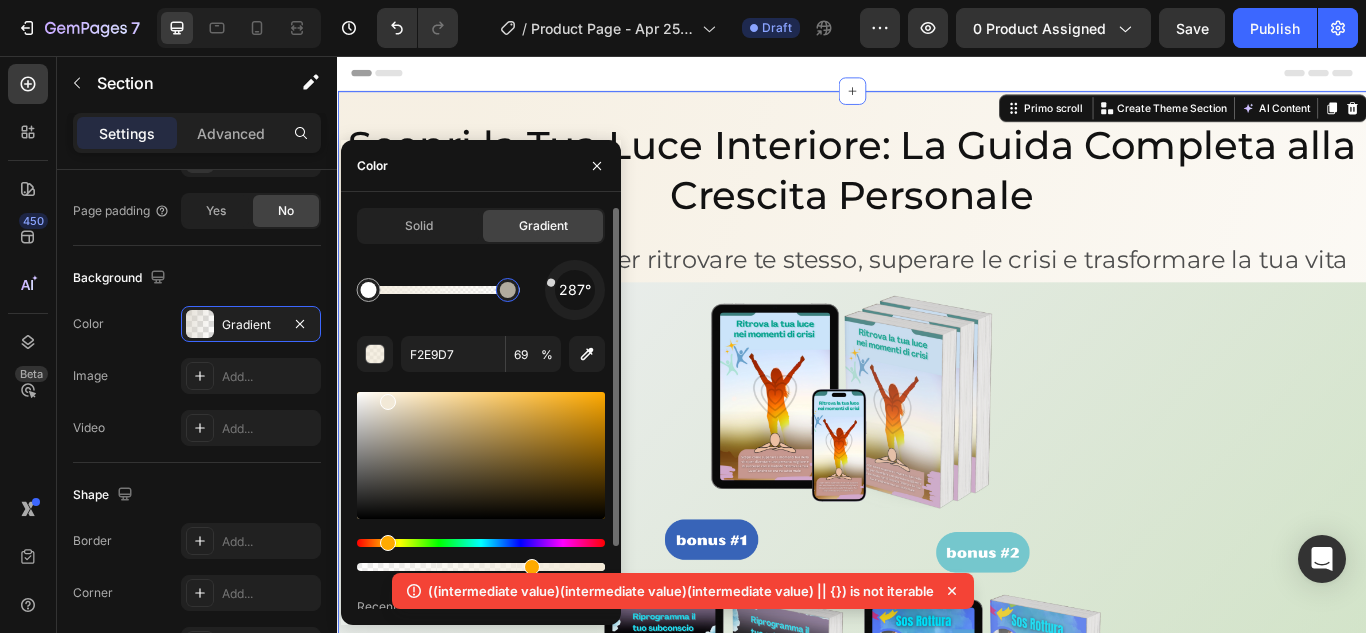 drag, startPoint x: 380, startPoint y: 413, endPoint x: 385, endPoint y: 398, distance: 15.811388 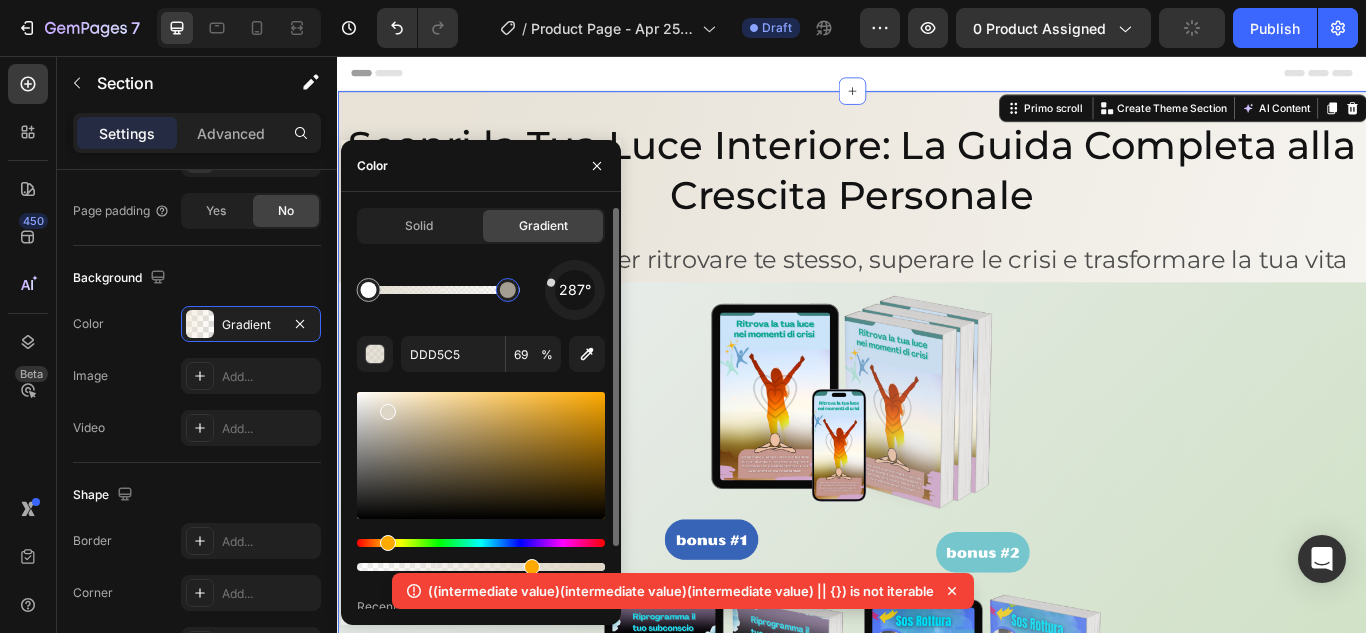 type on "E0D9CC" 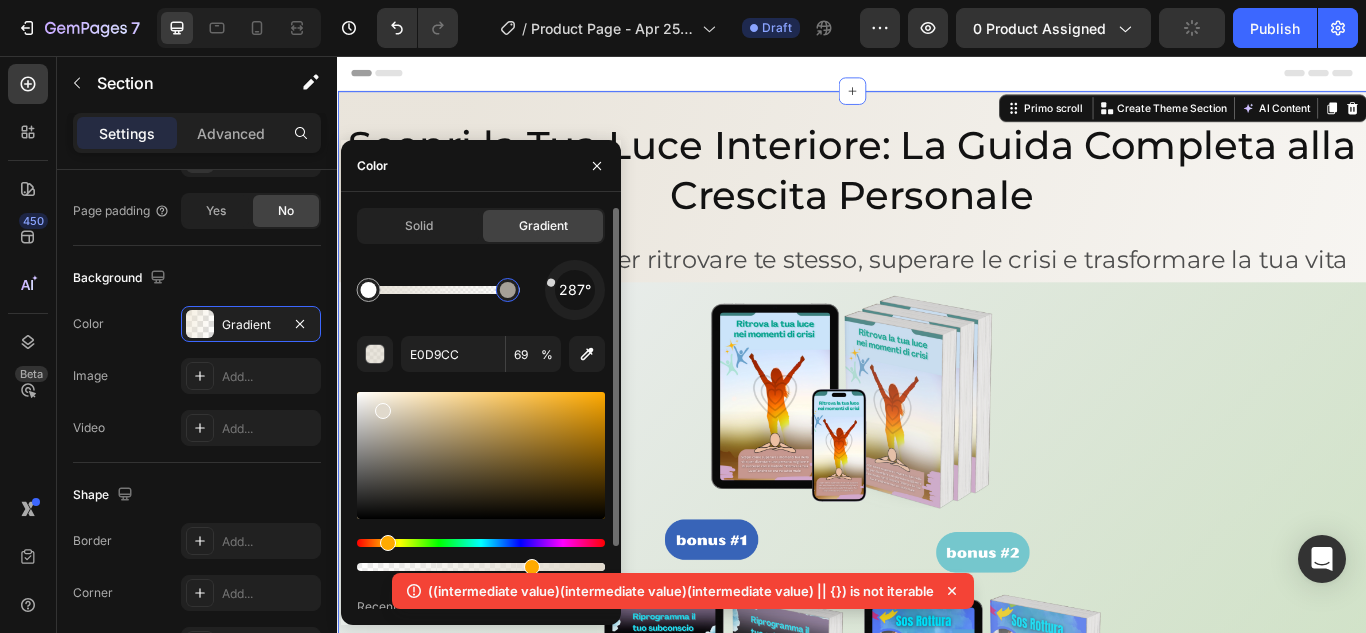click at bounding box center [383, 411] 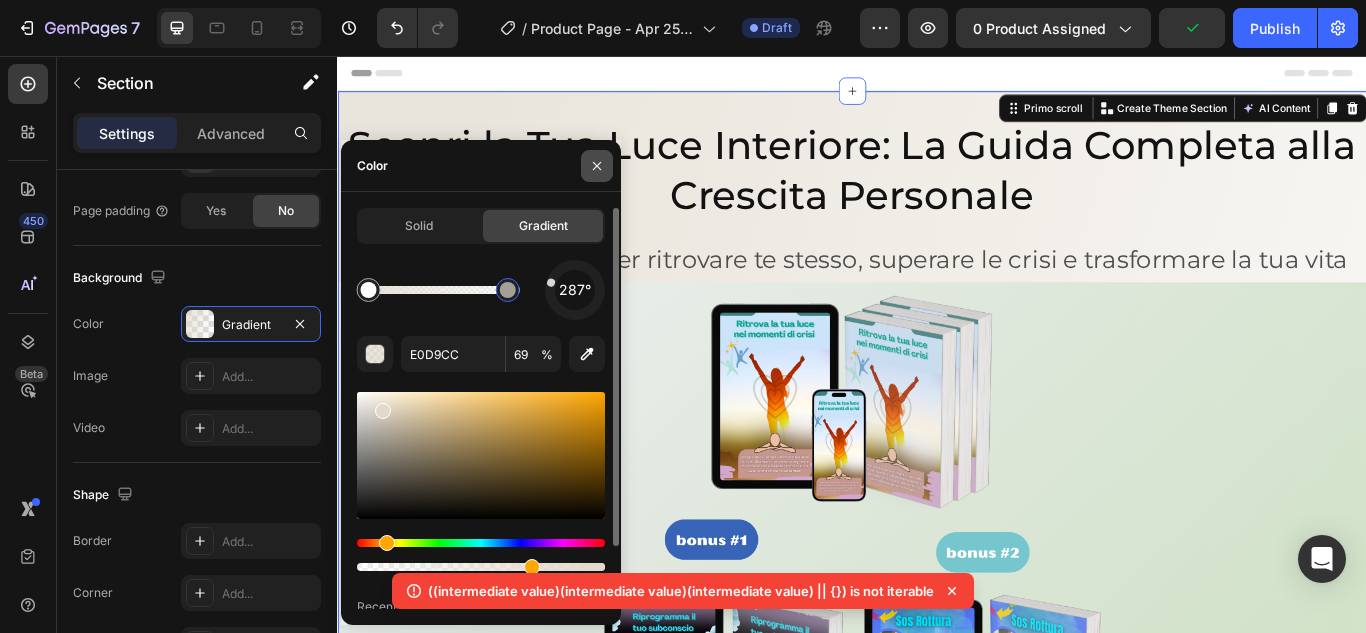 click 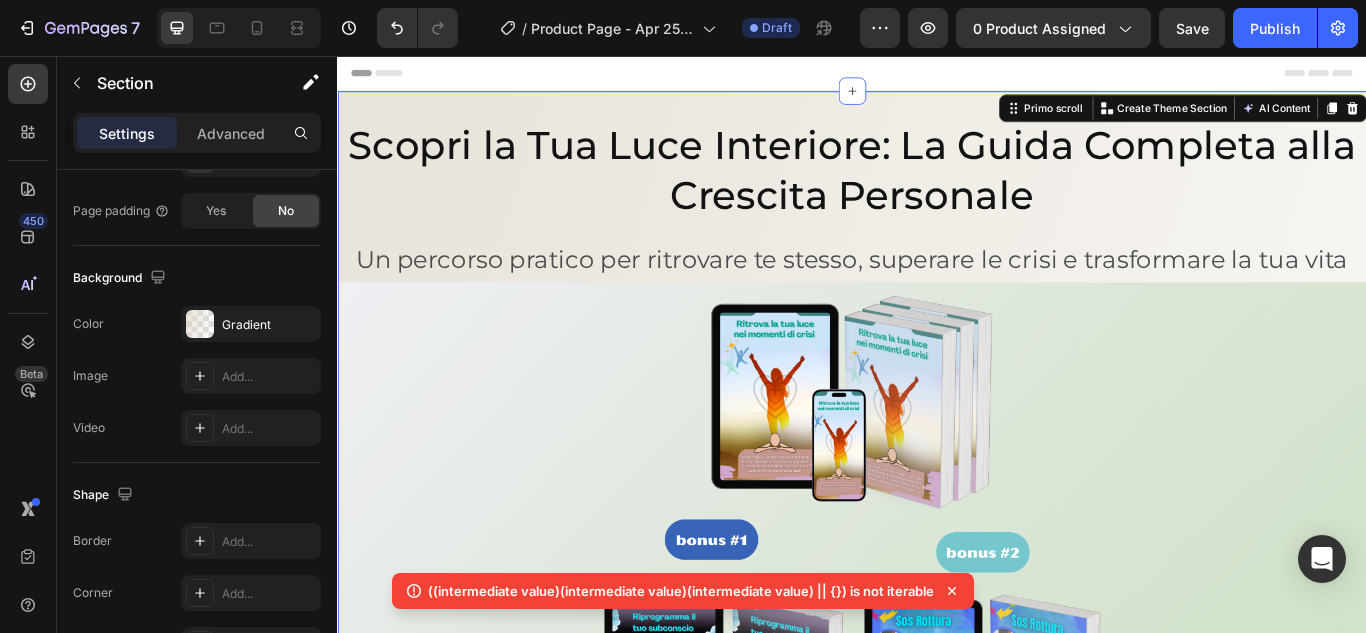 click on "Header" at bounding box center (937, 76) 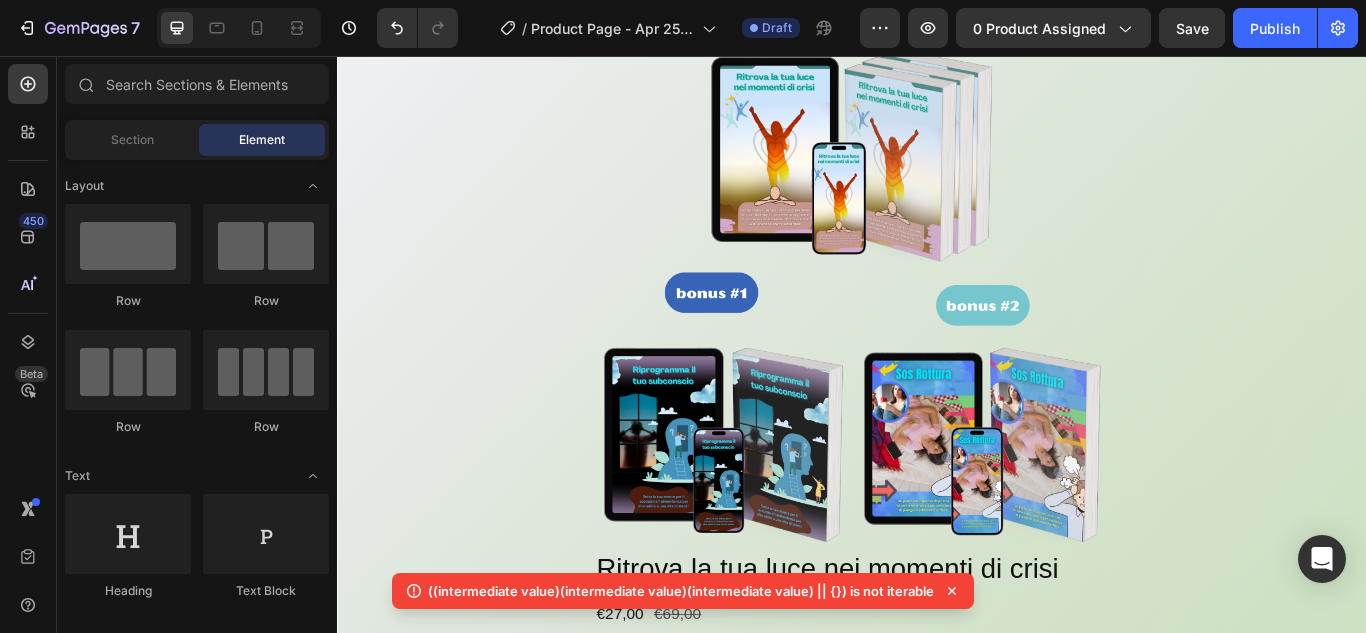 scroll, scrollTop: 156, scrollLeft: 0, axis: vertical 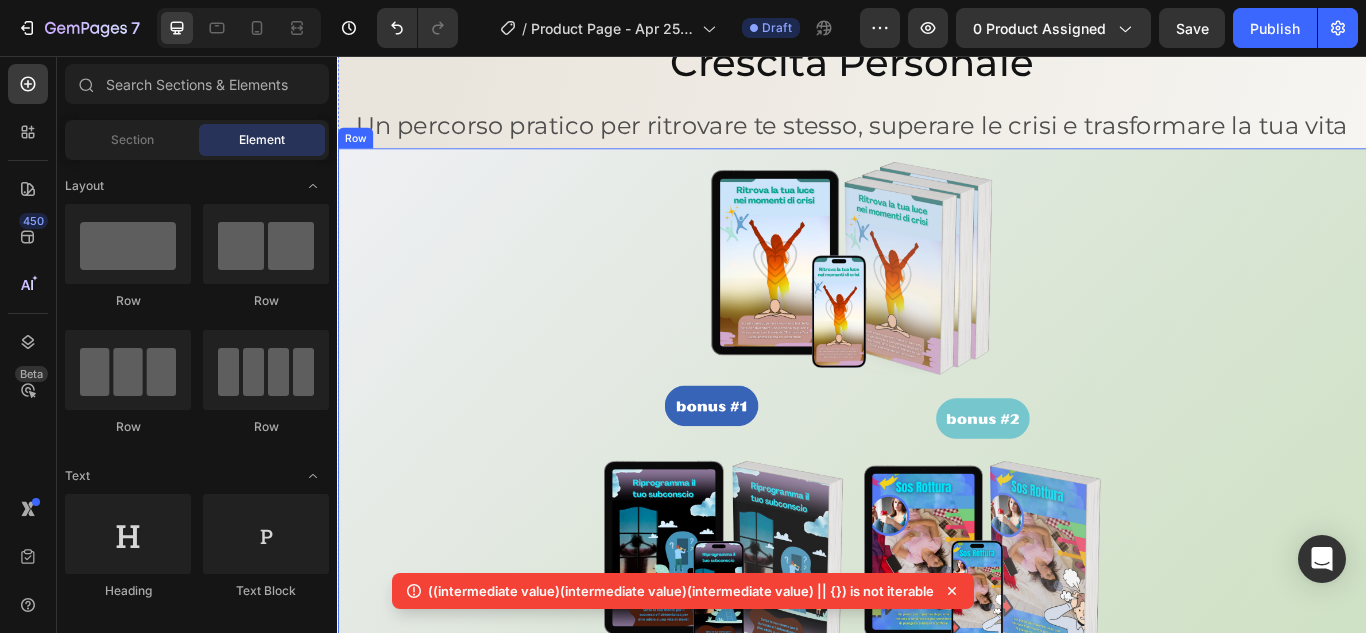 click on "Image Ritrova la tua luce nei momenti di crisi Product Title €27,00 Product Price Product Price €69,00 Product Price Product Price Row Quantity Text Block
1
Product Quantity
Add to cart Add to Cart Buy it now Dynamic Checkout Product" at bounding box center [937, 632] 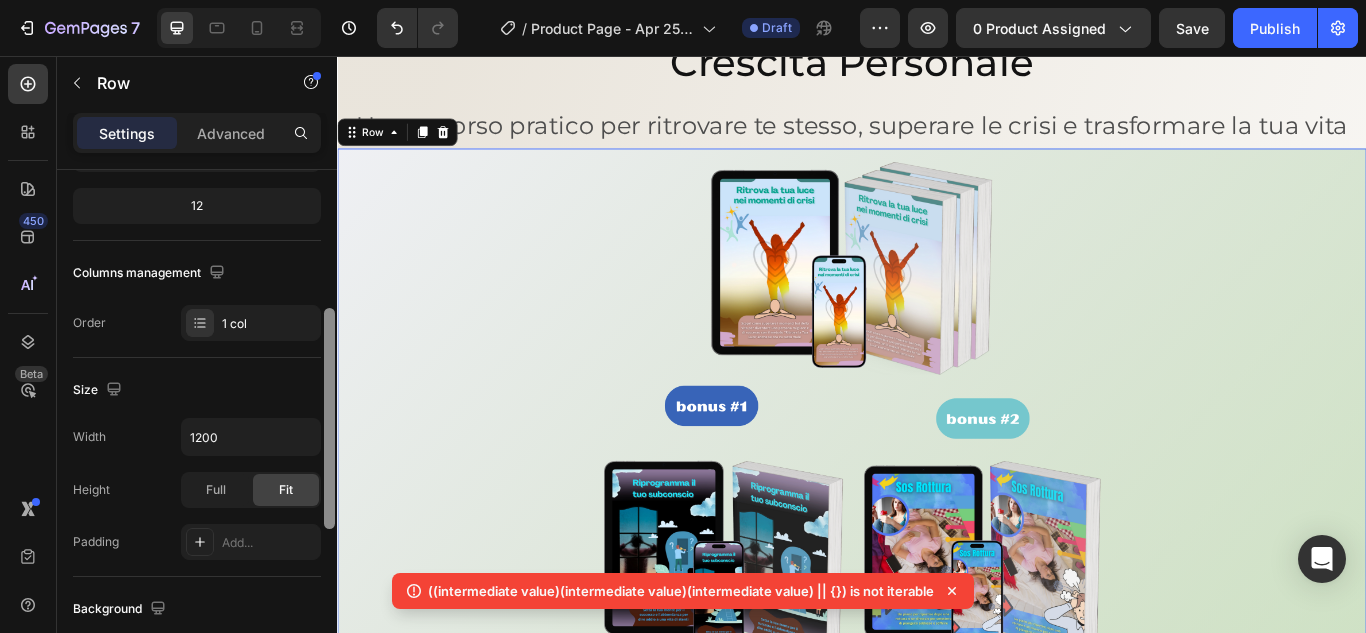 scroll, scrollTop: 302, scrollLeft: 0, axis: vertical 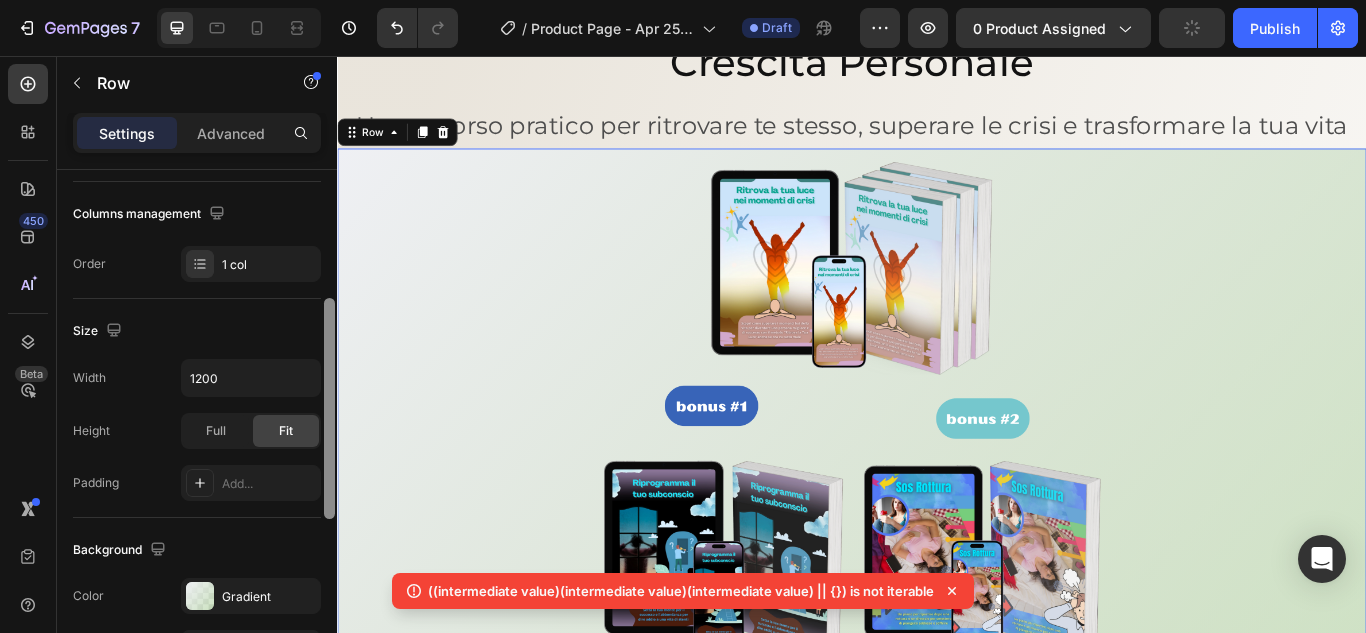 drag, startPoint x: 667, startPoint y: 237, endPoint x: 339, endPoint y: 488, distance: 413.01938 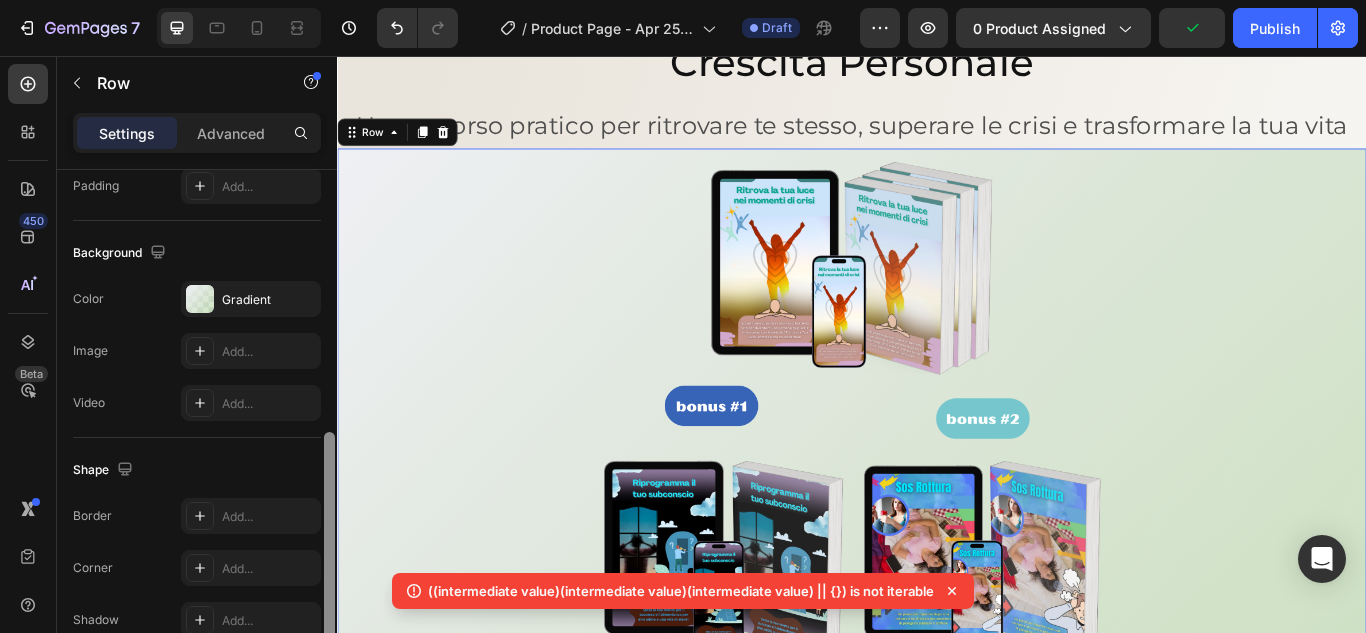 scroll, scrollTop: 609, scrollLeft: 0, axis: vertical 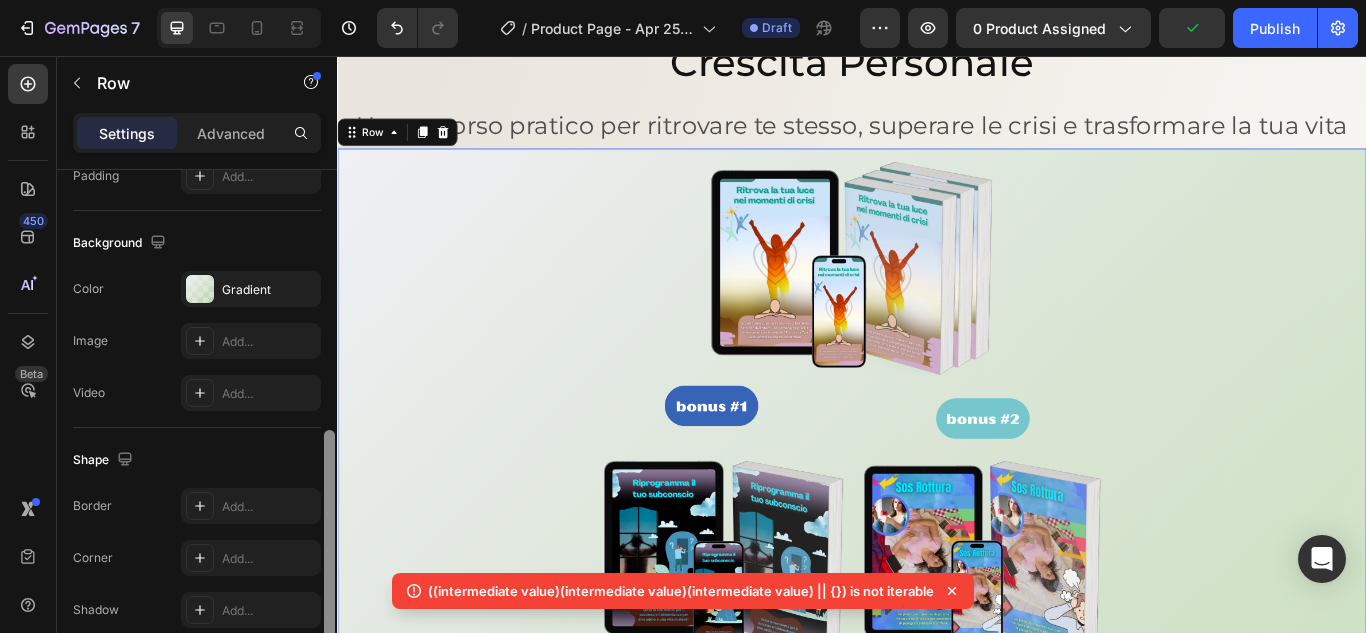 click at bounding box center [329, 540] 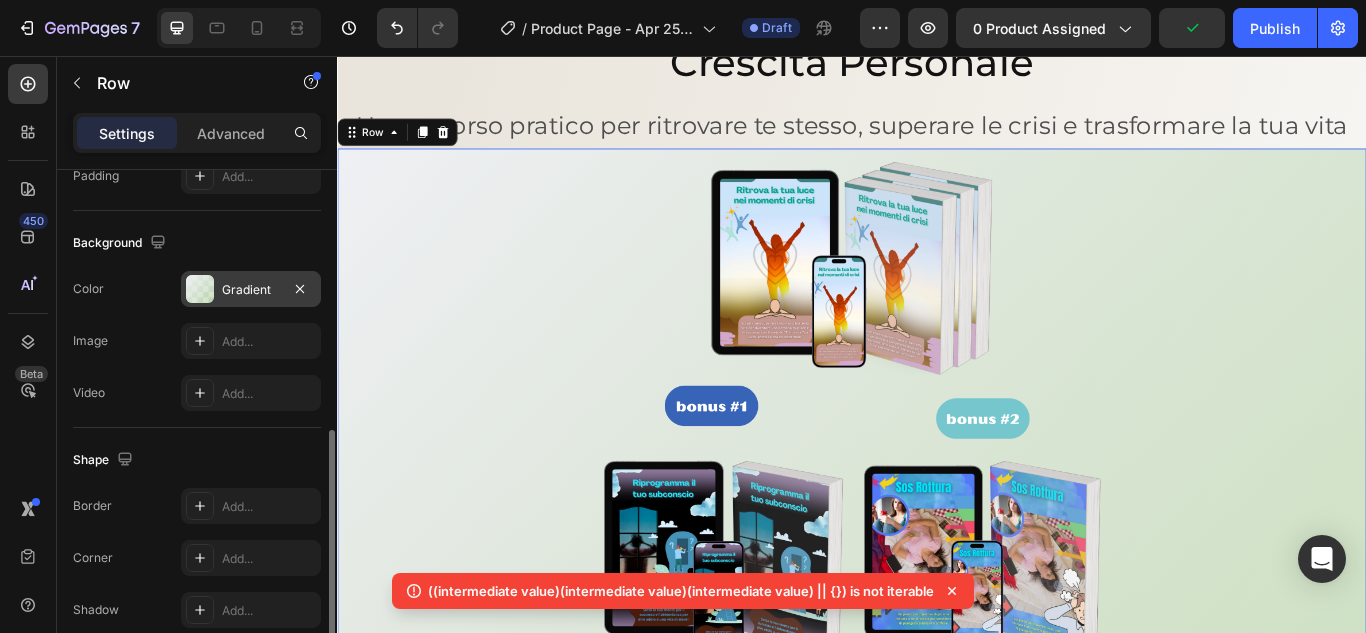 click on "Gradient" at bounding box center [251, 290] 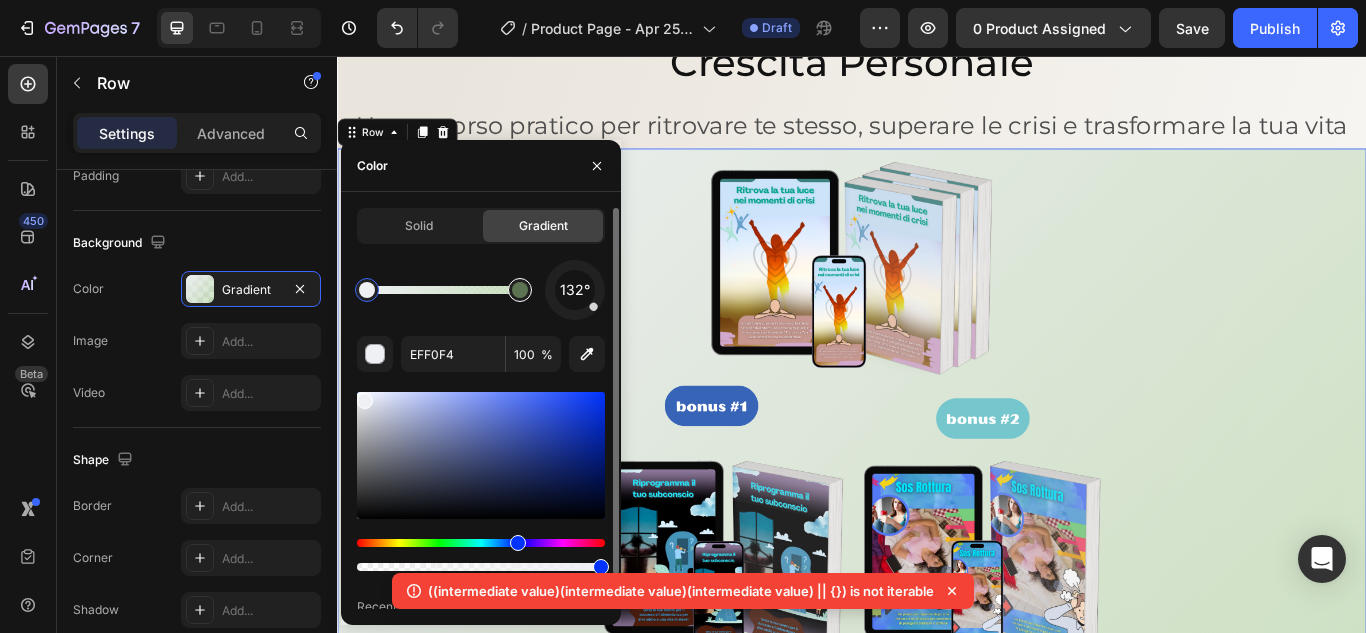 type on "99C683" 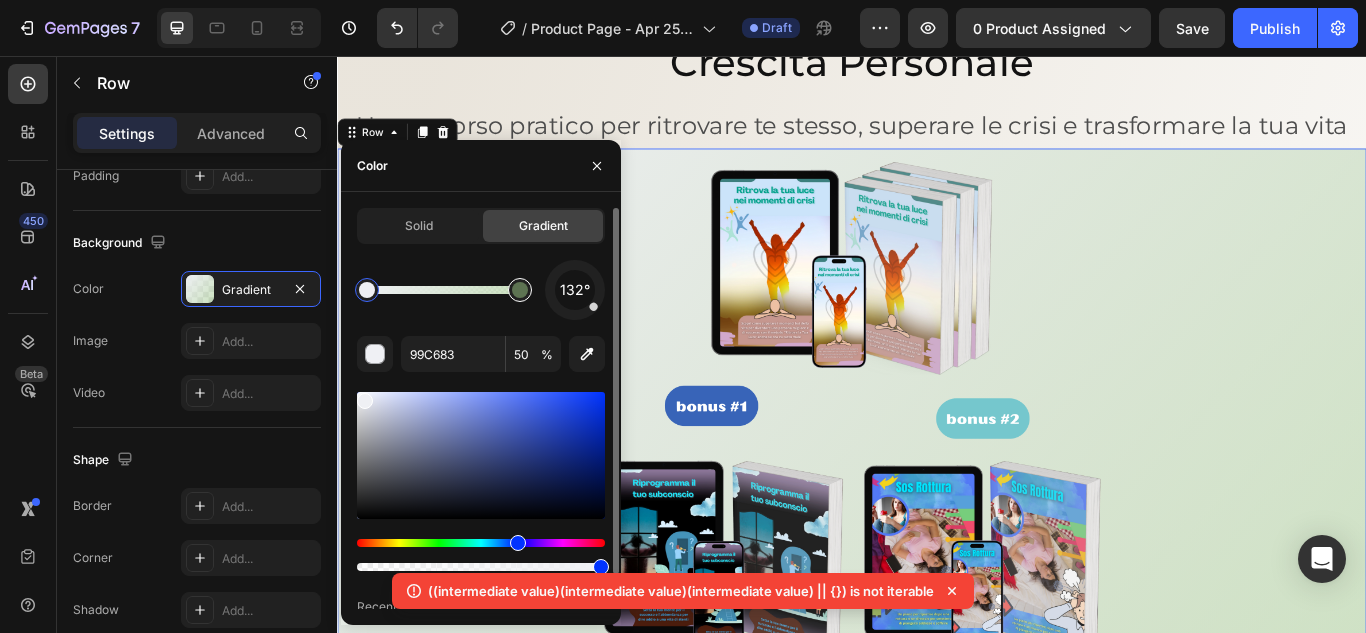 click at bounding box center [520, 290] 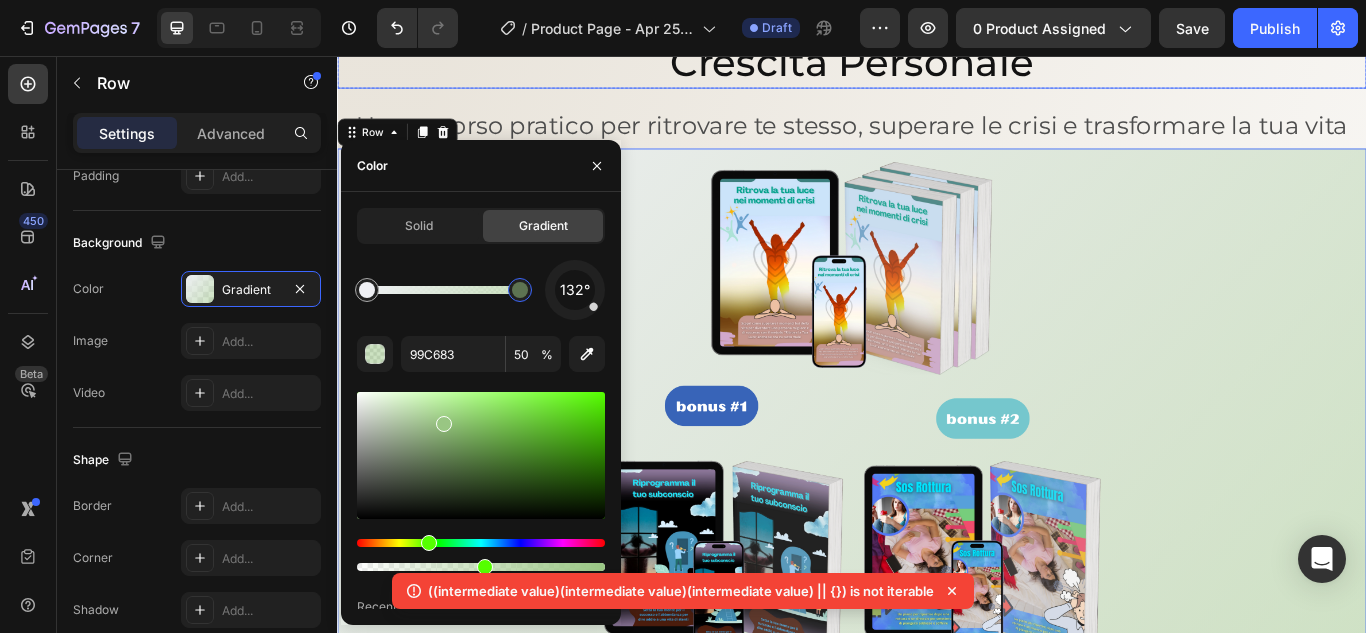 click on "Scopri la Tua Luce Interiore: La Guida Completa alla Crescita Personale" at bounding box center [937, 33] 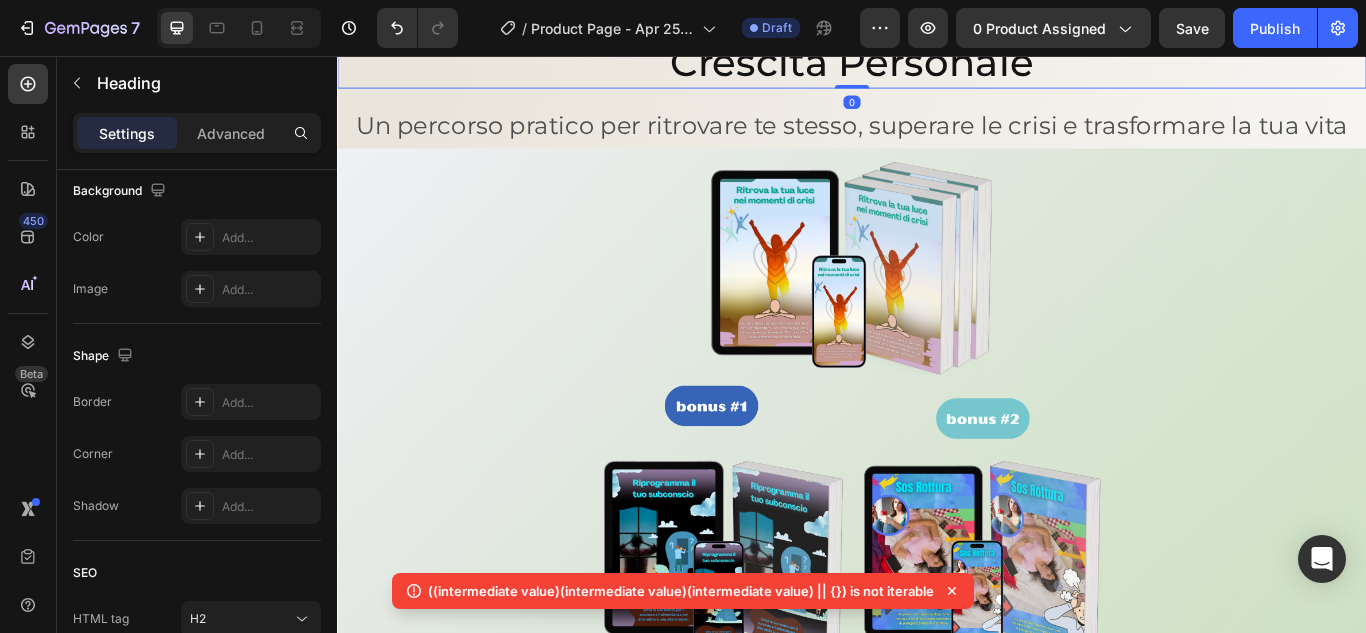 scroll, scrollTop: 0, scrollLeft: 0, axis: both 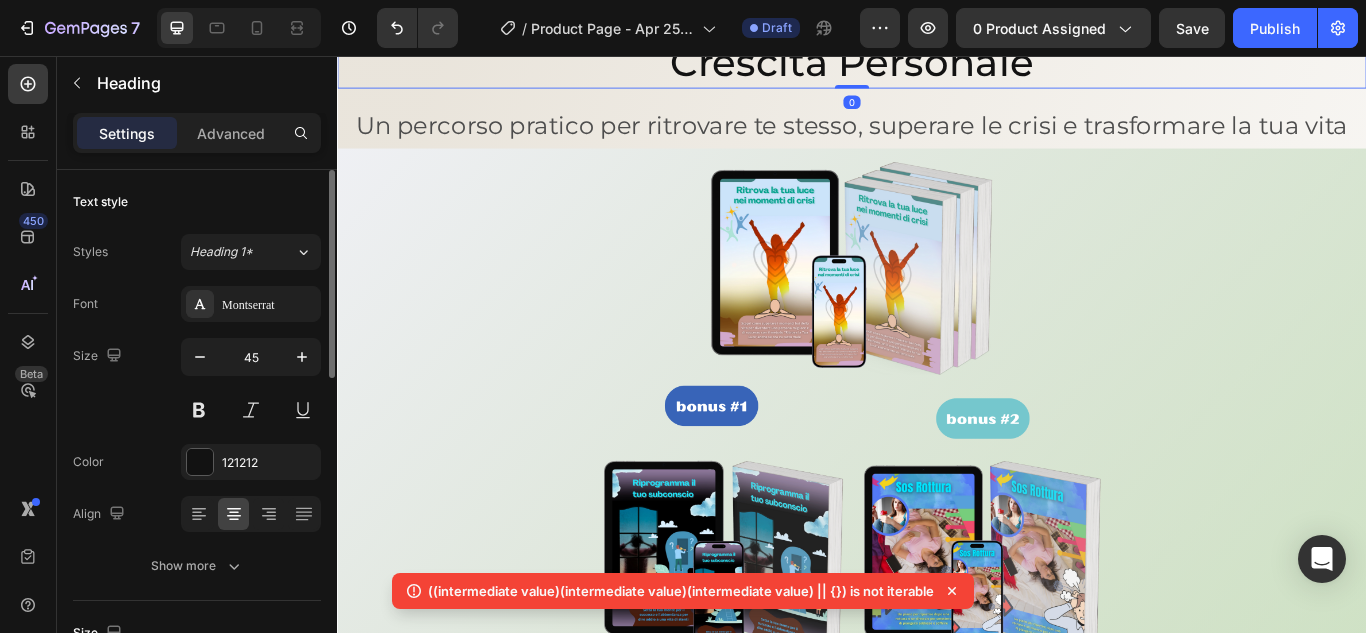 click on "Scopri la Tua Luce Interiore: La Guida Completa alla Crescita Personale" at bounding box center [937, 33] 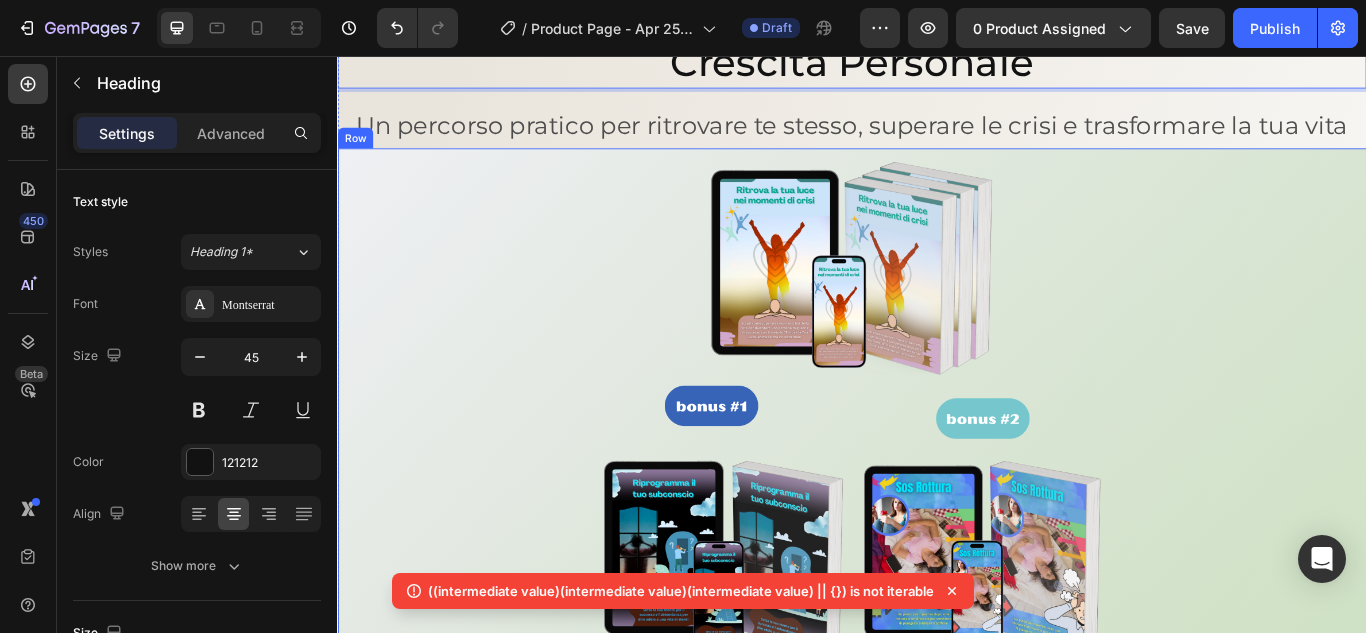 click on "Image Ritrova la tua luce nei momenti di crisi Product Title €27,00 Product Price Product Price €69,00 Product Price Product Price Row Quantity Text Block
1
Product Quantity
Add to cart Add to Cart Buy it now Dynamic Checkout Product" at bounding box center [937, 632] 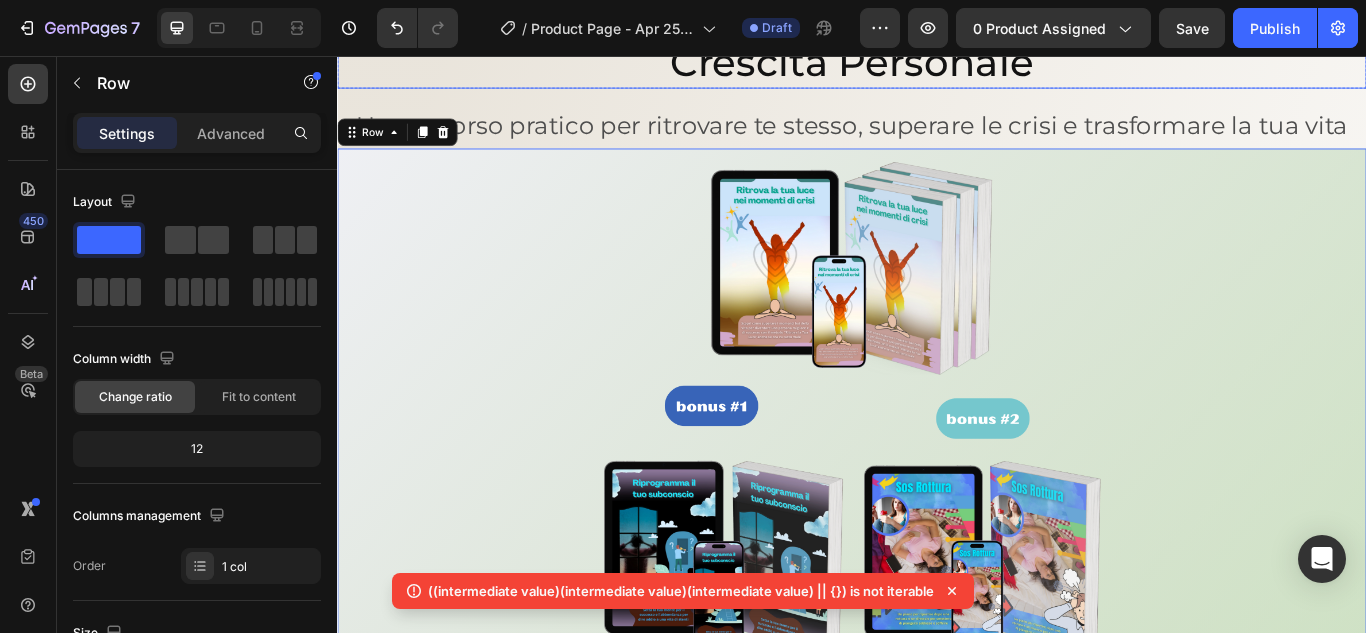 click on "Scopri la Tua Luce Interiore: La Guida Completa alla Crescita Personale" at bounding box center [937, 33] 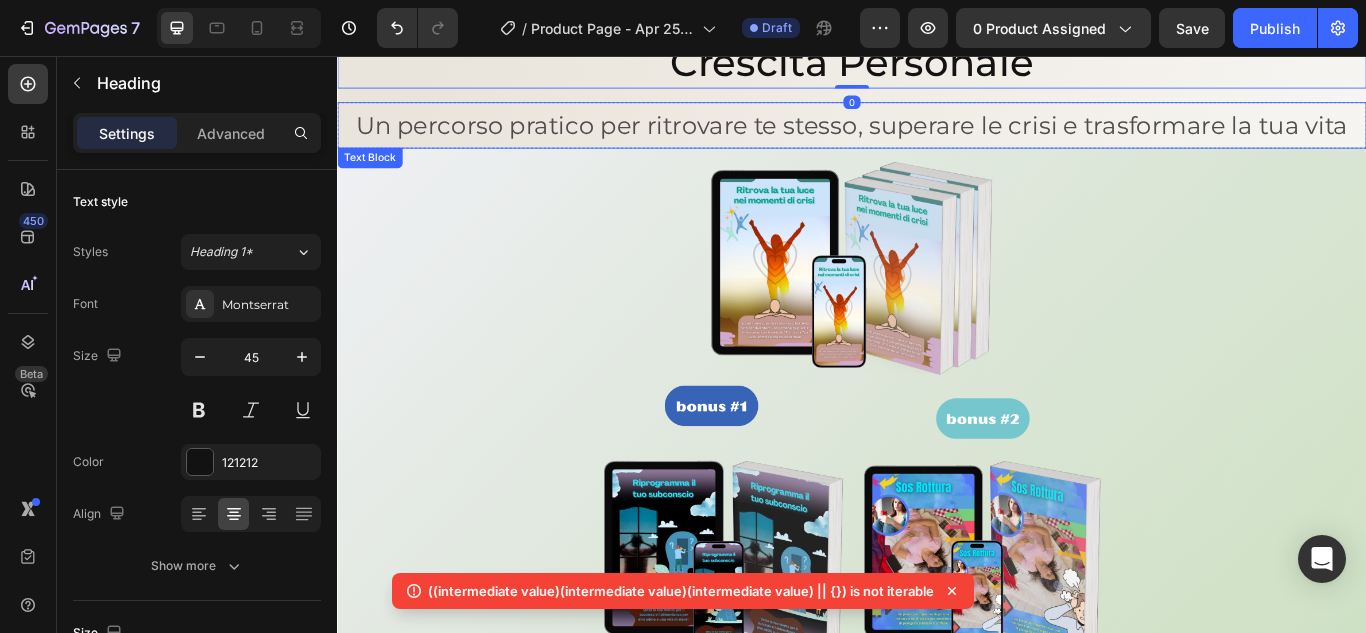 click on "Un percorso pratico per ritrovare te stesso, superare le crisi e trasformare la tua vita" at bounding box center (937, 137) 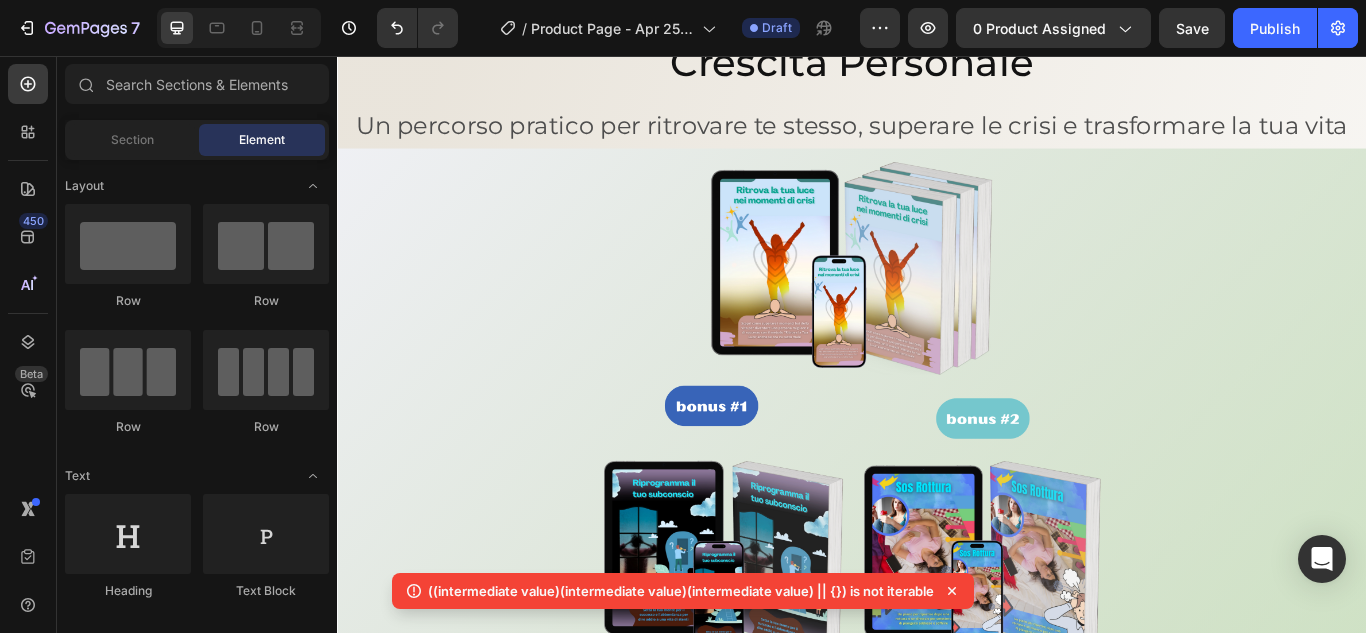 scroll, scrollTop: 0, scrollLeft: 0, axis: both 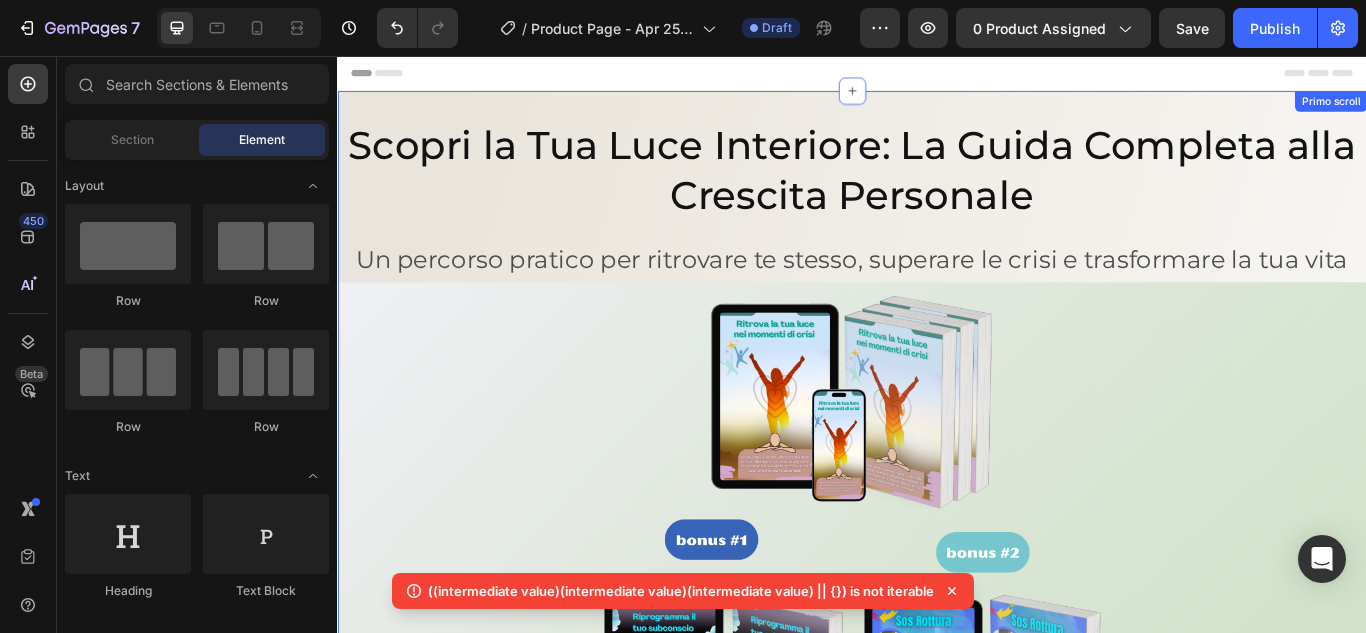 click on "Scopri la Tua Luce Interiore: La Guida Completa alla Crescita Personale Heading Row Un percorso pratico per ritrovare te stesso, superare le crisi e trasformare la tua vita Text Block Row Image Ritrova la tua luce nei momenti di crisi Product Title €27,00 Product Price Product Price €69,00 Product Price Product Price Row Quantity Text Block
1
Product Quantity
Add to cart Add to Cart Buy it now Dynamic Checkout Product Row Ancora per pochissimo tempo puoi avere la guida e i nostri bonus omaggio a soli 27,00€ Text Block 18 Ore 19 Minuti 57 Secondi Countdown Timer Attenzione : al termine dell'offerta non potrai più beneficiare del nostro  sconto esclusivo  e dei  bonus in omaggio. Text Block Questa guida fa per te se: Heading                Title Line Vuoi superare un momento  difficile  e ritrovare  equilibrio . Cerchi strumenti pratici per  crescere  interiormente Sei pronto a lavorare su di te con  esercizi concreti Item List Row Heading                Line" at bounding box center [937, 1350] 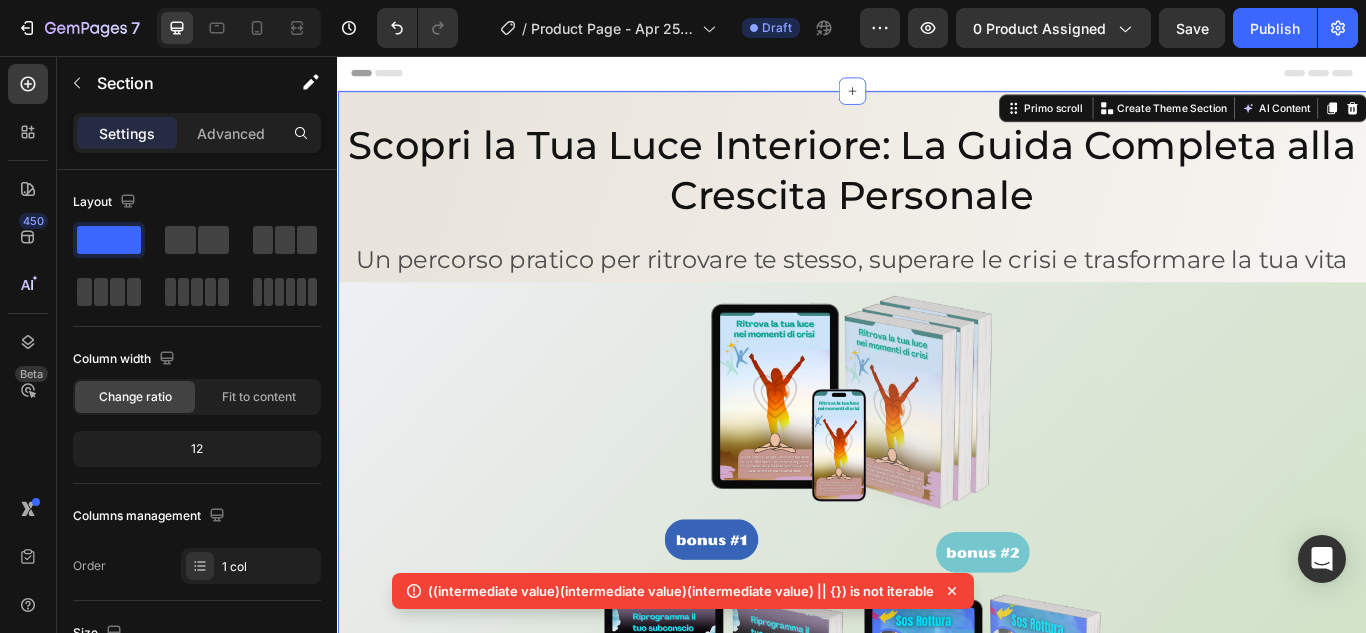 scroll, scrollTop: 520, scrollLeft: 0, axis: vertical 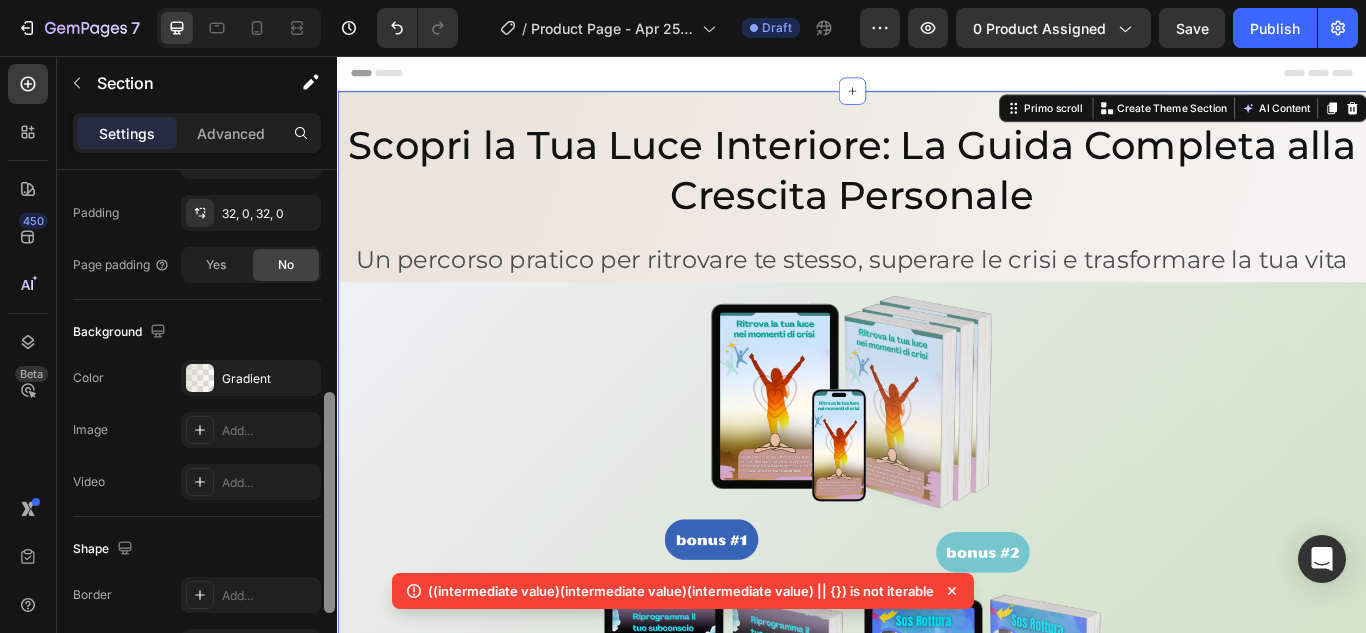 drag, startPoint x: 335, startPoint y: 207, endPoint x: 335, endPoint y: 226, distance: 19 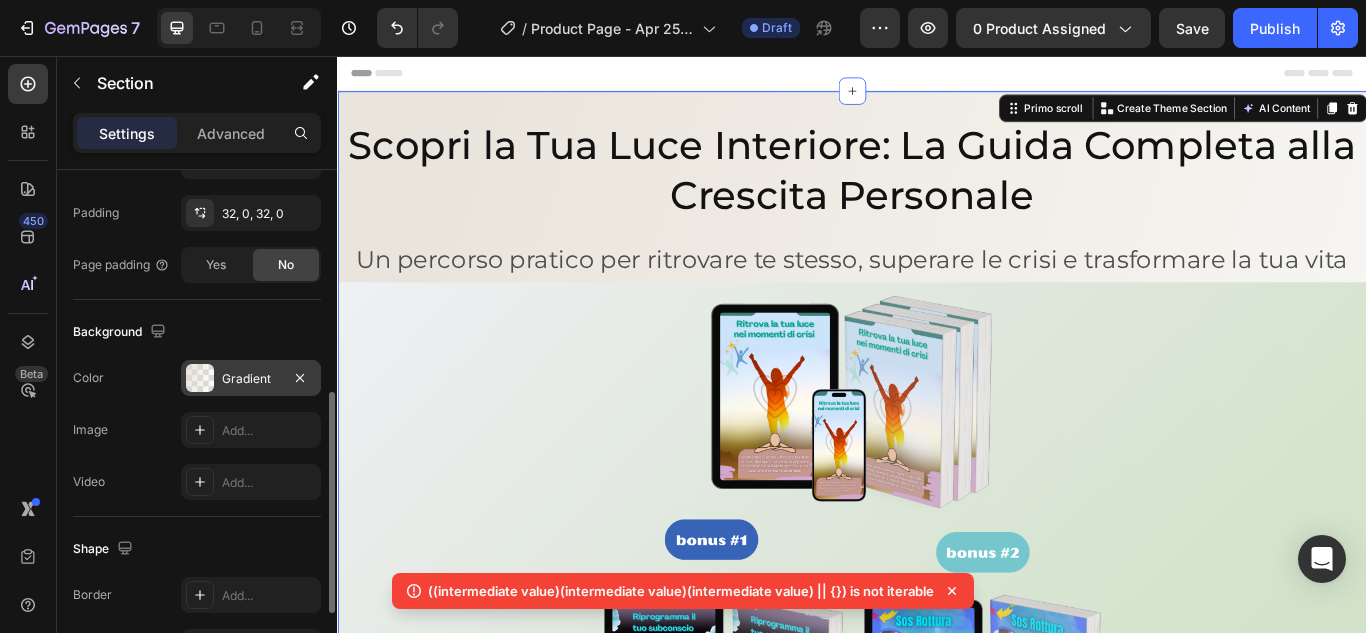 click on "Gradient" at bounding box center (251, 378) 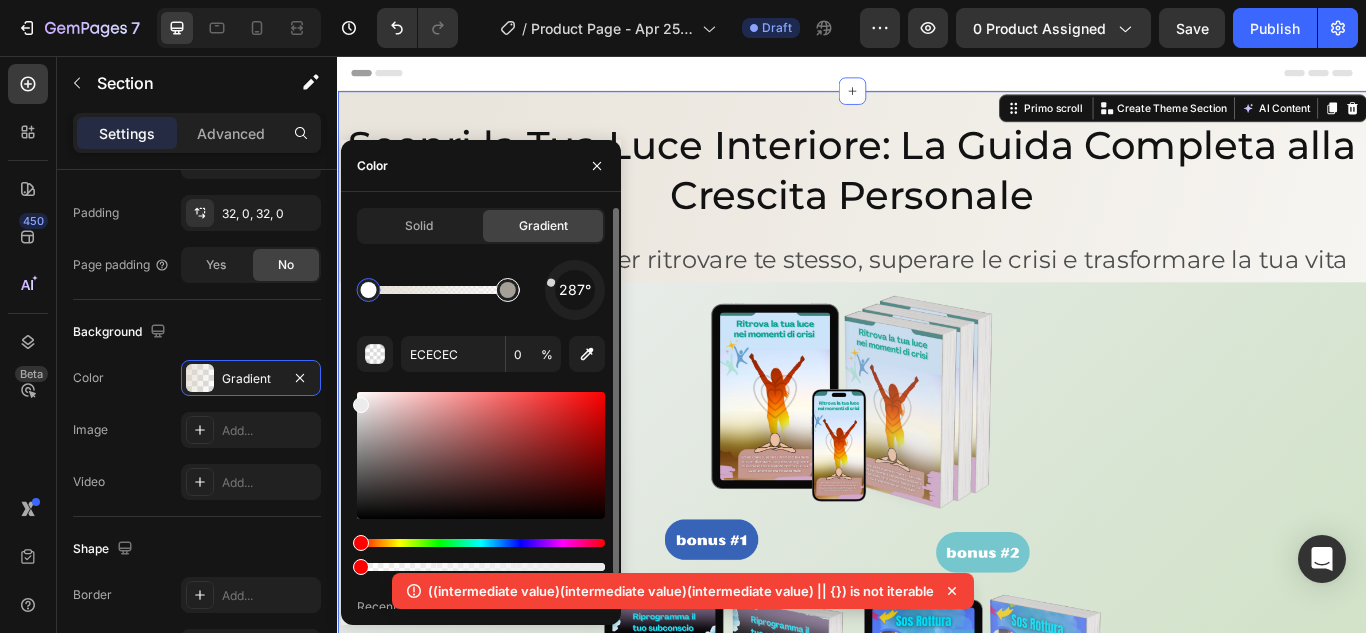 type on "E0D9CC" 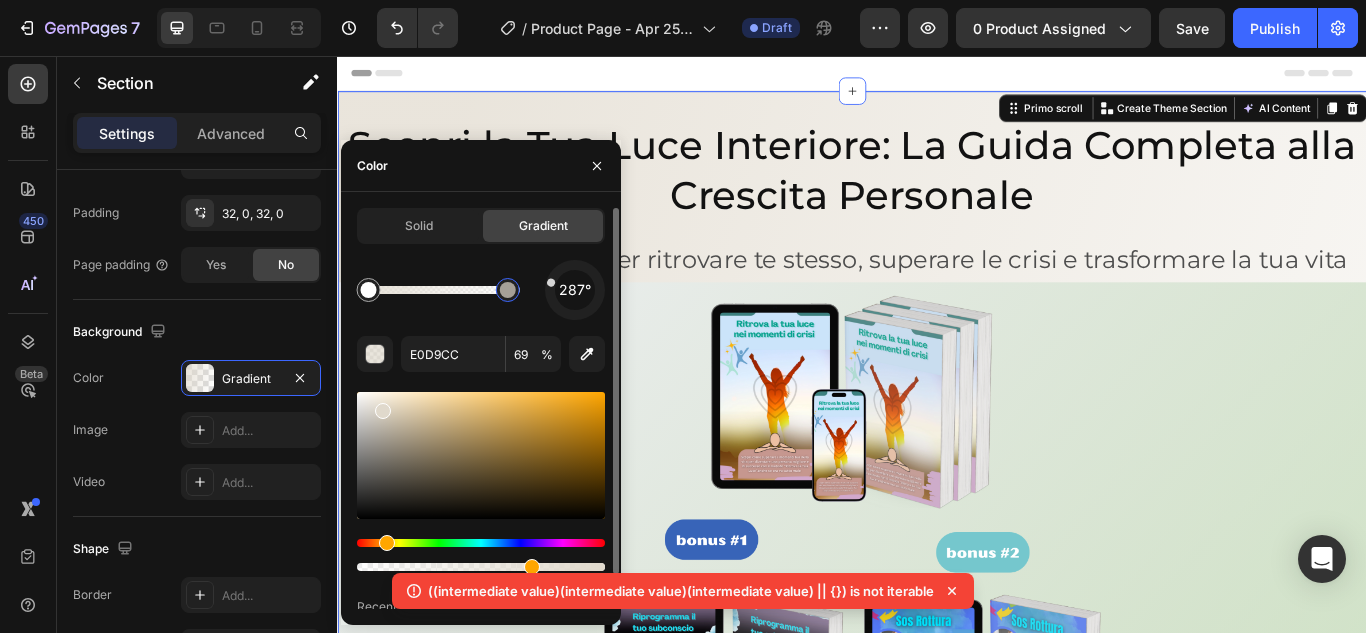 click at bounding box center [508, 290] 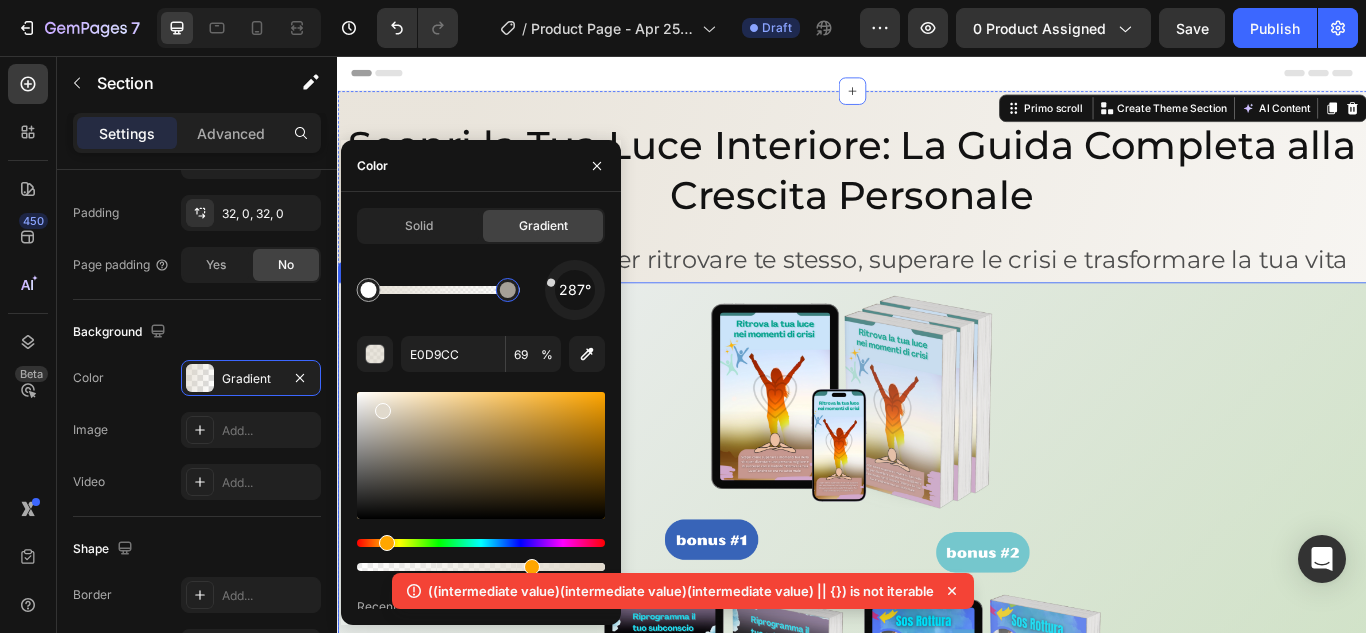 click on "Image Ritrova la tua luce nei momenti di crisi Product Title €27,00 Product Price Product Price €69,00 Product Price Product Price Row Quantity Text Block
1
Product Quantity
Add to cart Add to Cart Buy it now Dynamic Checkout Product" at bounding box center (937, 788) 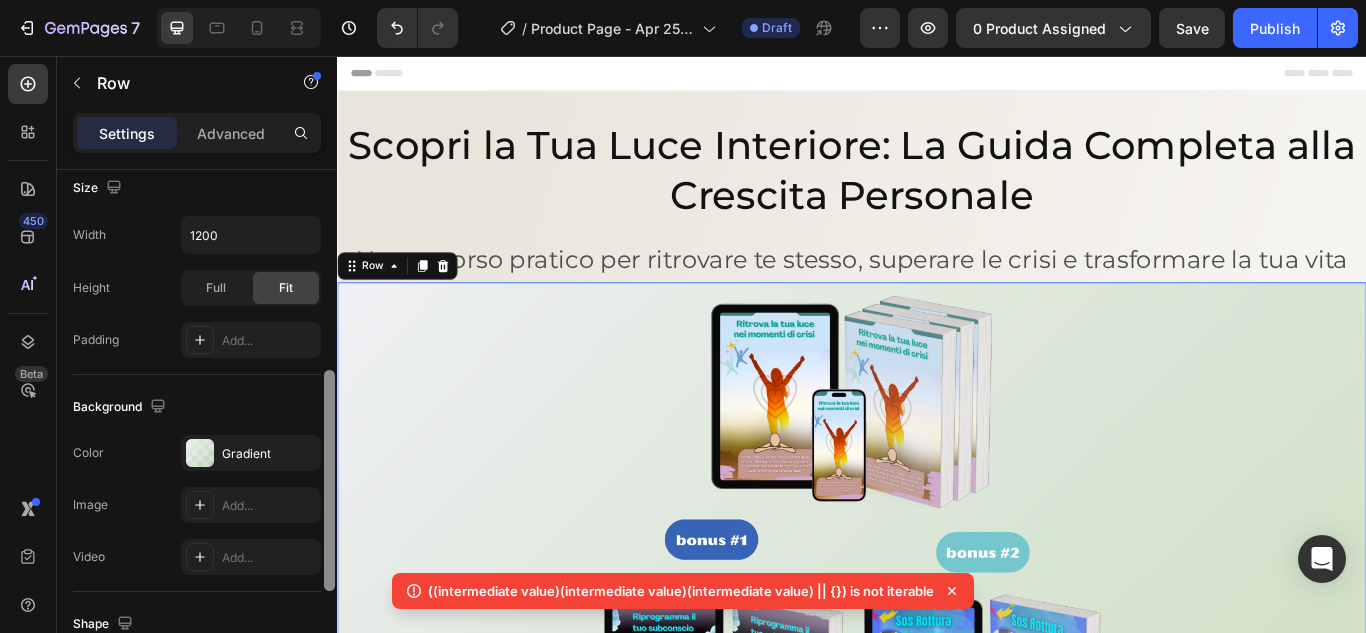 scroll, scrollTop: 454, scrollLeft: 0, axis: vertical 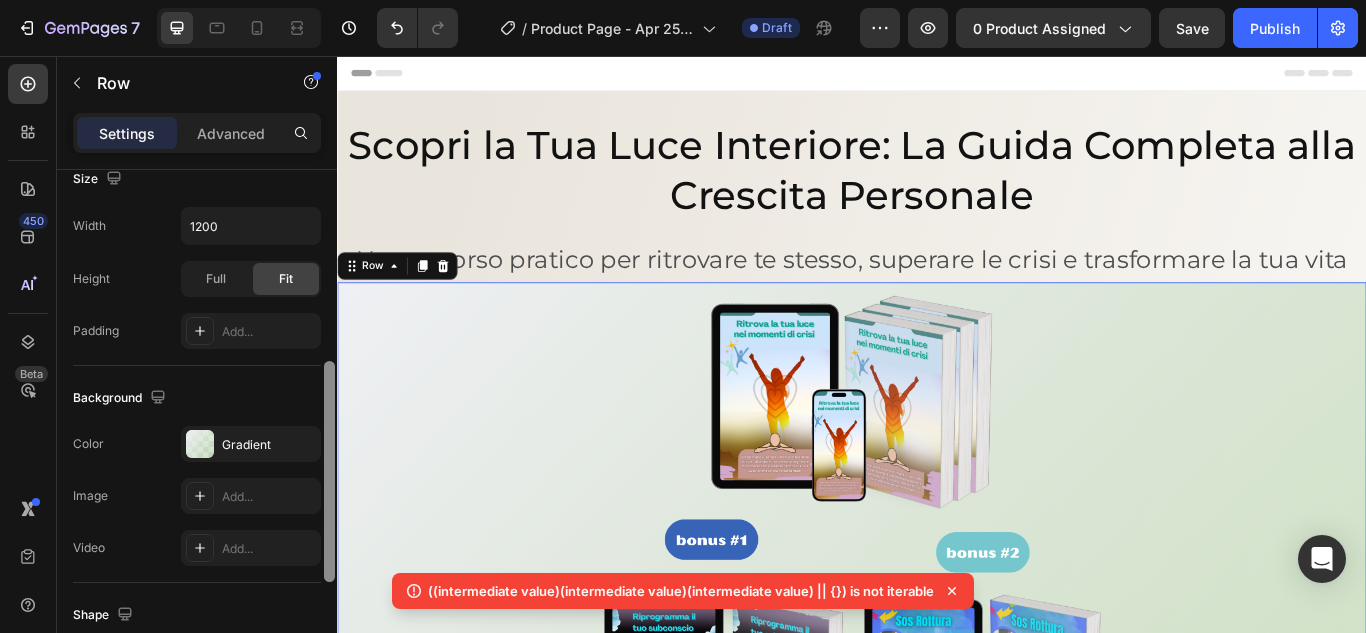 drag, startPoint x: 330, startPoint y: 179, endPoint x: 317, endPoint y: 379, distance: 200.42206 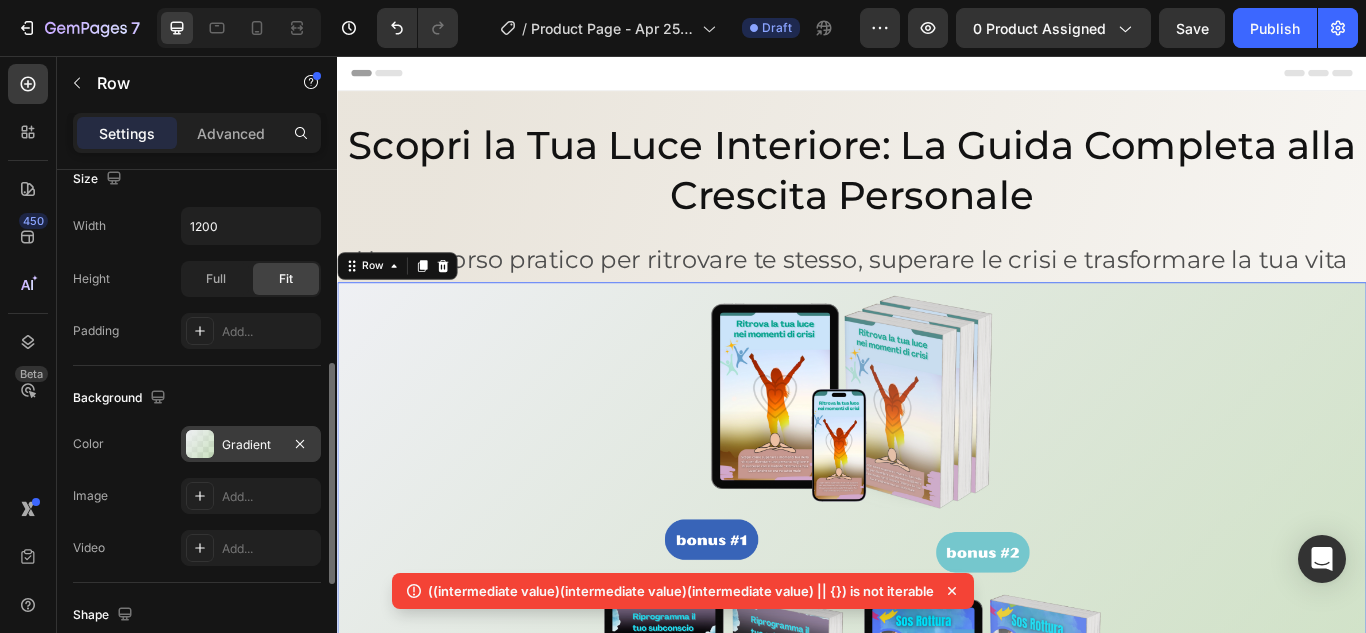 click on "Gradient" at bounding box center (251, 445) 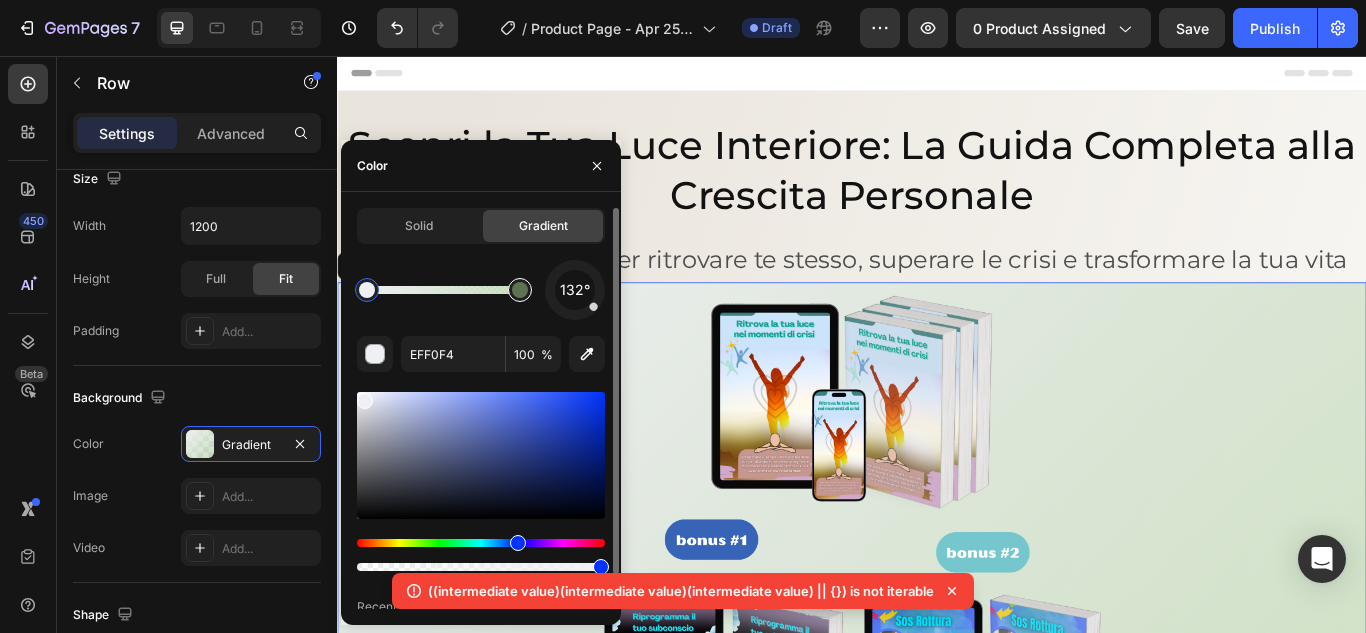 type on "99C683" 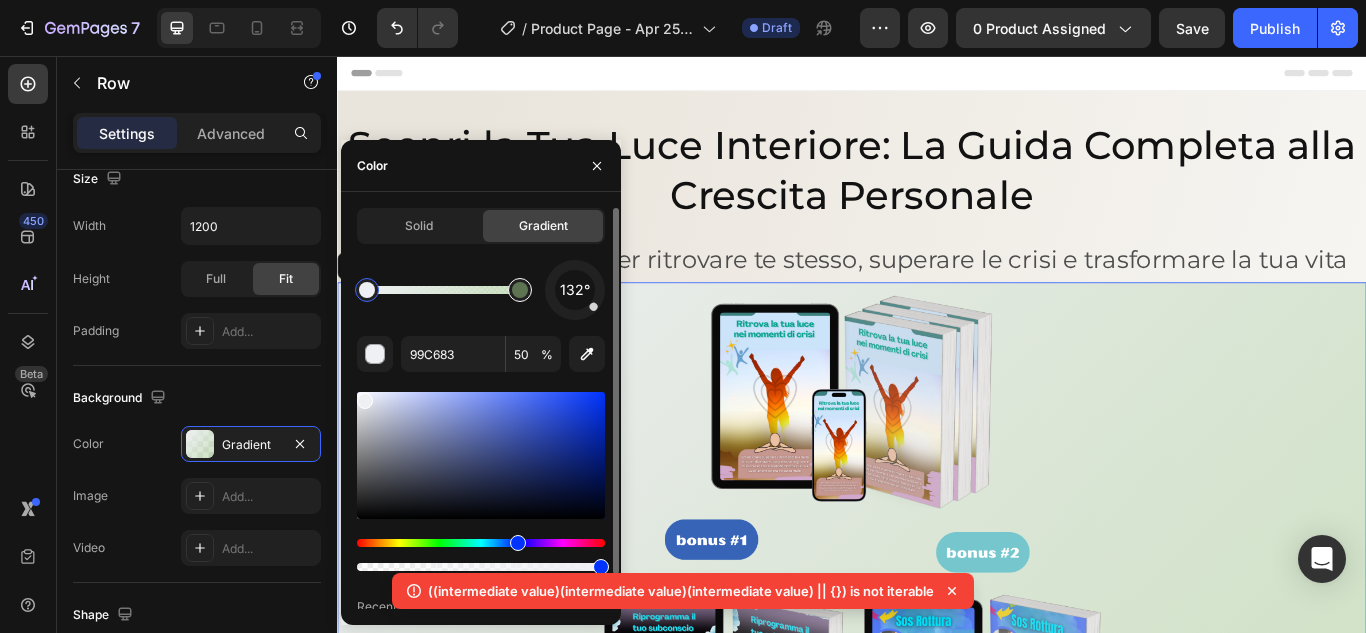 click at bounding box center [520, 290] 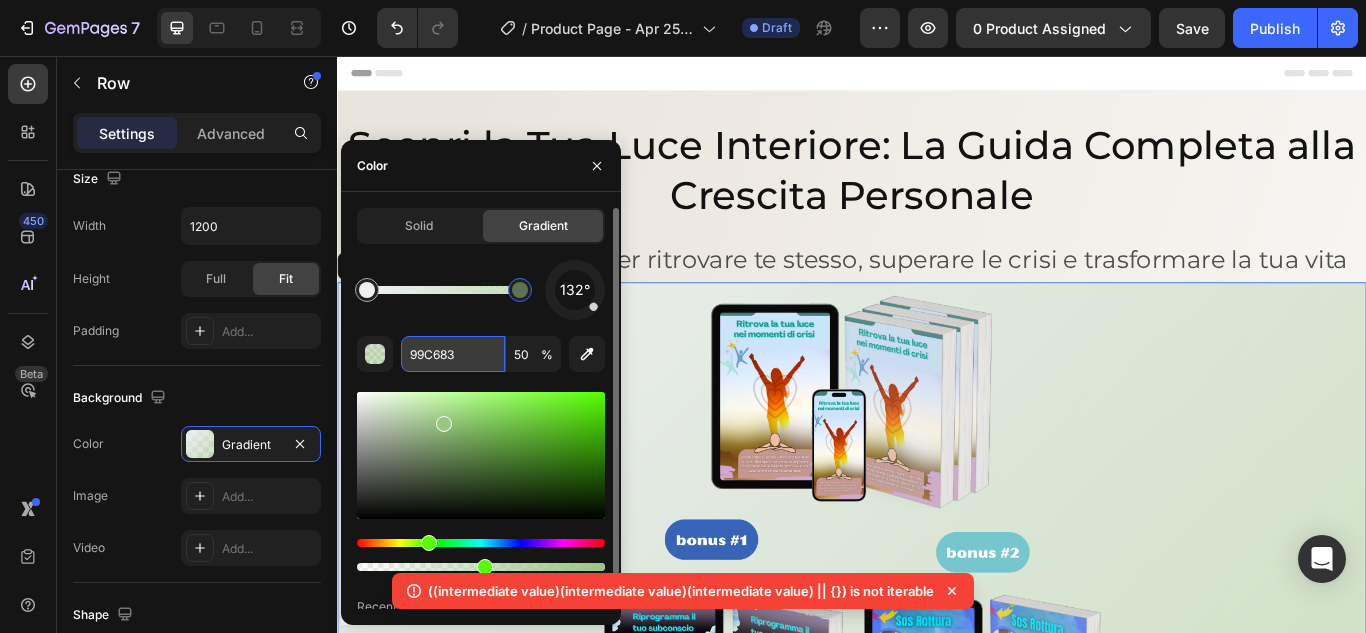 click on "99C683" at bounding box center (453, 354) 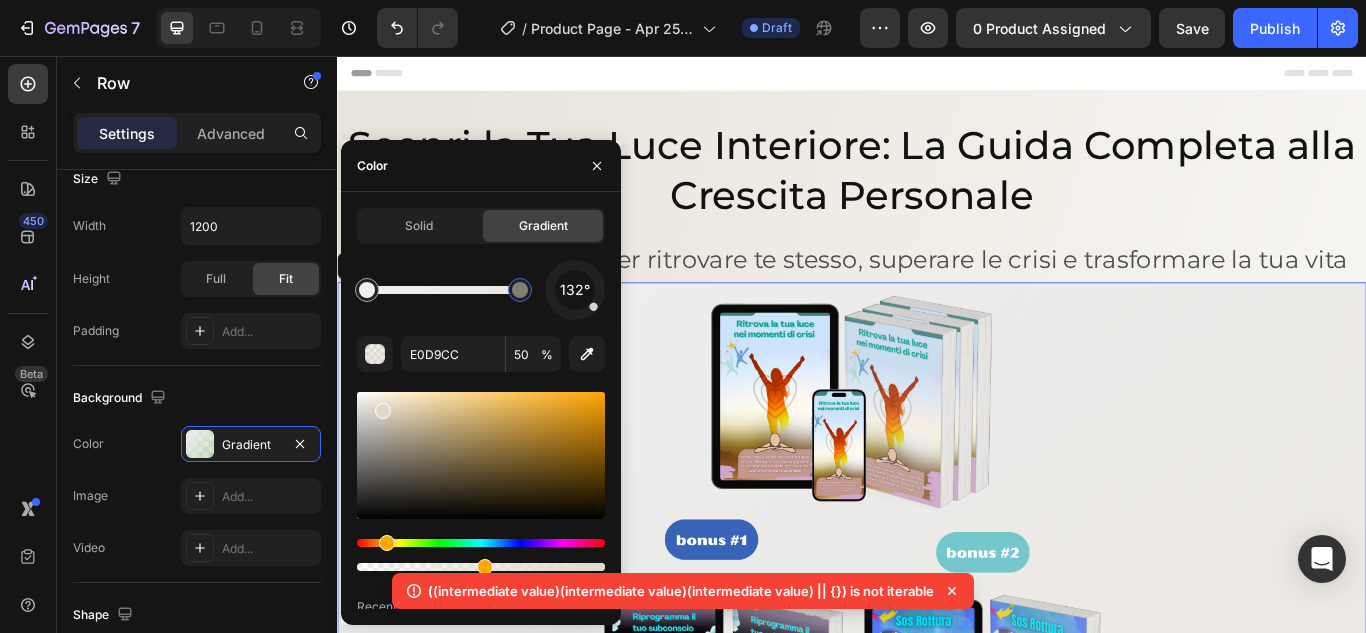 click on "Header" at bounding box center [937, 76] 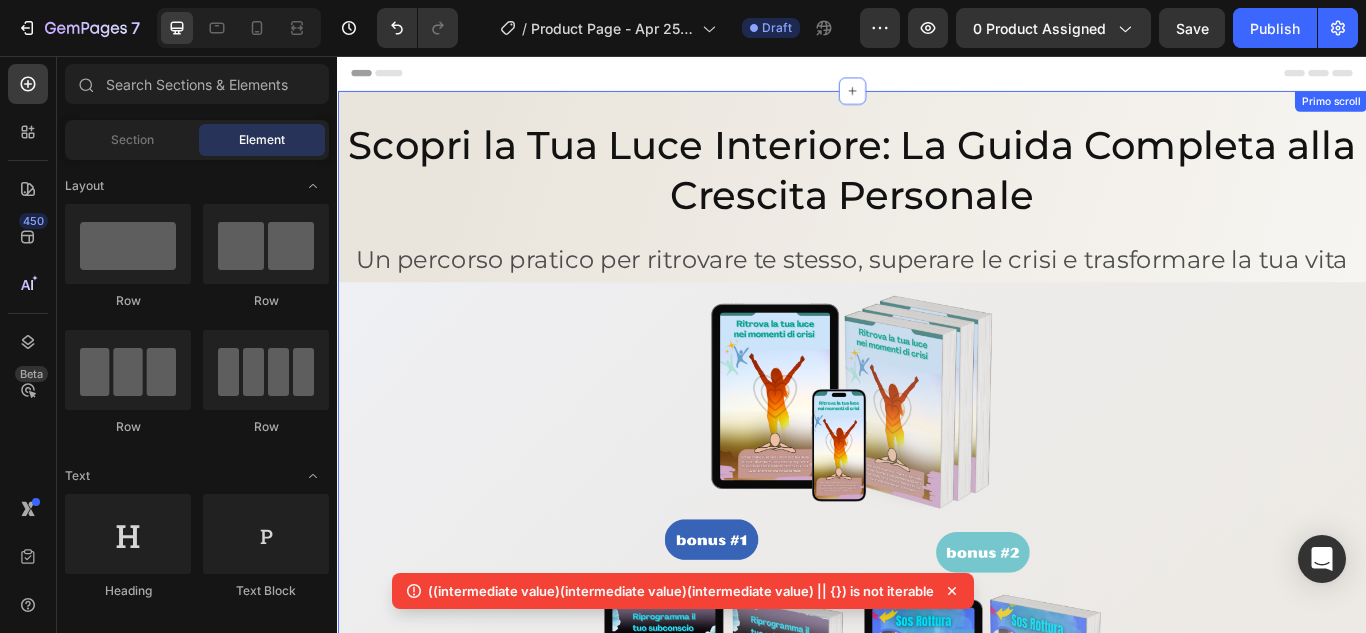 click on "Primo scroll" at bounding box center [1495, 109] 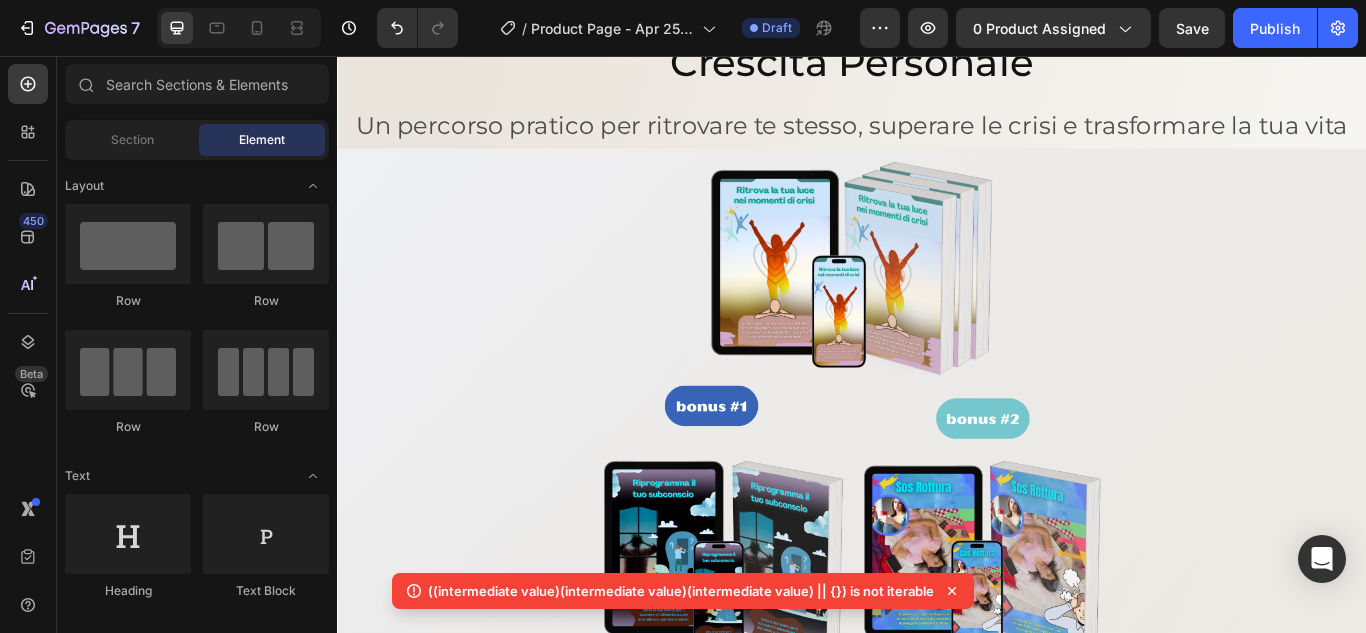 scroll, scrollTop: 0, scrollLeft: 0, axis: both 